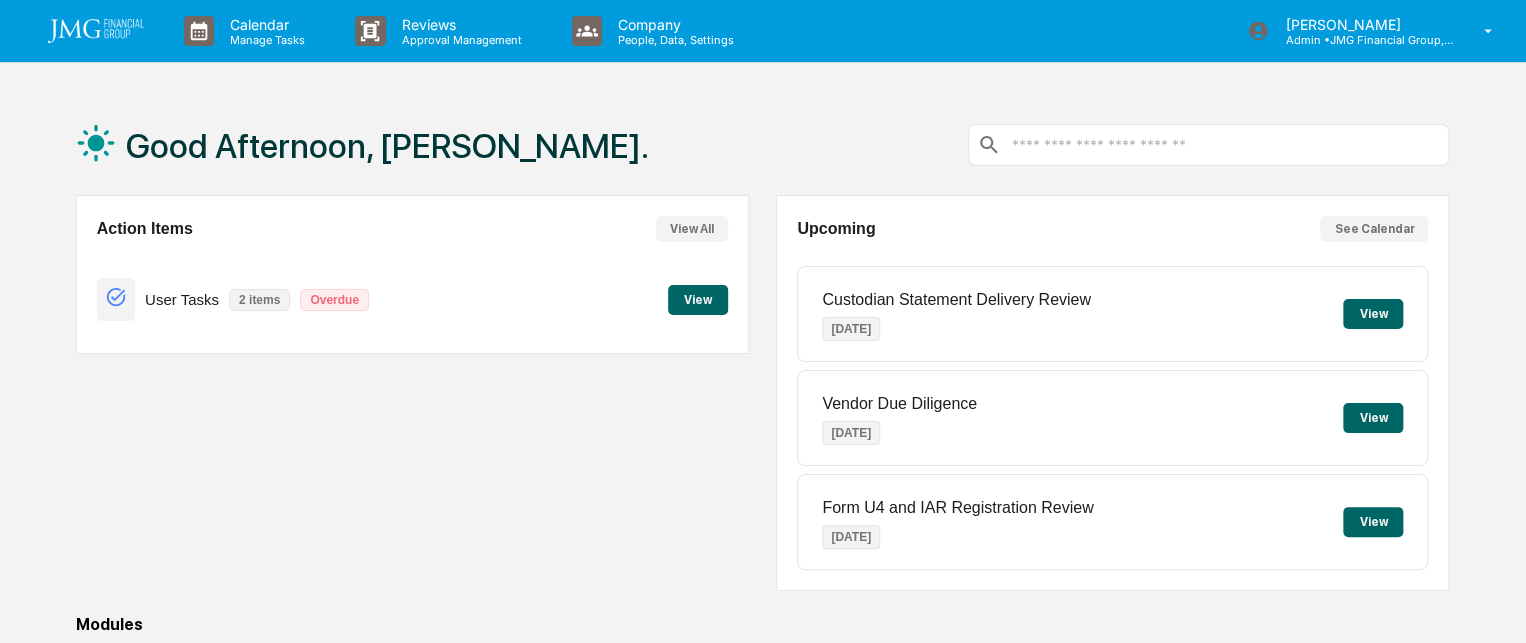 scroll, scrollTop: 0, scrollLeft: 0, axis: both 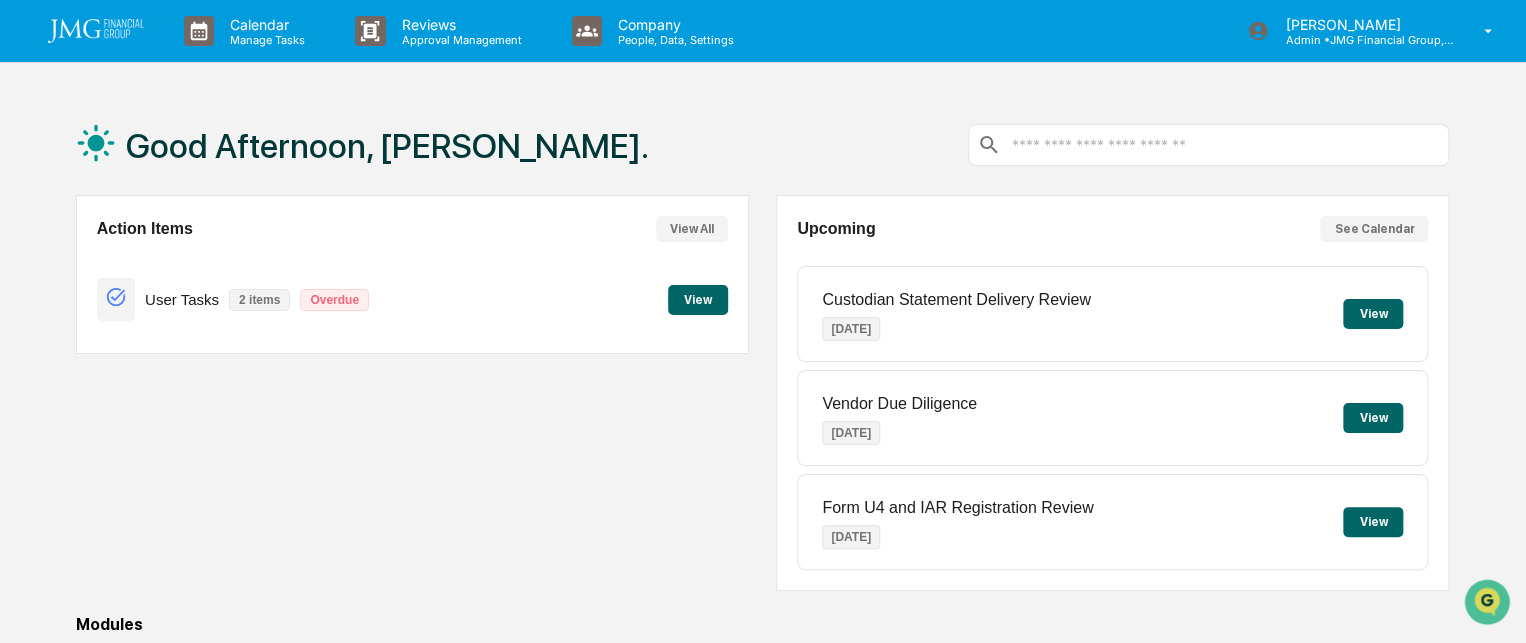 click on "2 items" at bounding box center [259, 300] 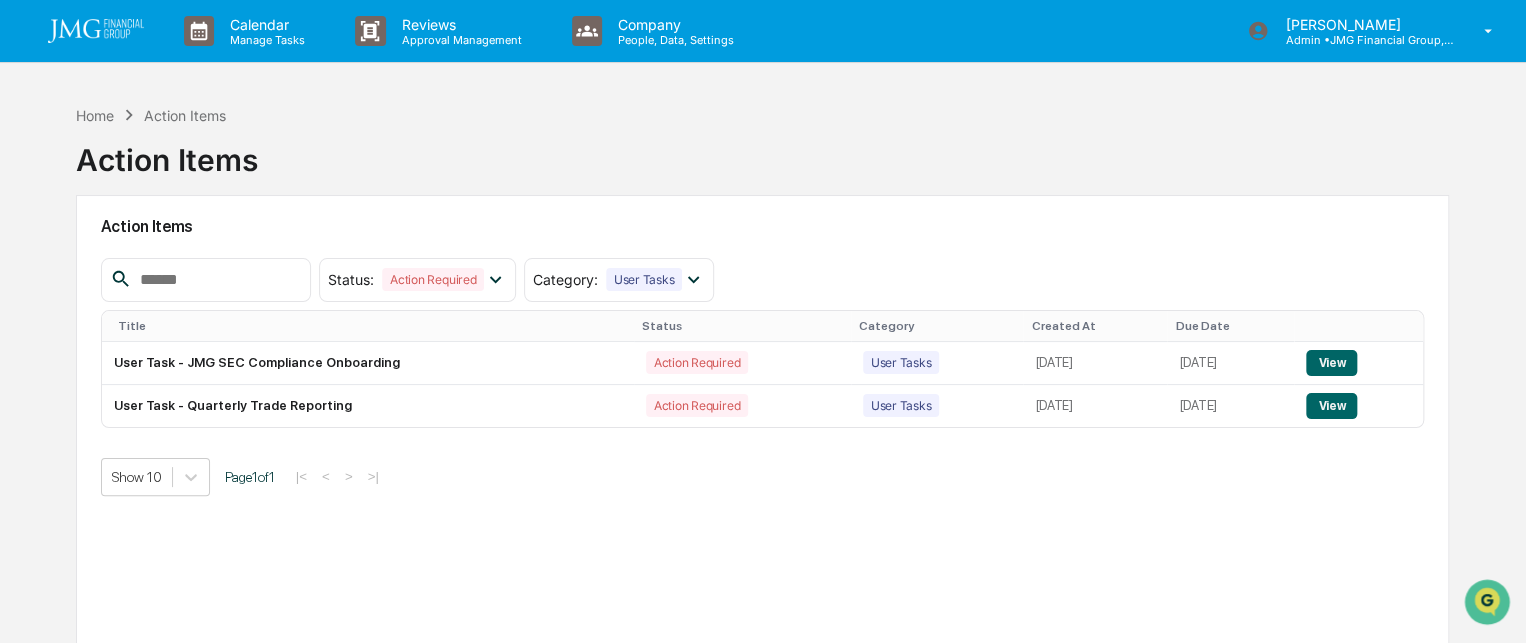 click on "User Task - JMG SEC Compliance Onboarding" at bounding box center [368, 363] 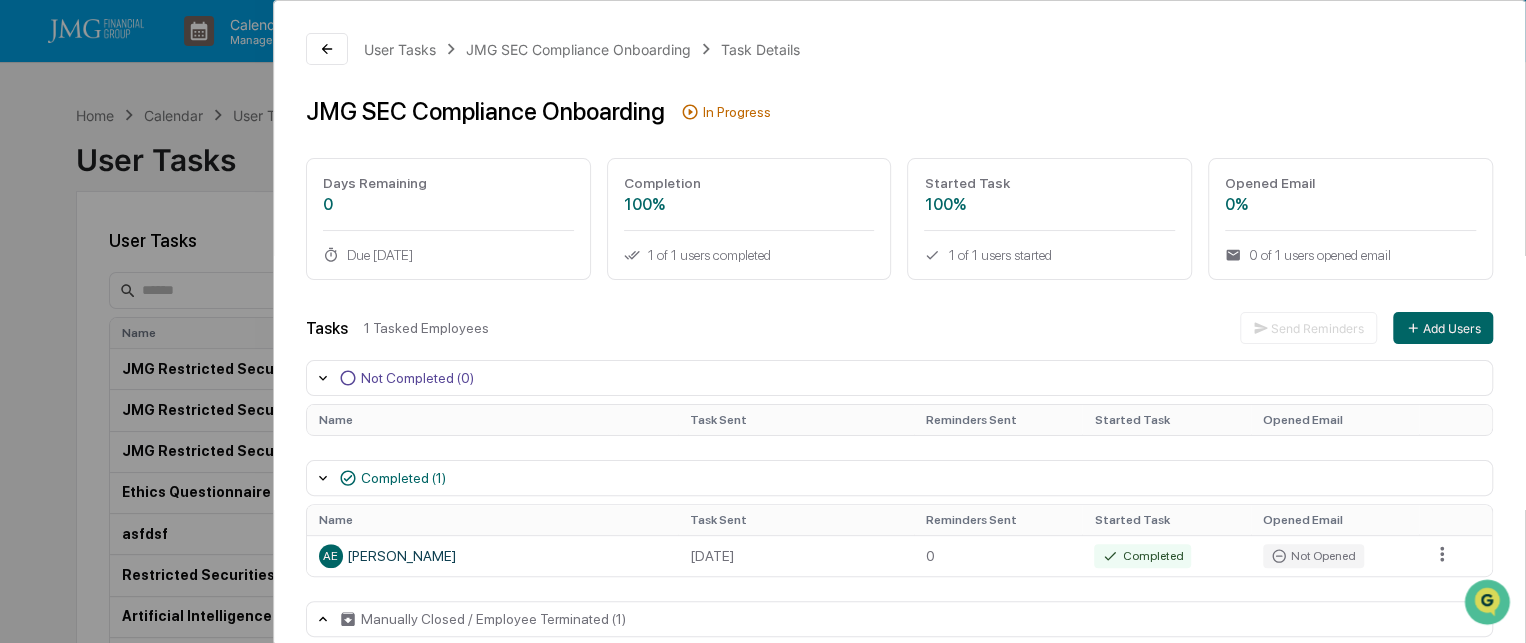 scroll, scrollTop: 25, scrollLeft: 0, axis: vertical 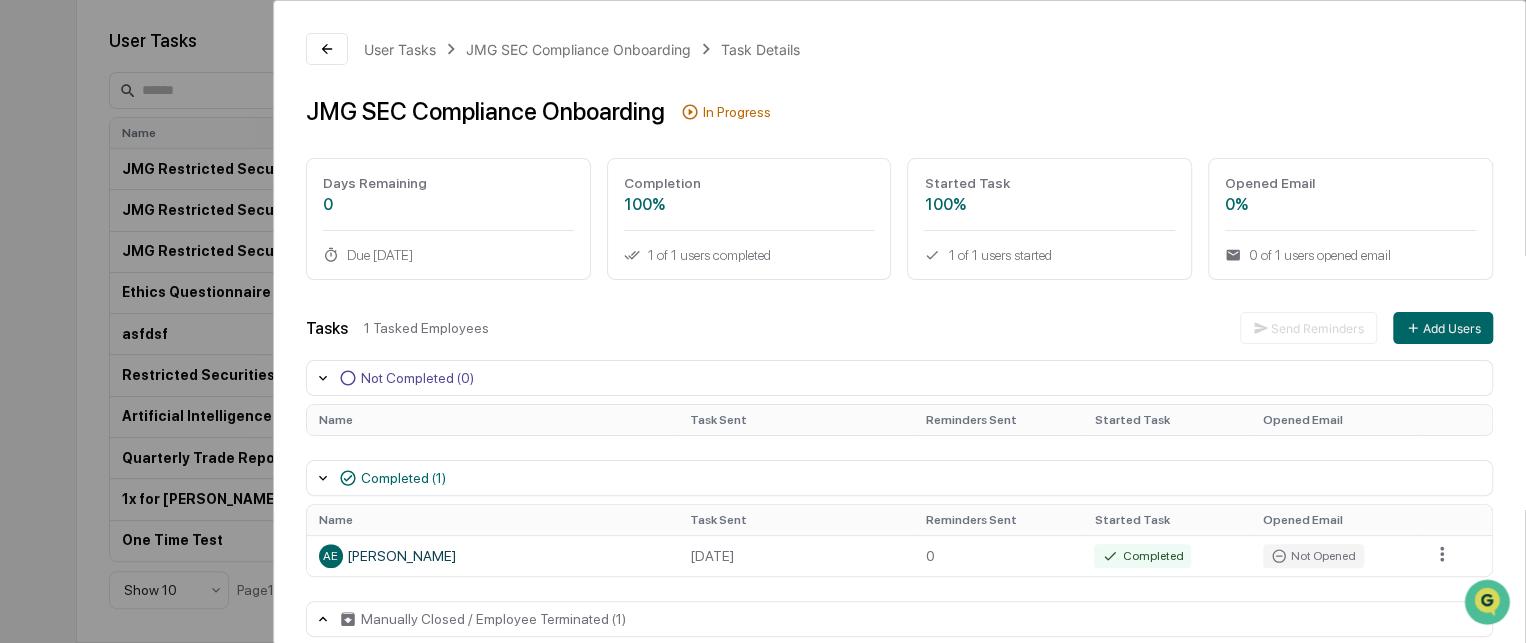 click 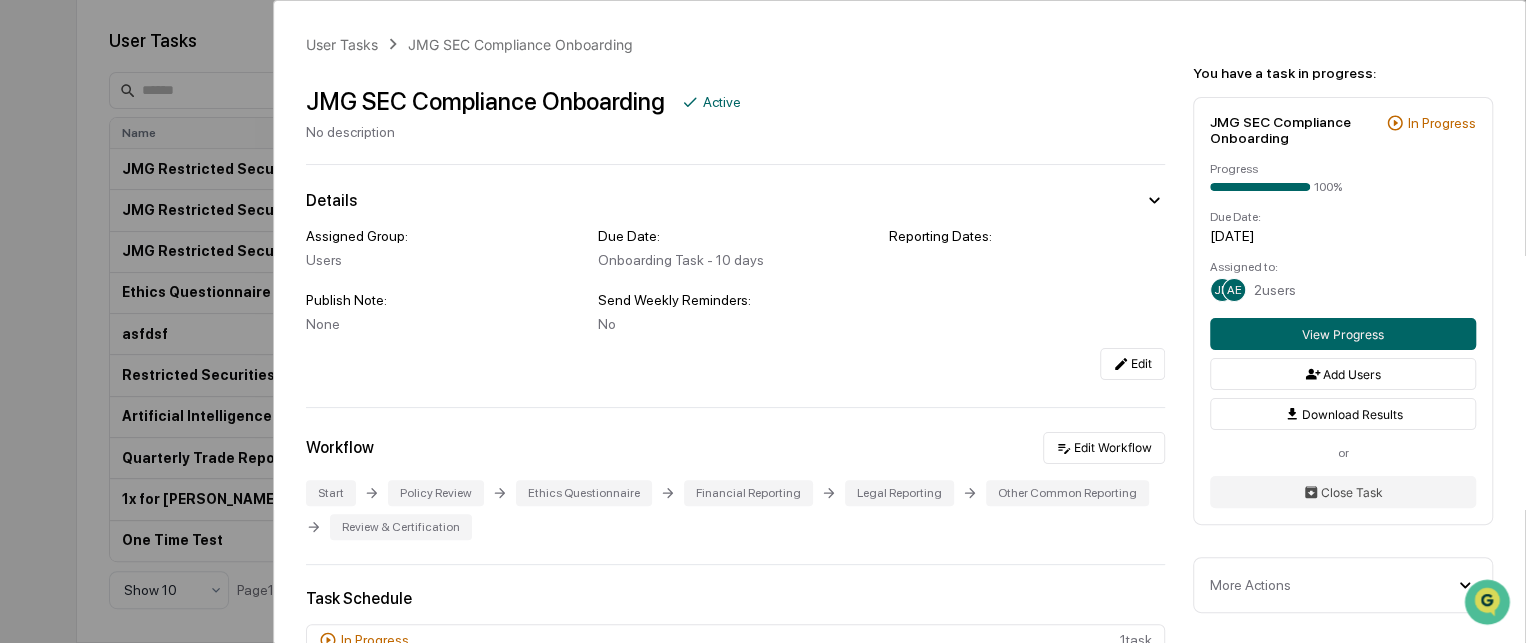 scroll, scrollTop: 107, scrollLeft: 0, axis: vertical 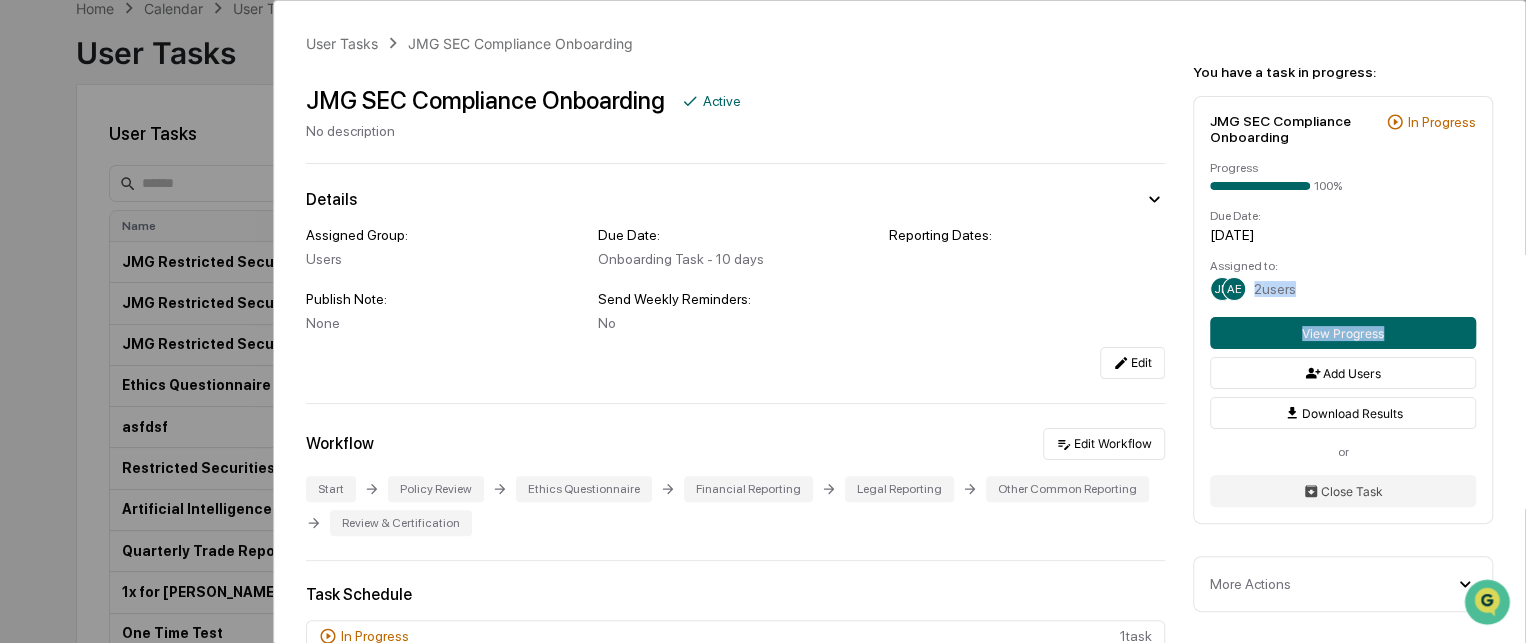 drag, startPoint x: 1507, startPoint y: 257, endPoint x: 1499, endPoint y: 310, distance: 53.600372 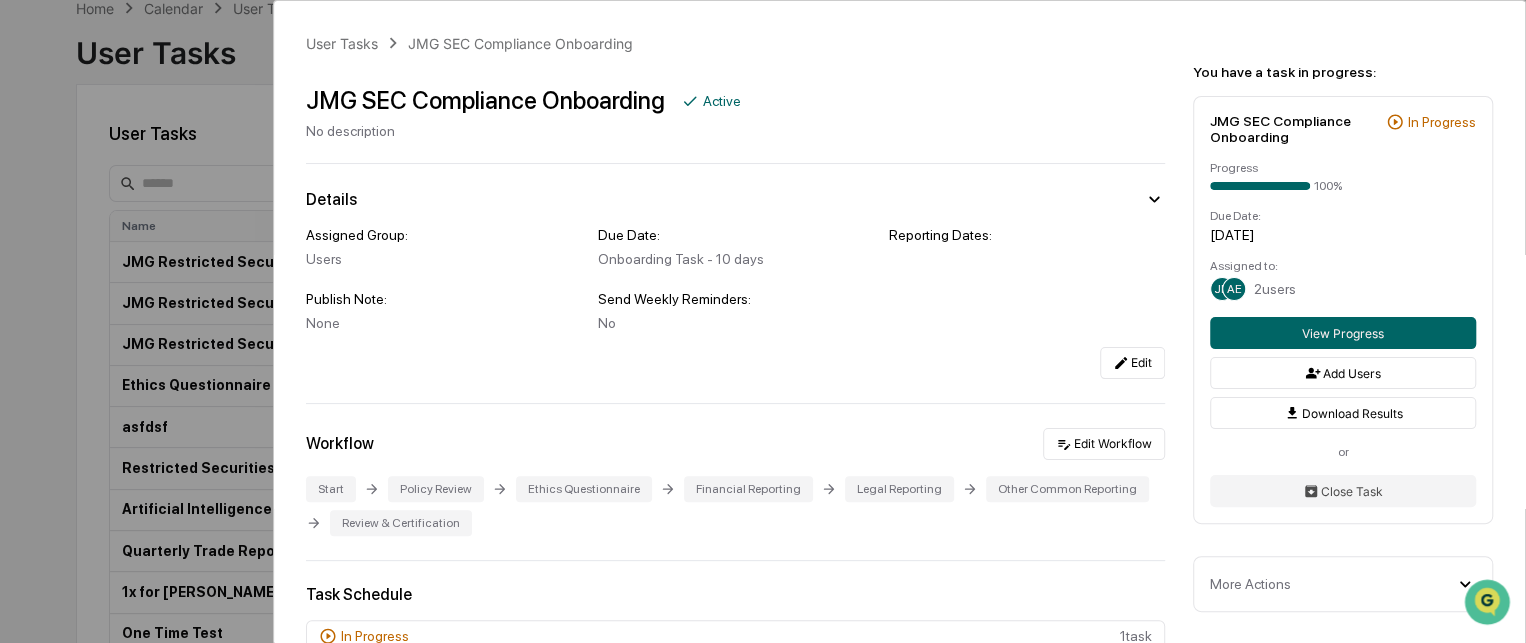 click on "User Tasks" at bounding box center [342, 43] 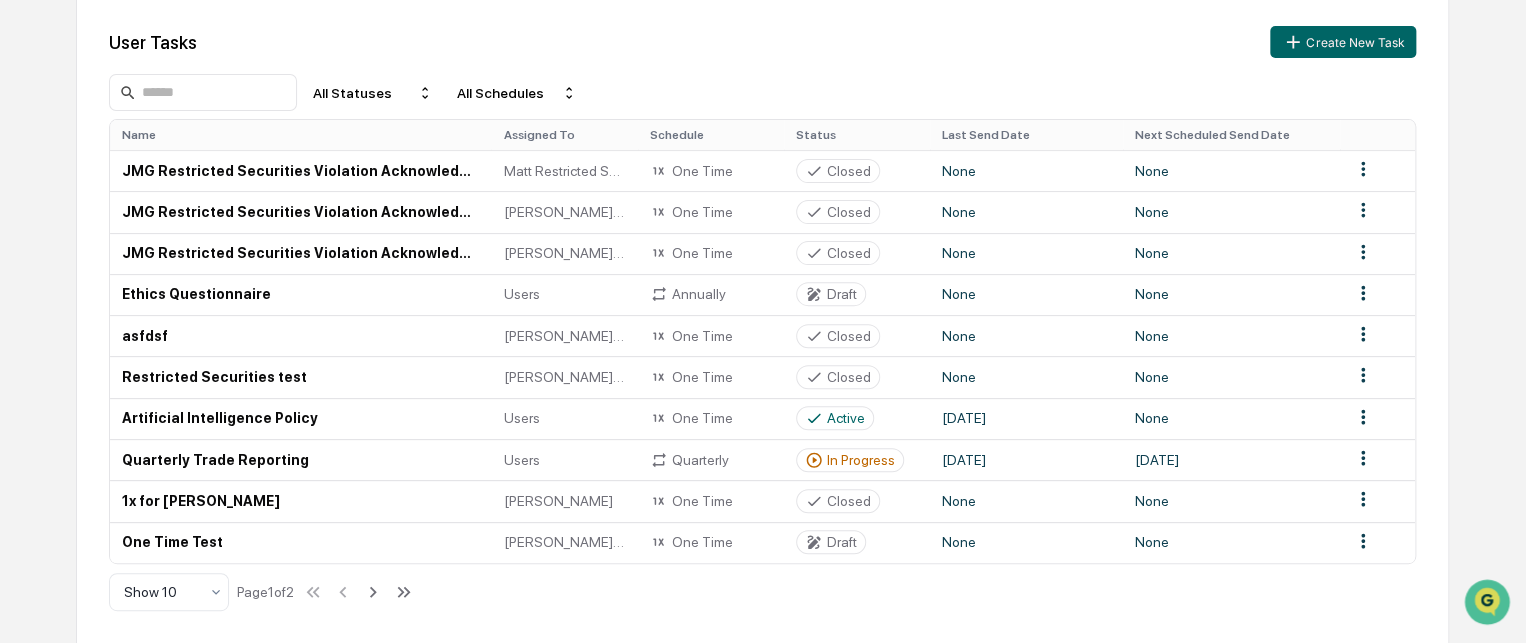 scroll, scrollTop: 202, scrollLeft: 0, axis: vertical 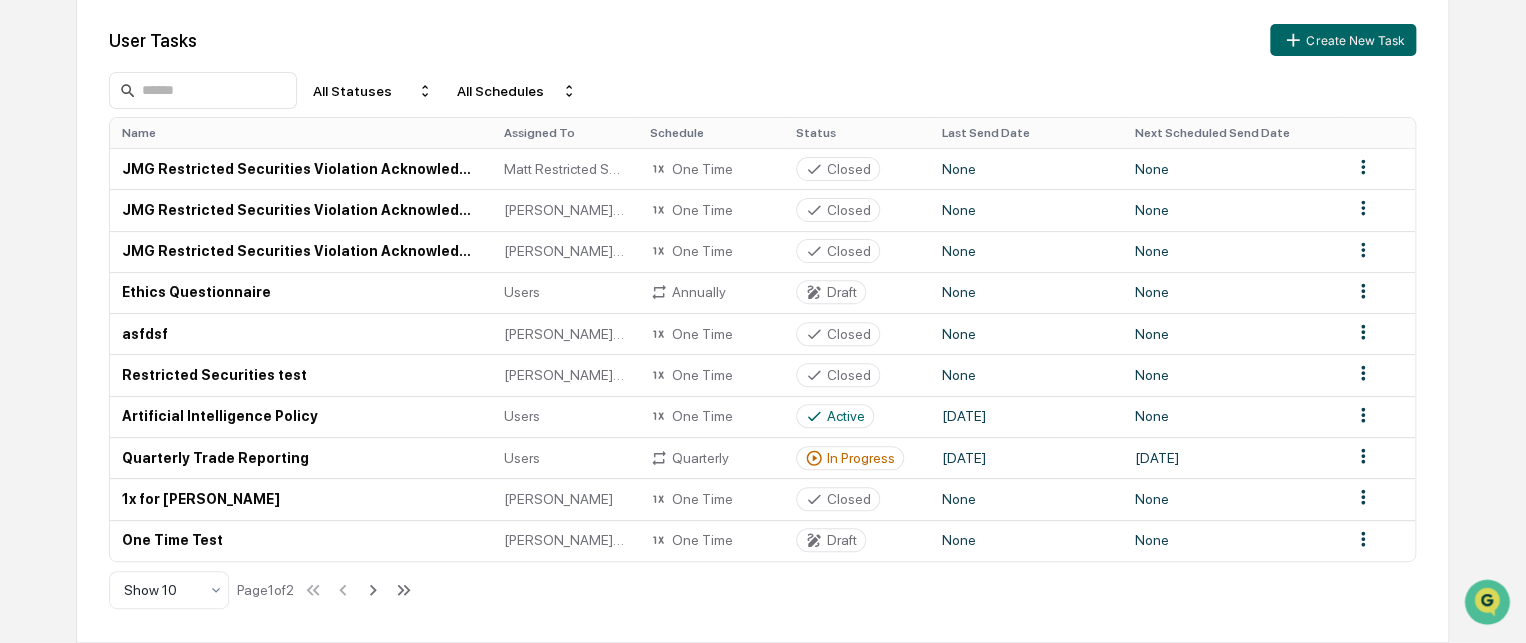 click 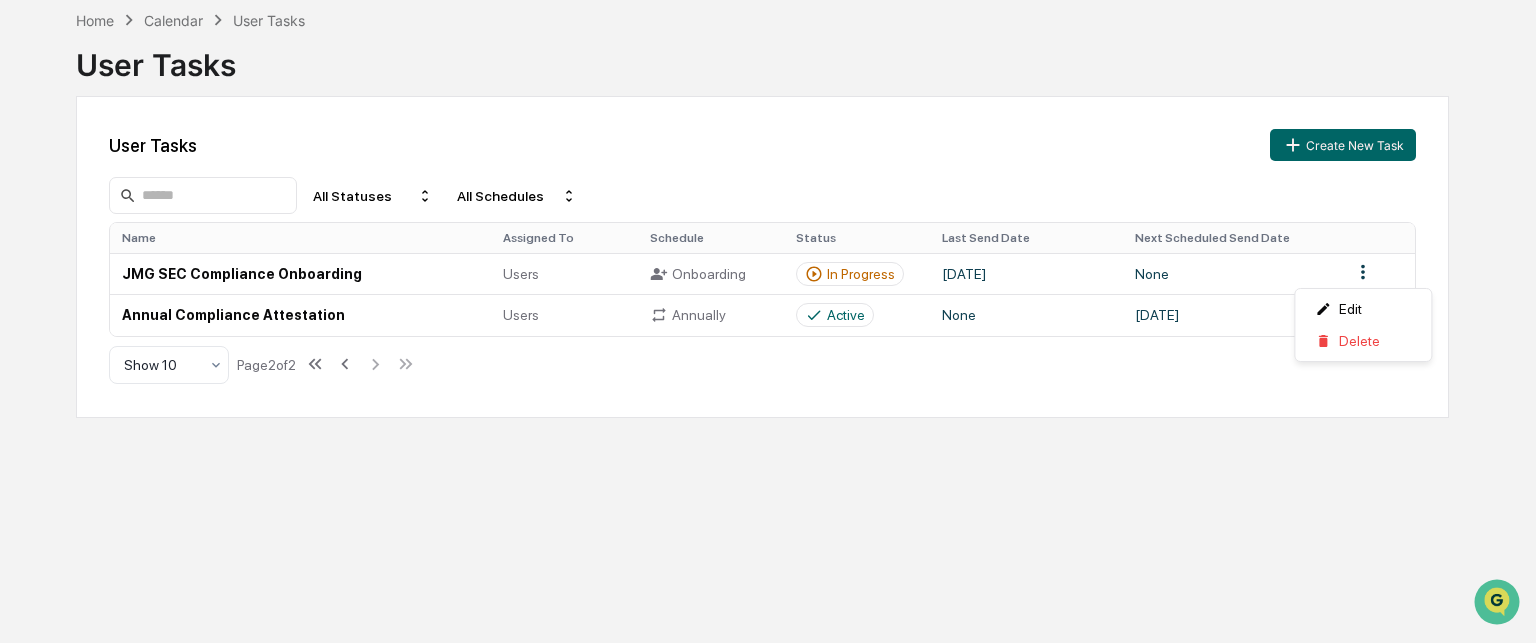 click on "Calendar Manage Tasks Reviews Approval Management Company People, Data, Settings [PERSON_NAME] Admin •  JMG Financial Group, Ltd. Home Calendar User Tasks User Tasks User Tasks Create New Task All Statuses All Schedules Name Assigned To Schedule Status Last Send Date Next Scheduled Send Date JMG SEC Compliance Onboarding Users  Onboarding In Progress [DATE] None Annual Compliance Attestation Users   Annually Active None [DATE] Show 10 Page  2  of  2 Edit Delete" at bounding box center [768, 226] 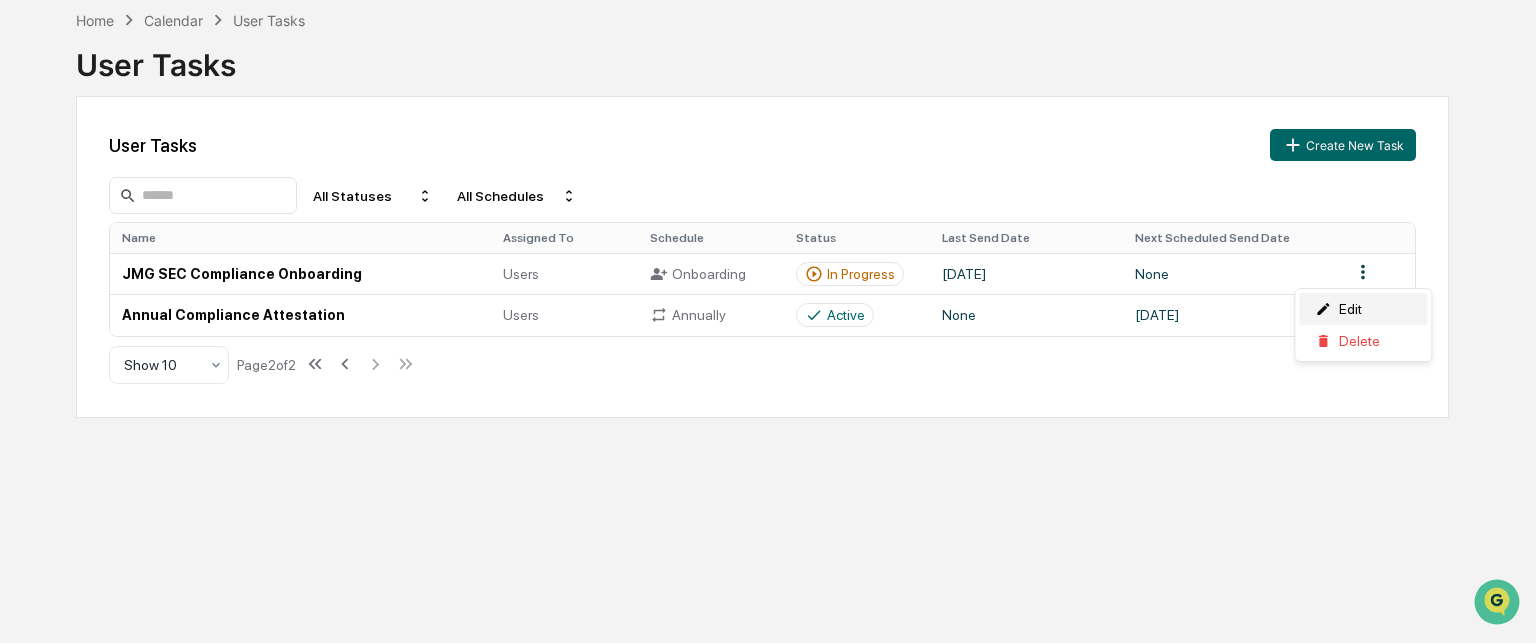click on "Edit" at bounding box center [1363, 309] 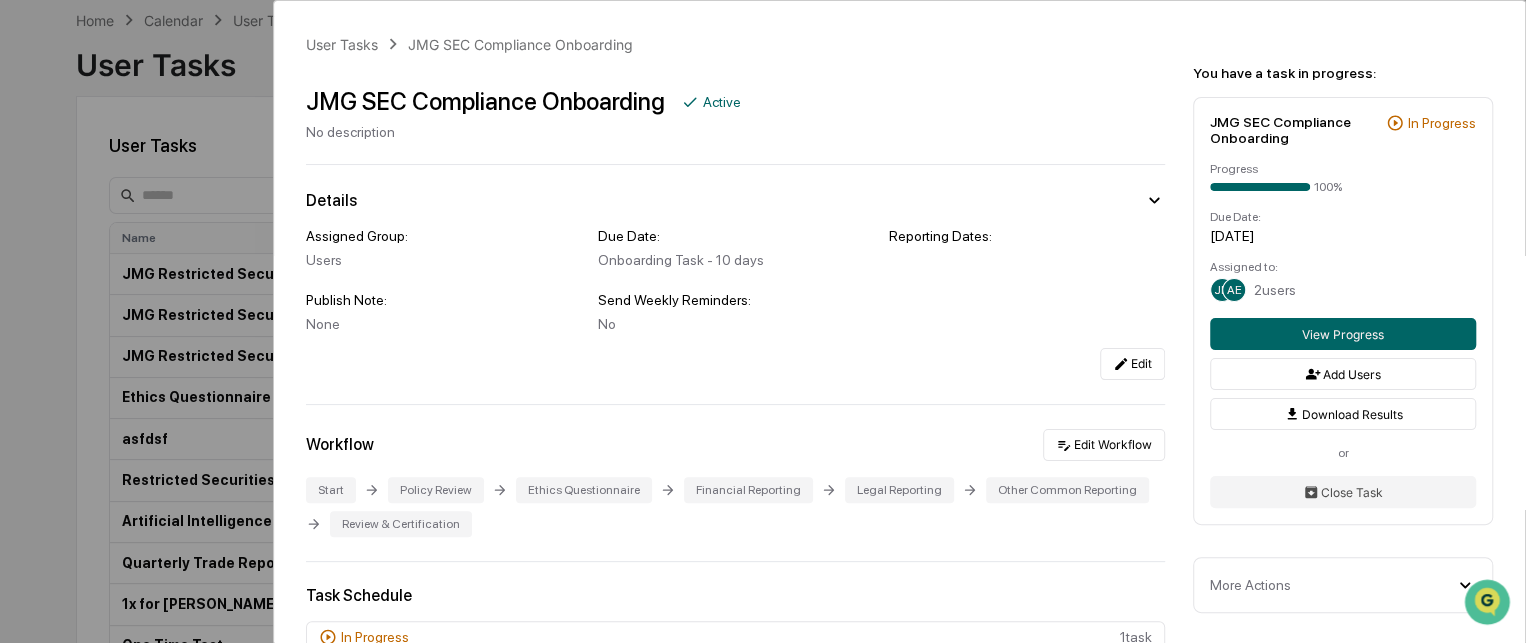 scroll, scrollTop: 5, scrollLeft: 0, axis: vertical 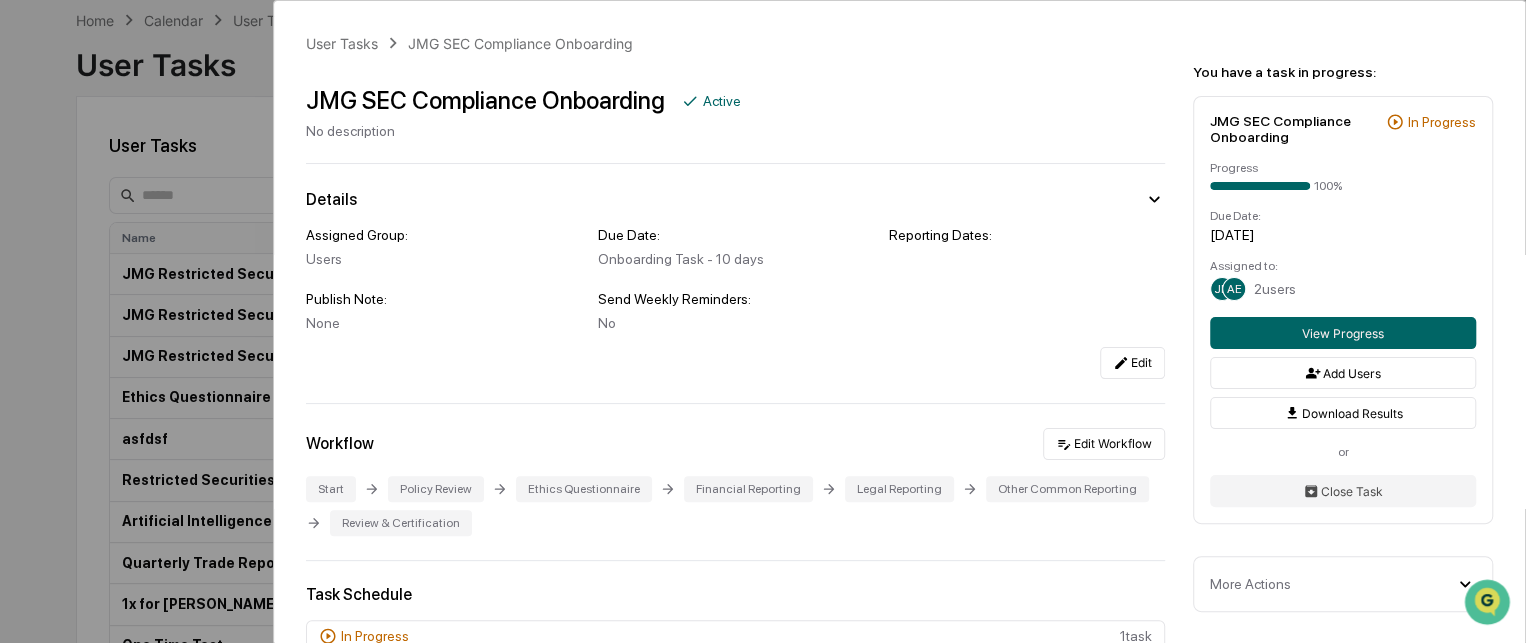 click on "User Tasks" at bounding box center [342, 43] 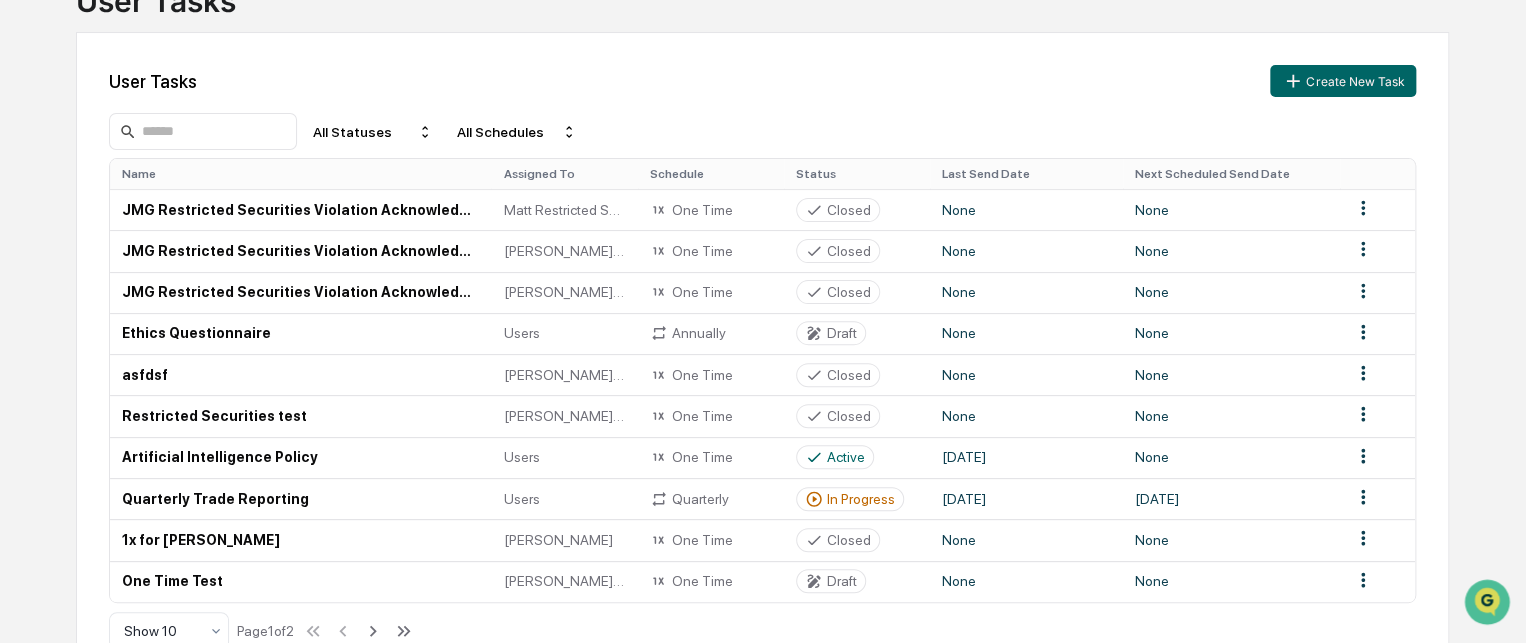 scroll, scrollTop: 202, scrollLeft: 0, axis: vertical 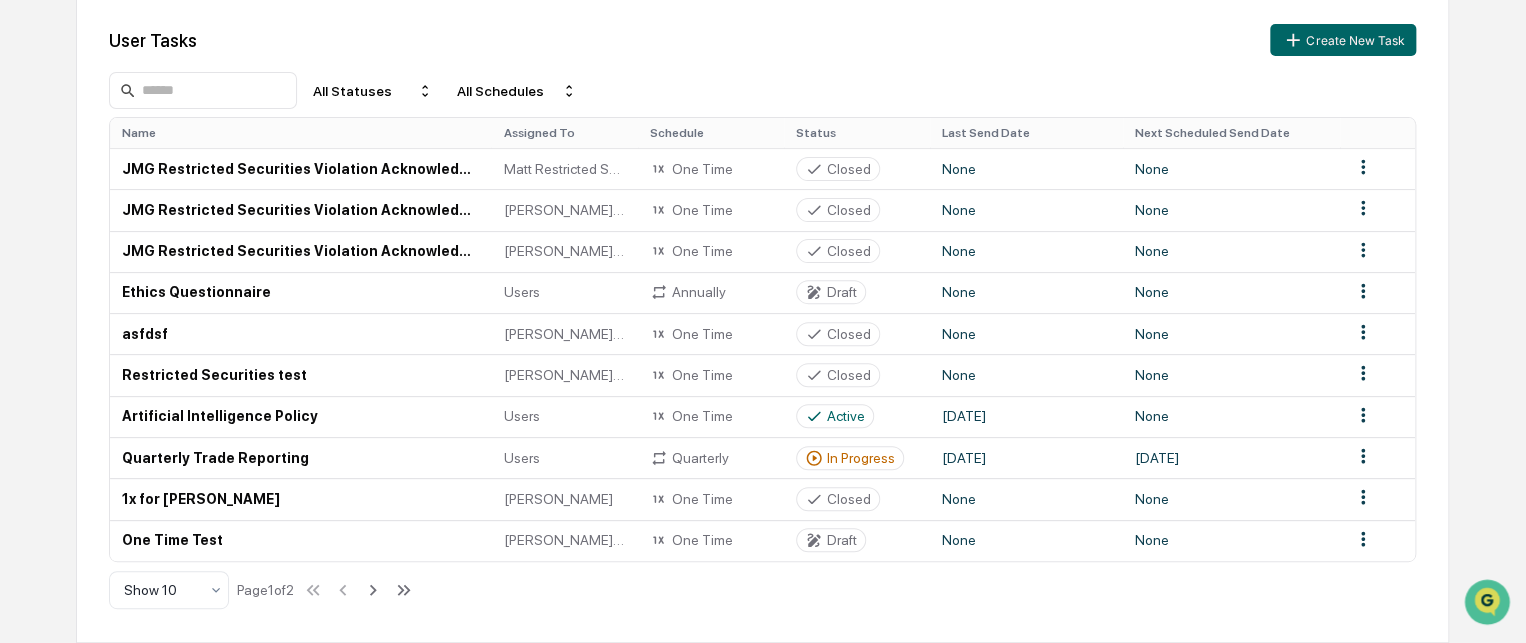 click 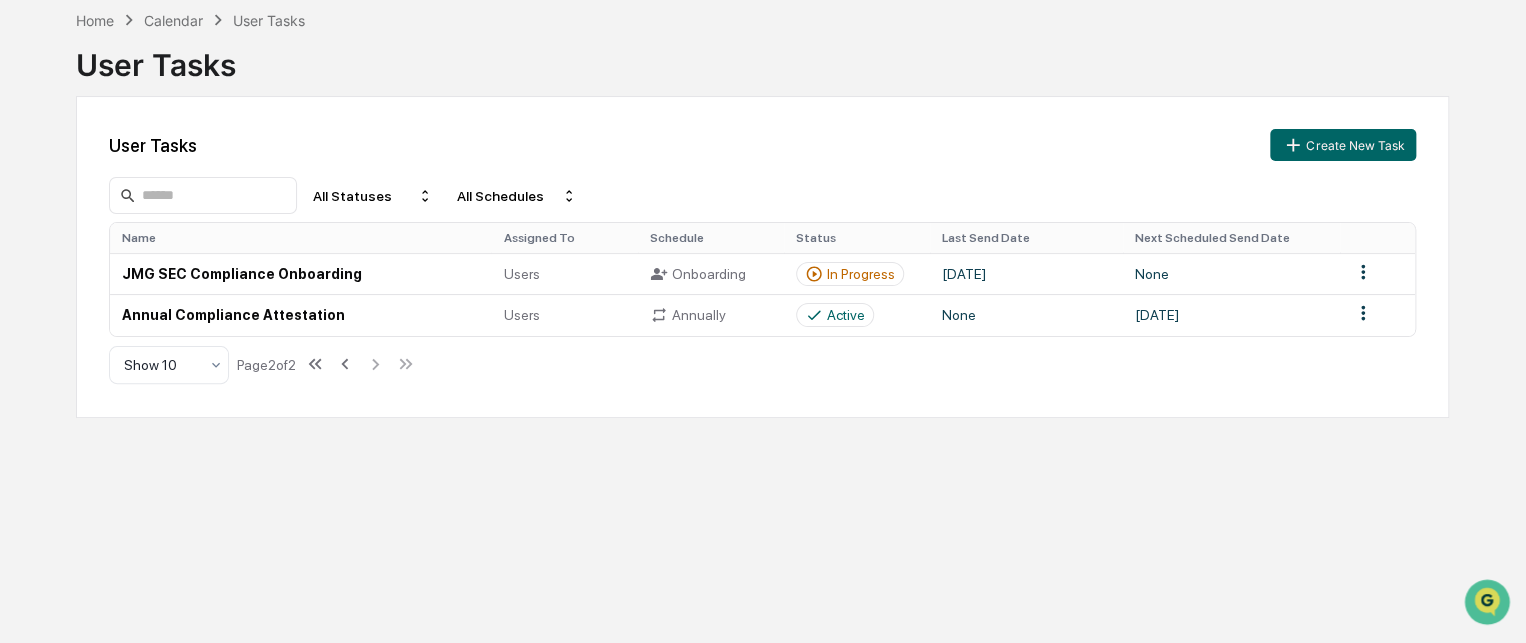 click on "Annual Compliance Attestation" at bounding box center [301, 314] 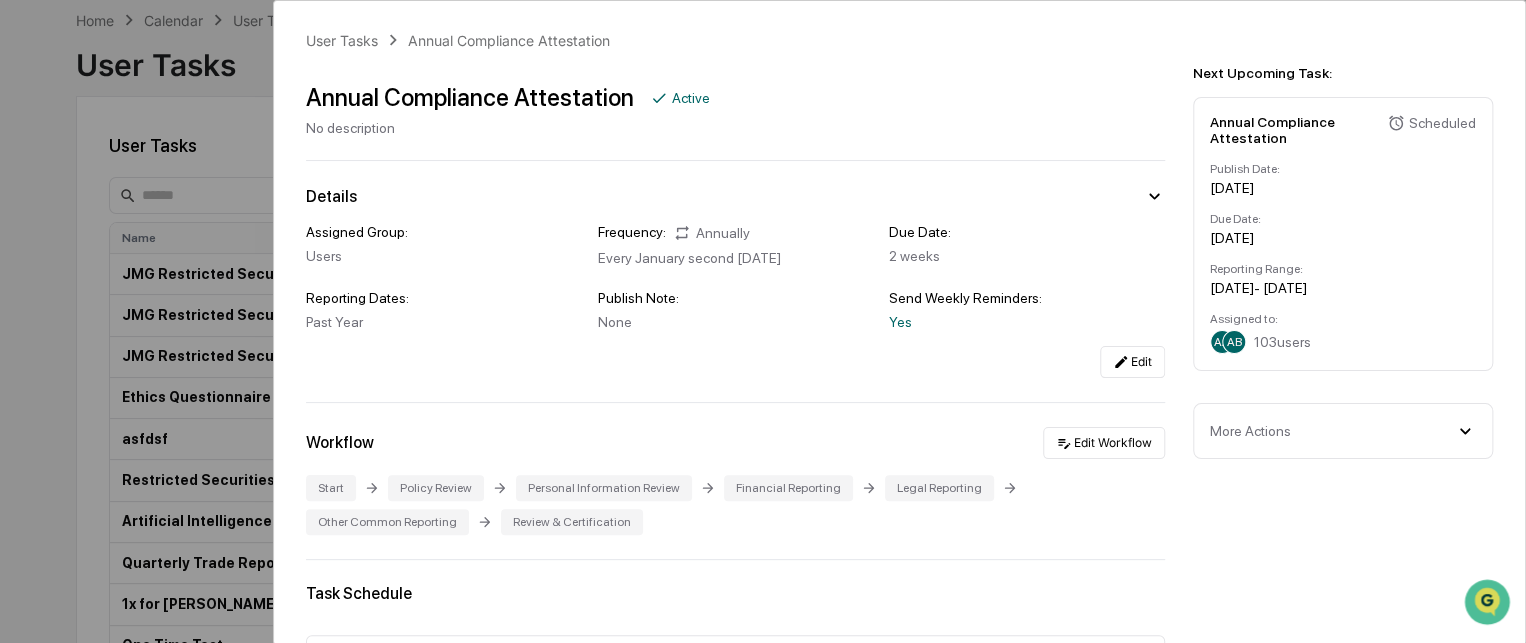 scroll, scrollTop: 0, scrollLeft: 0, axis: both 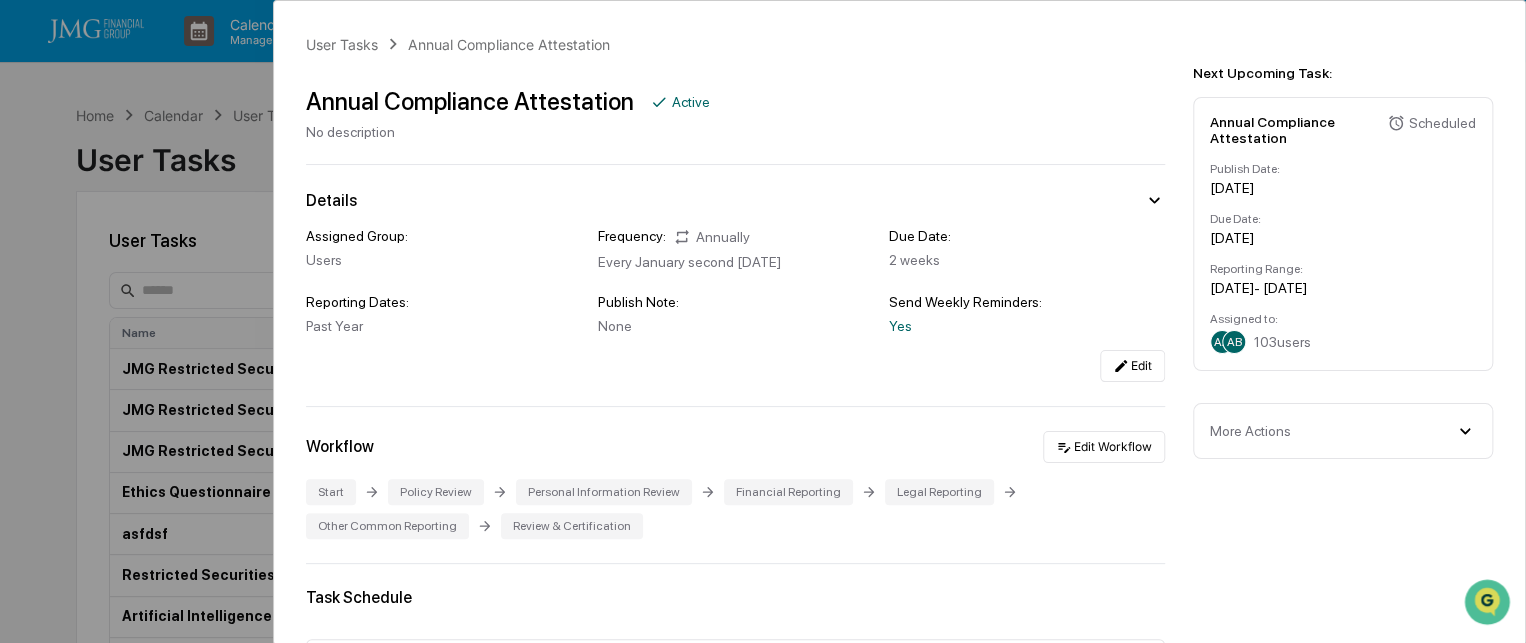click on "User Tasks" at bounding box center (342, 44) 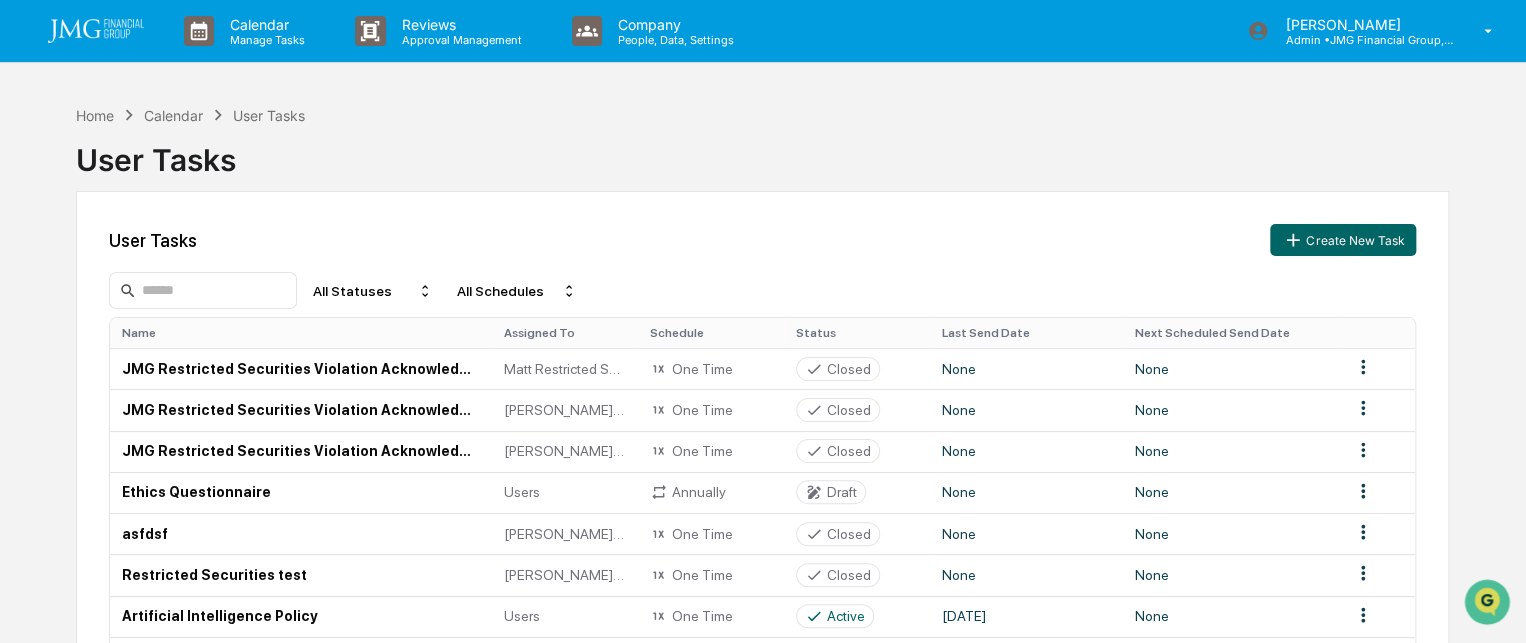 click on "User Tasks" at bounding box center (762, 152) 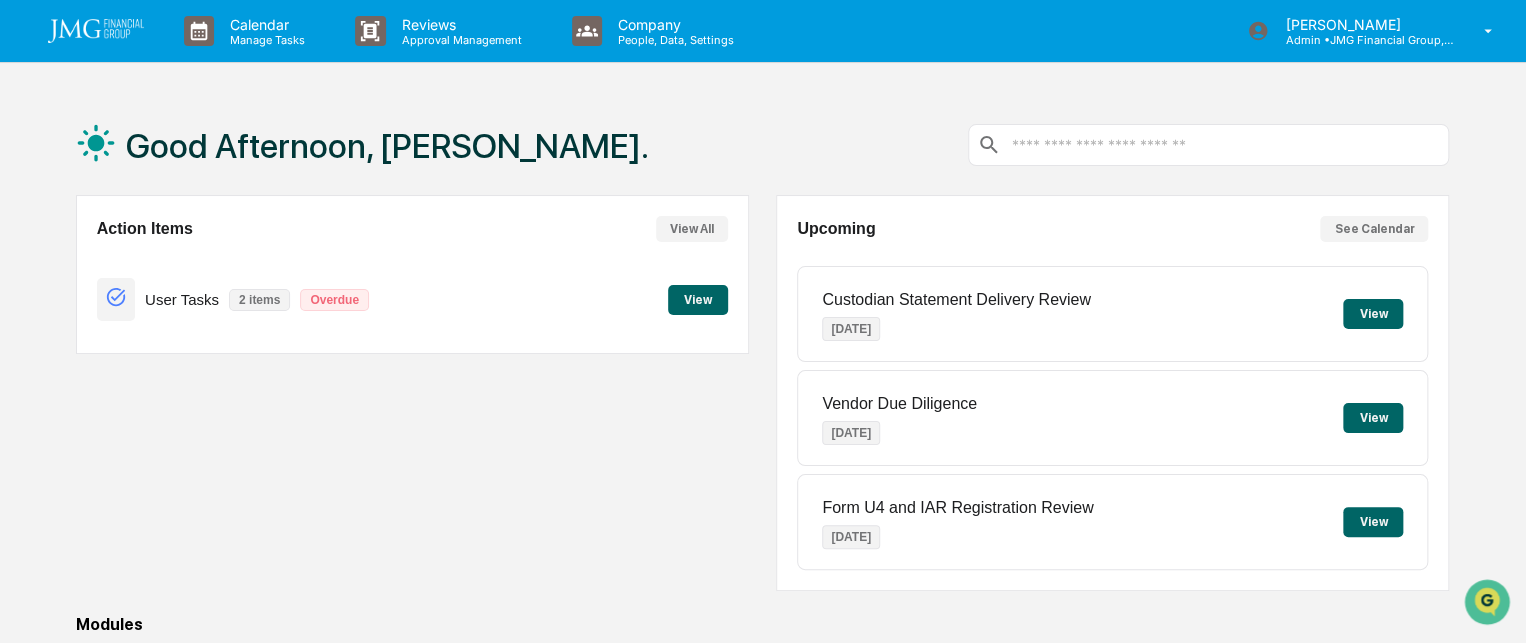 click on "User Tasks" at bounding box center (182, 299) 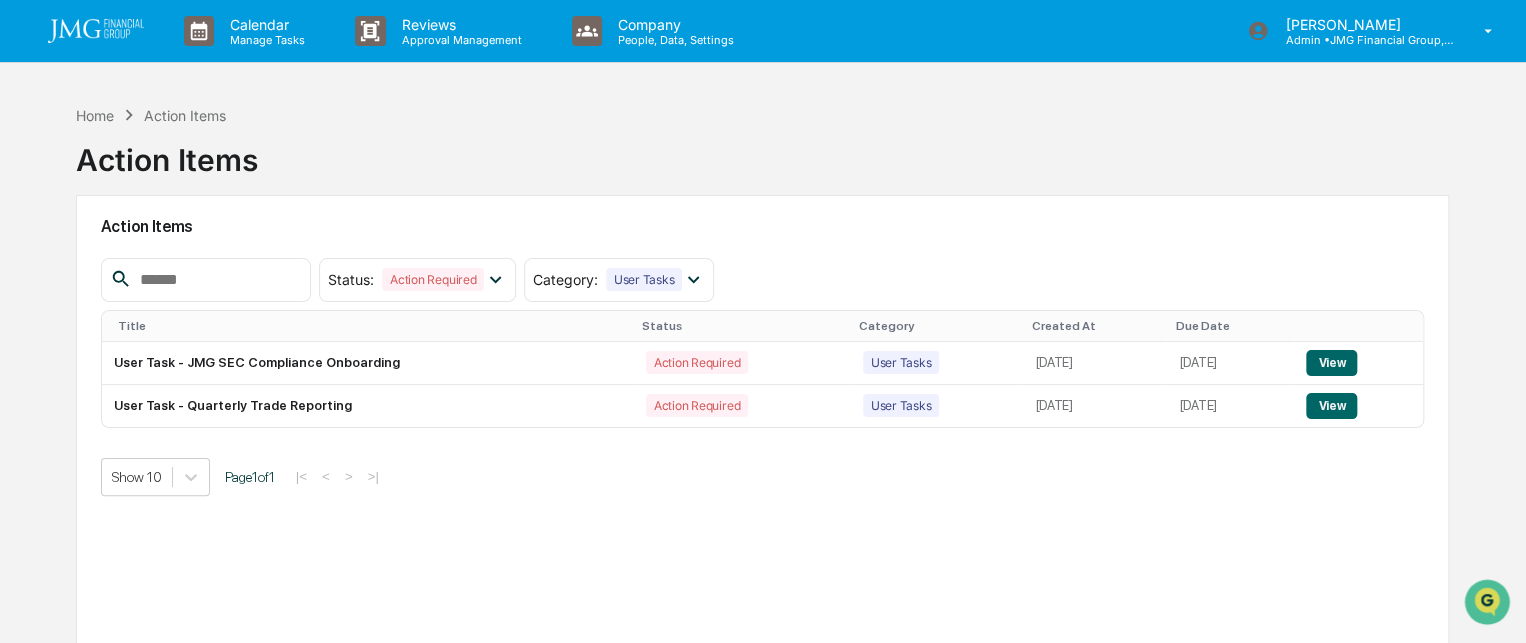 click on "View" at bounding box center (1331, 406) 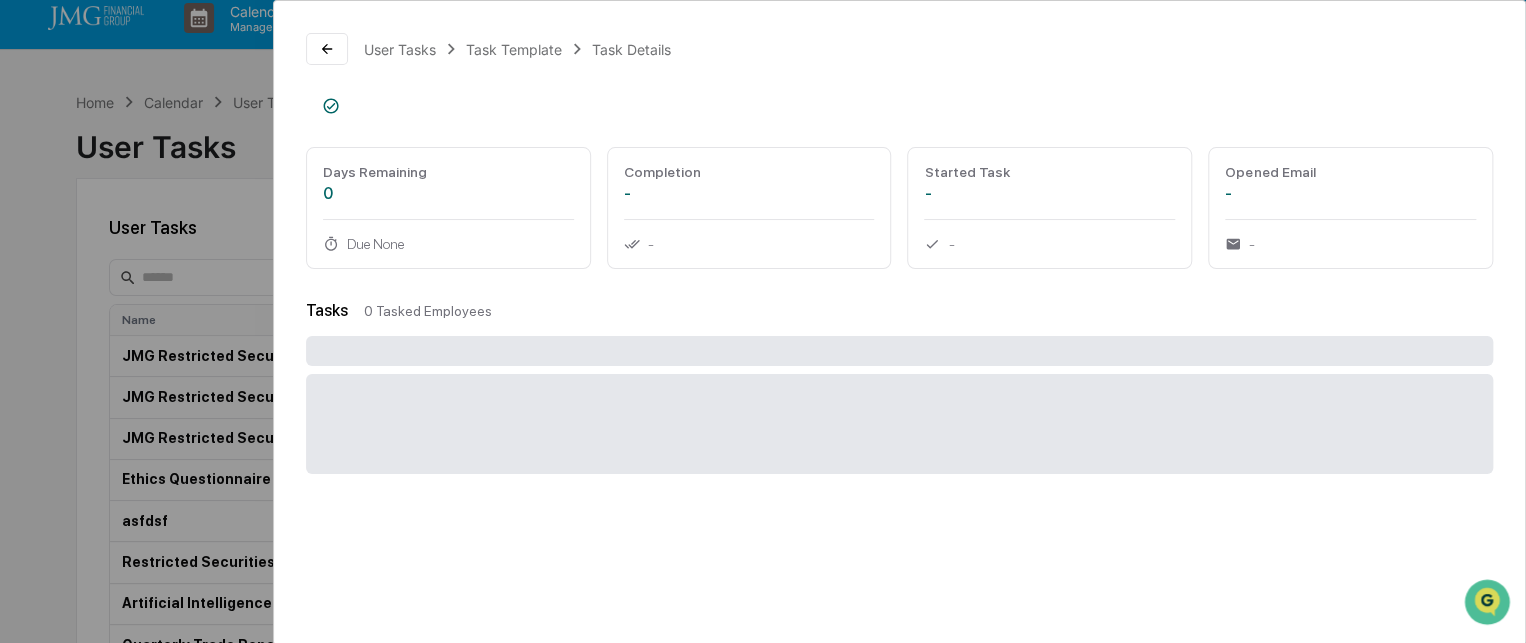 scroll, scrollTop: 0, scrollLeft: 0, axis: both 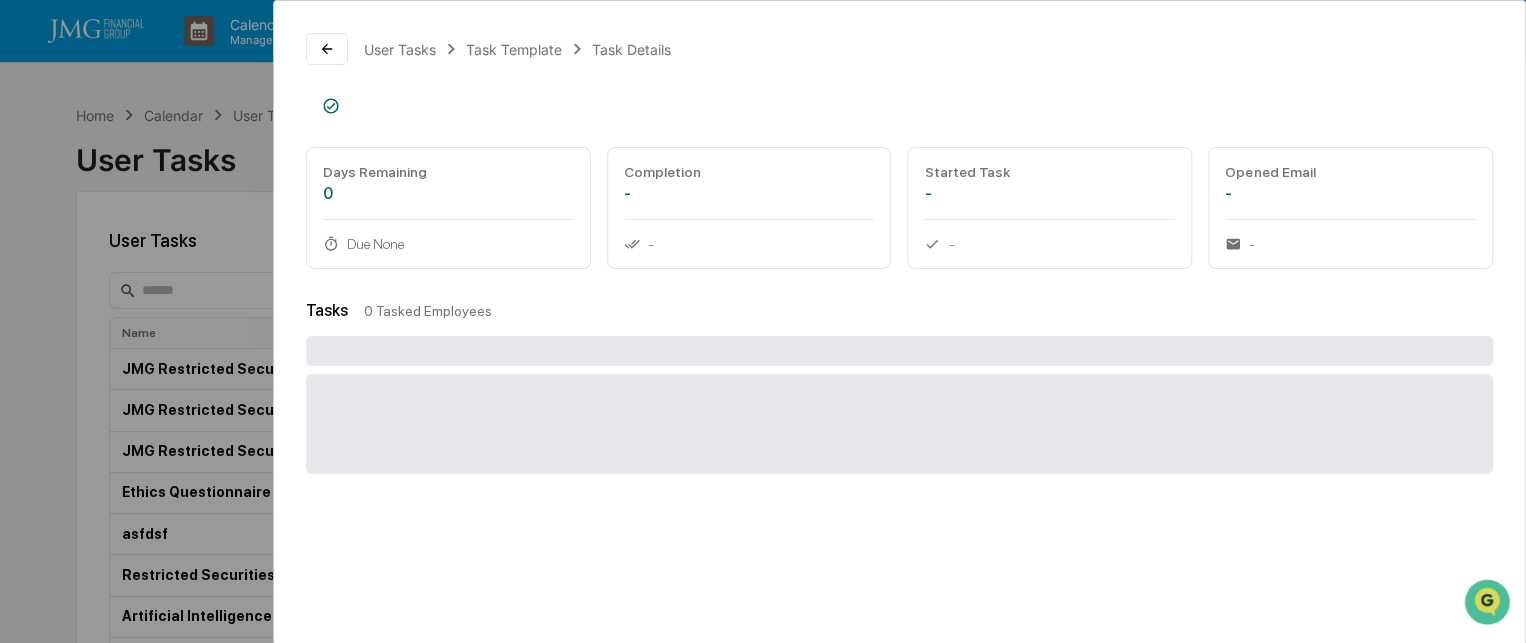 click on "Task Template" at bounding box center (514, 49) 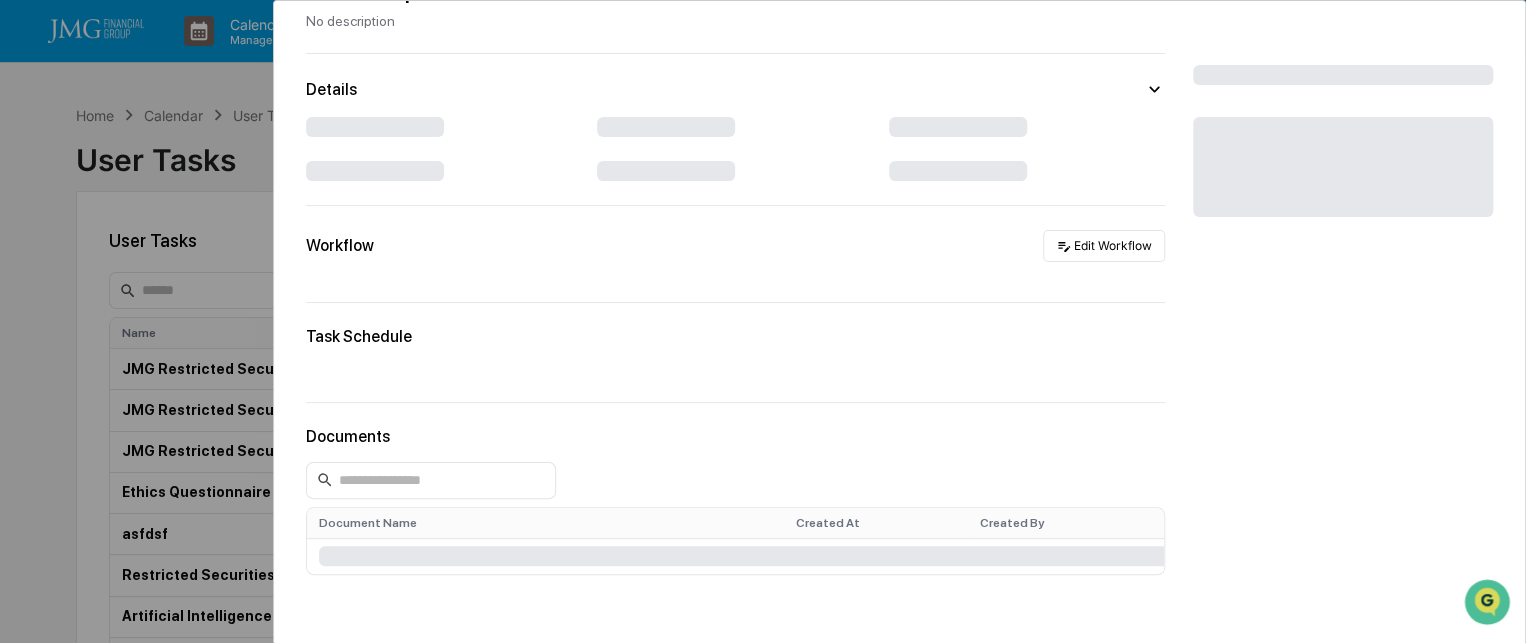 scroll, scrollTop: 0, scrollLeft: 0, axis: both 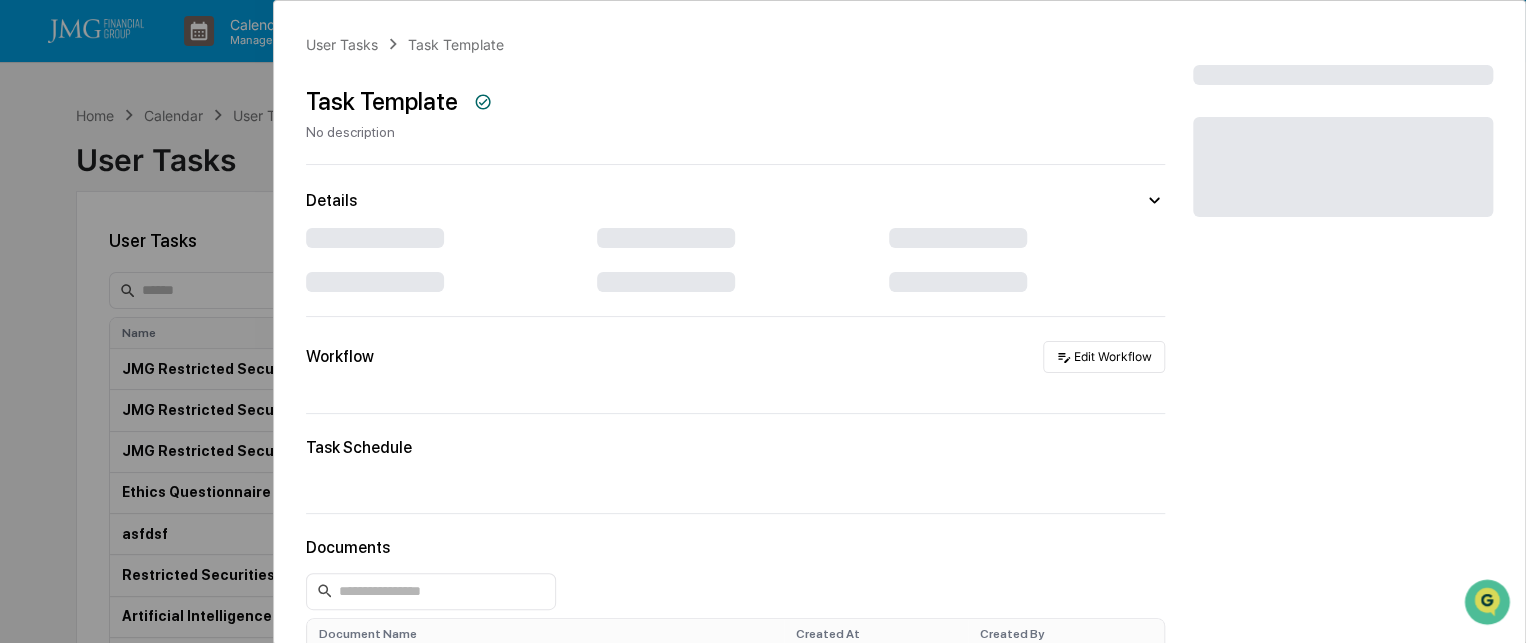 click on "User Tasks" at bounding box center [342, 44] 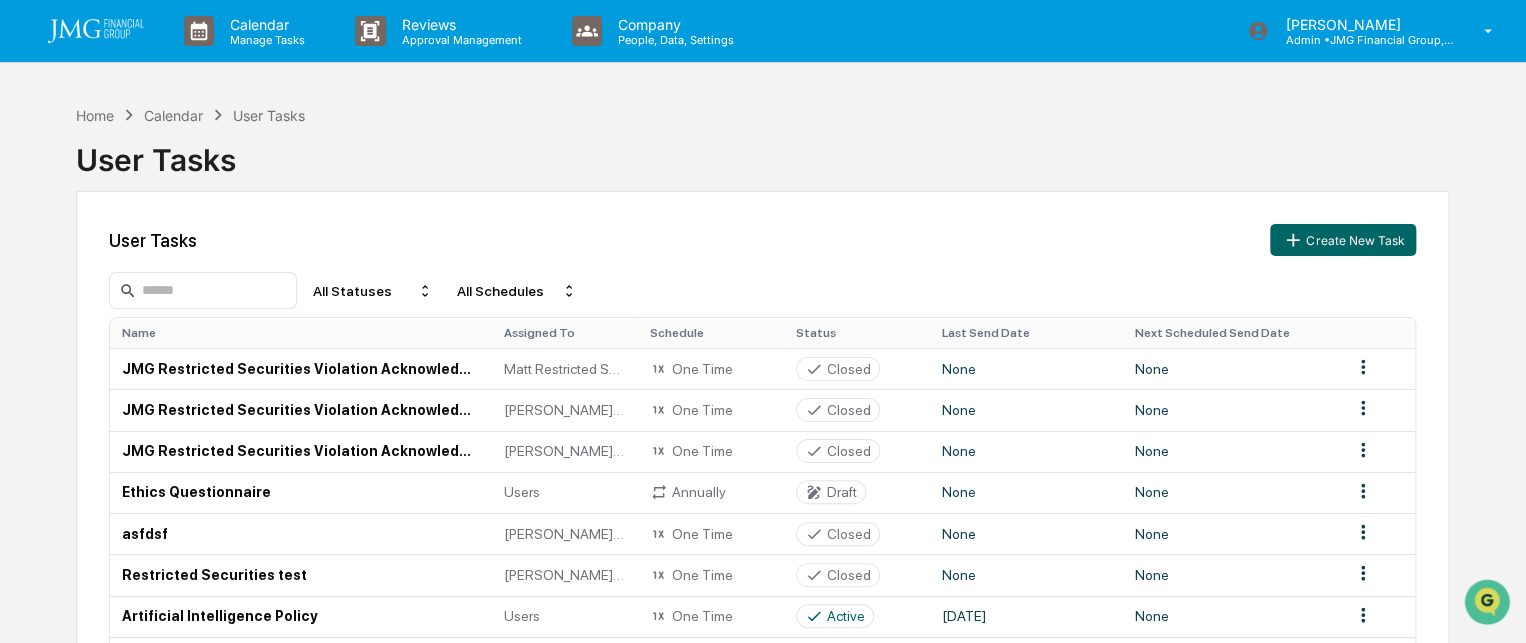 click at bounding box center (96, 31) 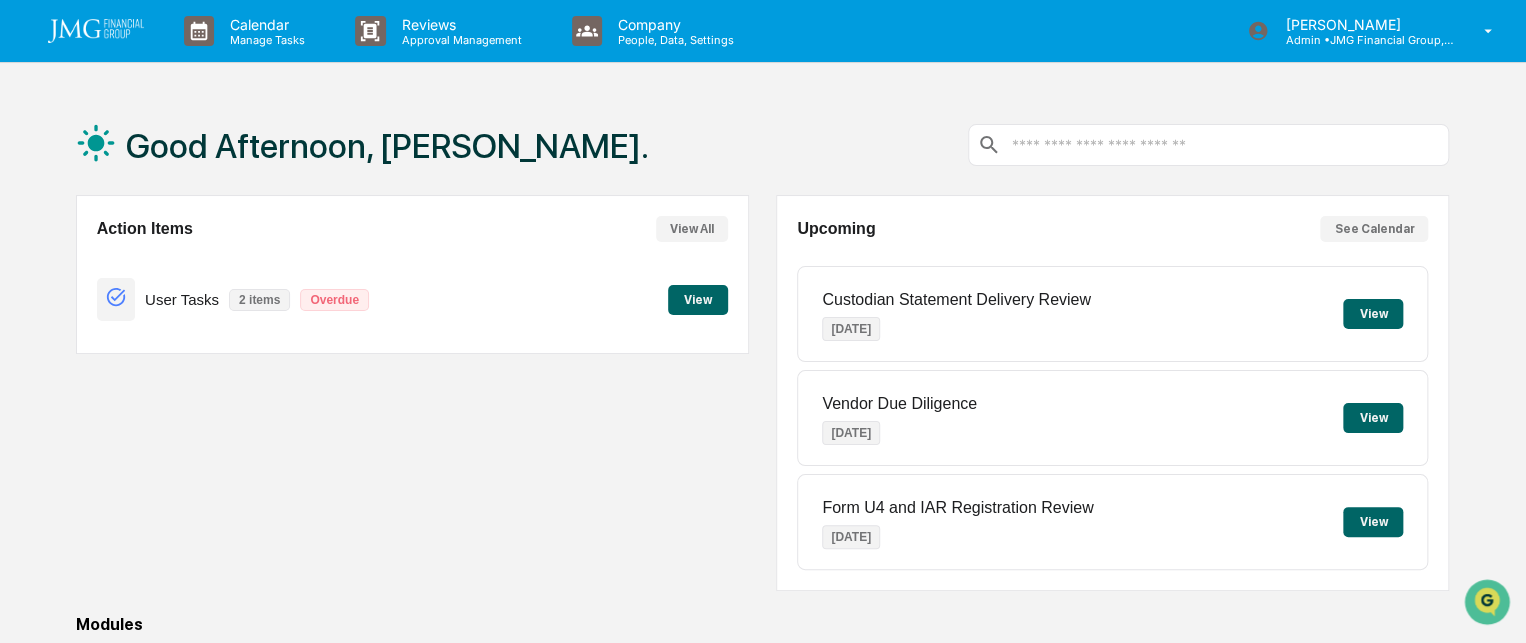 click on "View" at bounding box center (698, 300) 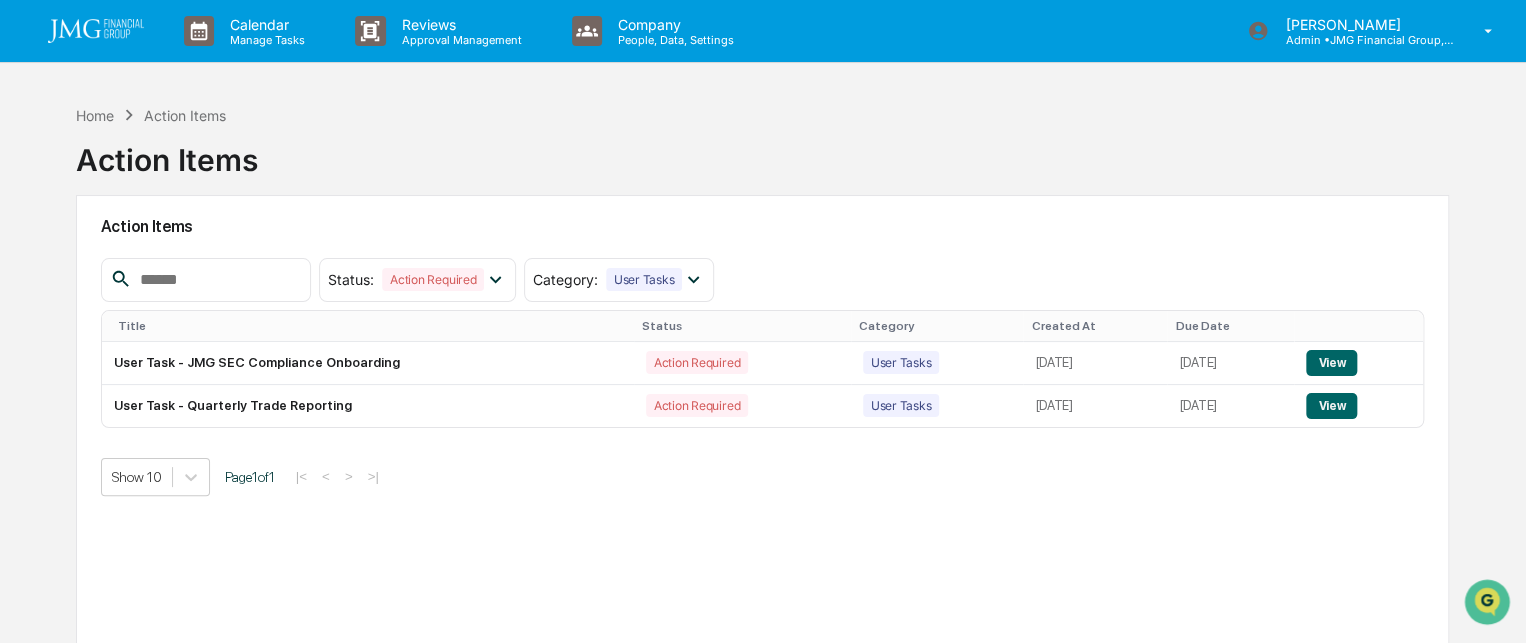 click on "User Task - JMG SEC Compliance Onboarding" at bounding box center (368, 363) 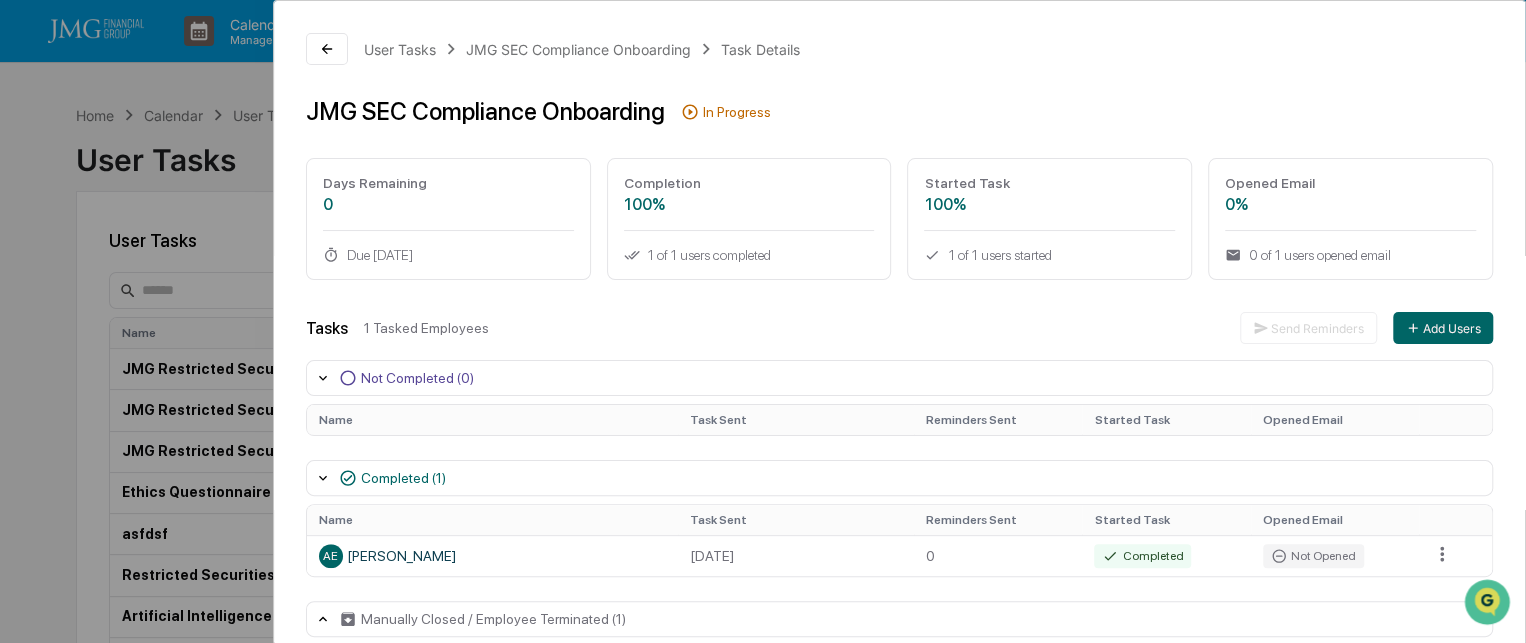 scroll, scrollTop: 25, scrollLeft: 0, axis: vertical 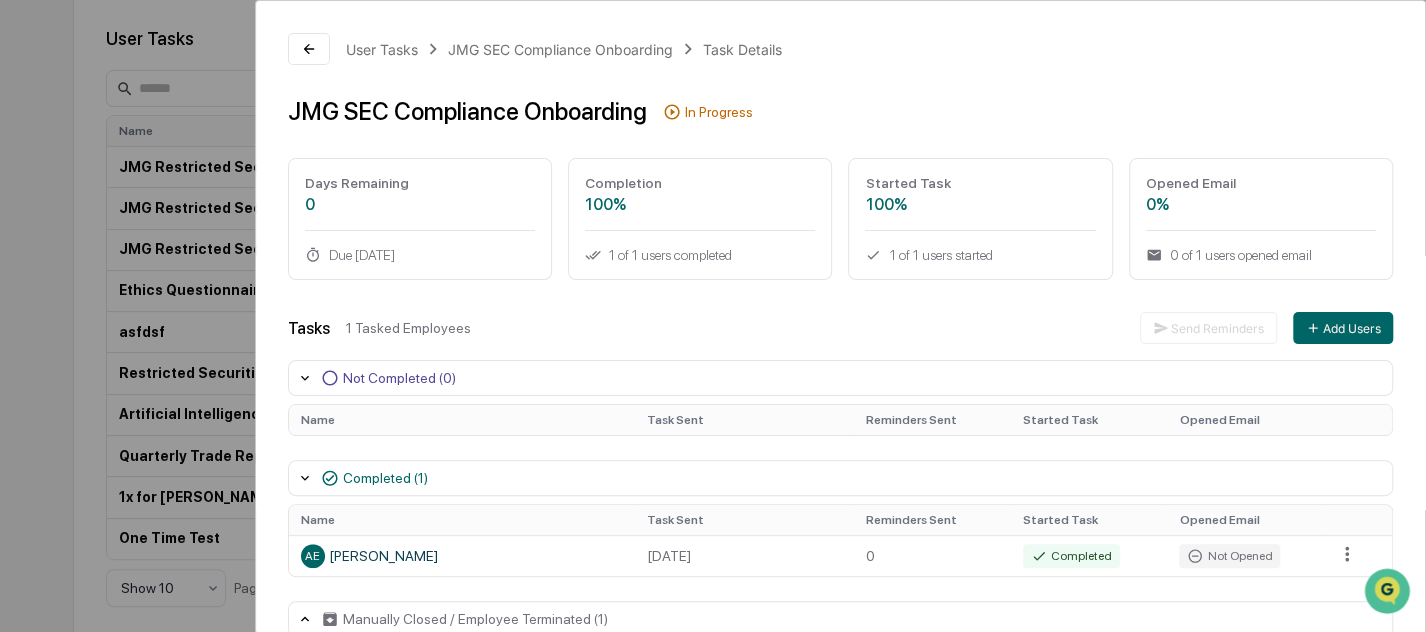 click on "JMG SEC Compliance Onboarding" at bounding box center [560, 49] 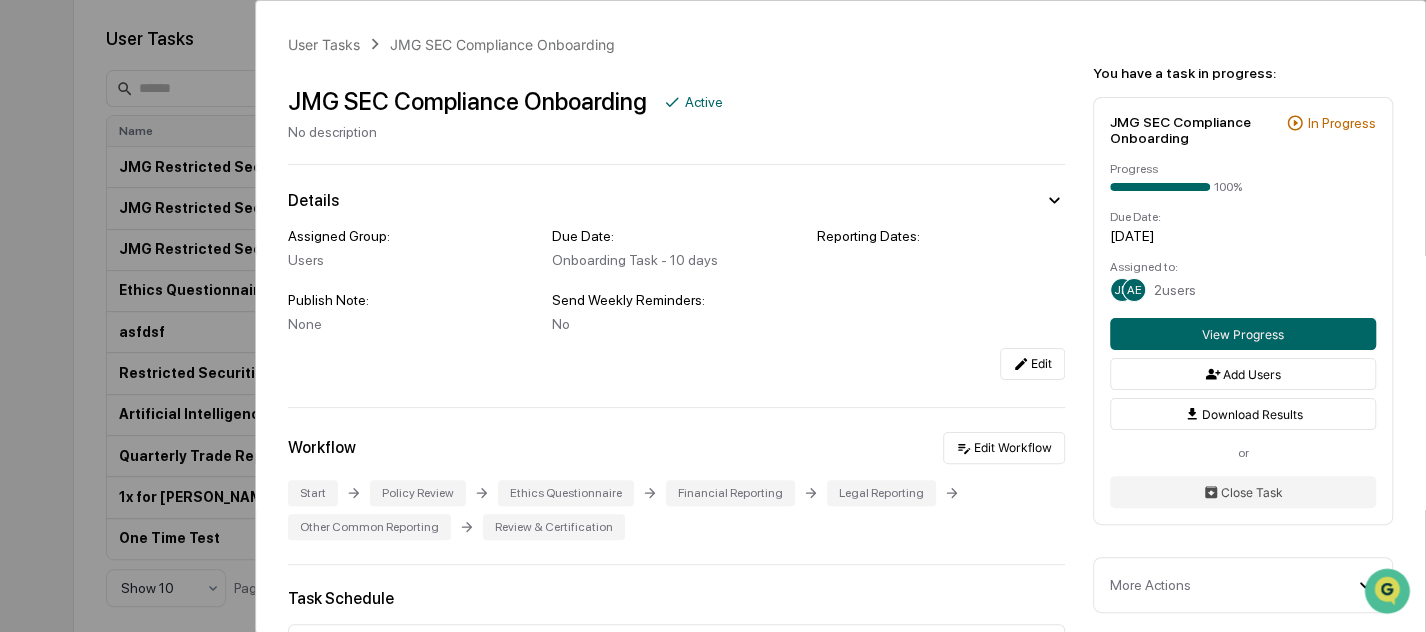 scroll, scrollTop: 107, scrollLeft: 0, axis: vertical 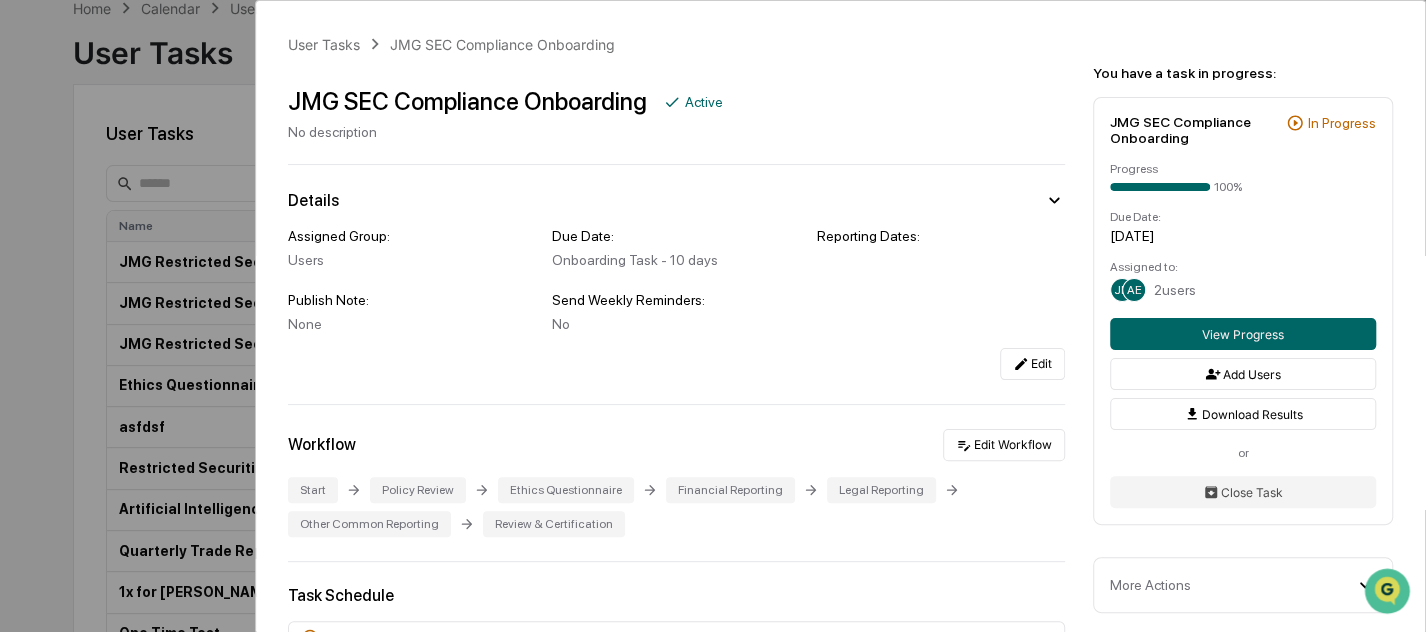 click on "Edit Workflow" at bounding box center [1004, 445] 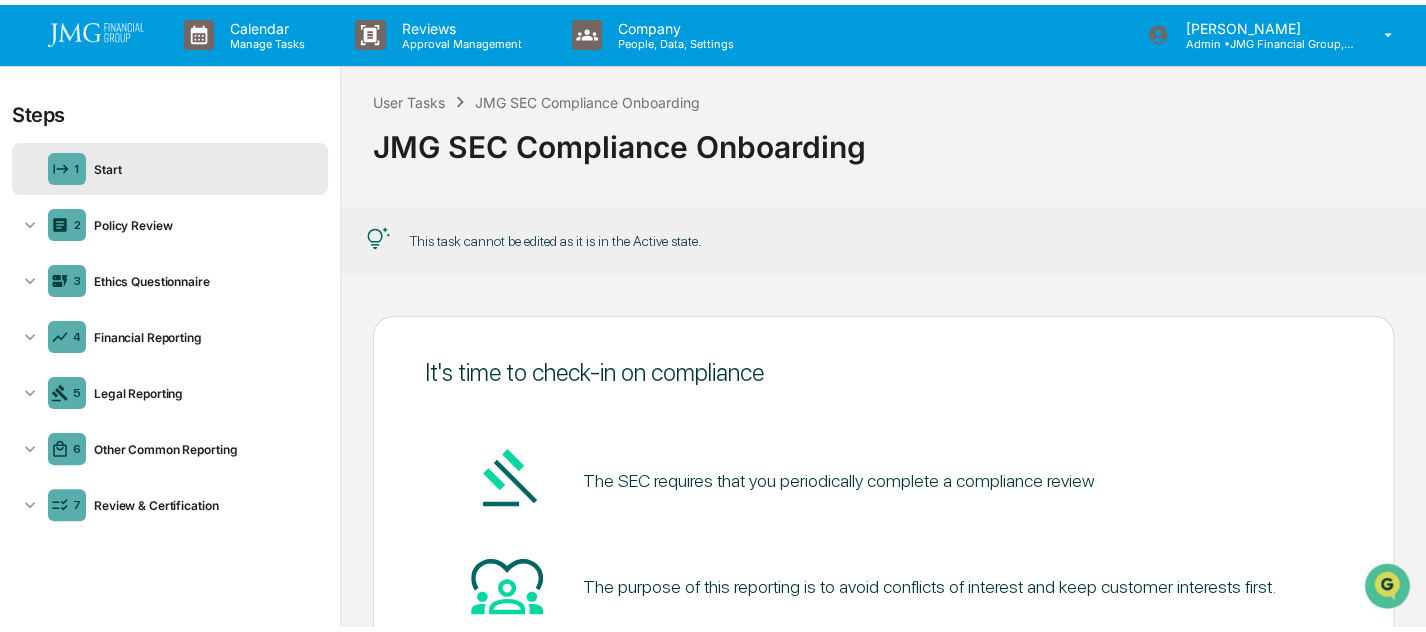 scroll, scrollTop: 0, scrollLeft: 0, axis: both 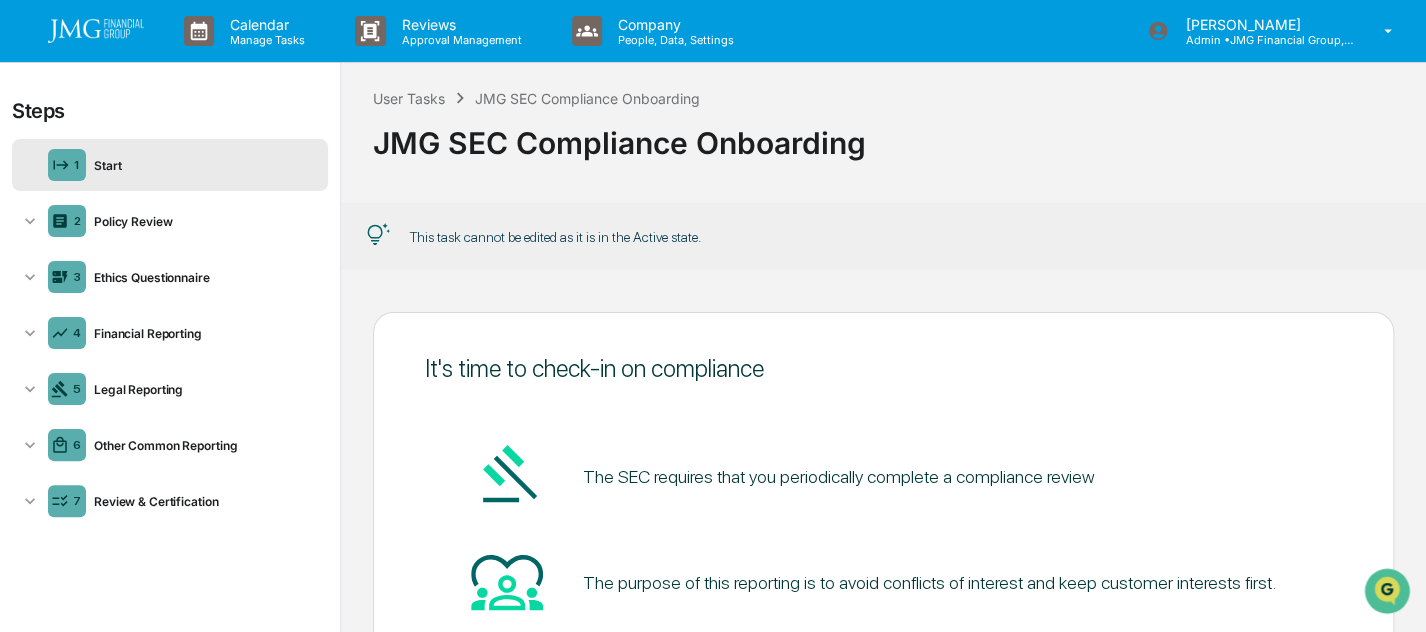 click on "Policy Review" at bounding box center [203, 221] 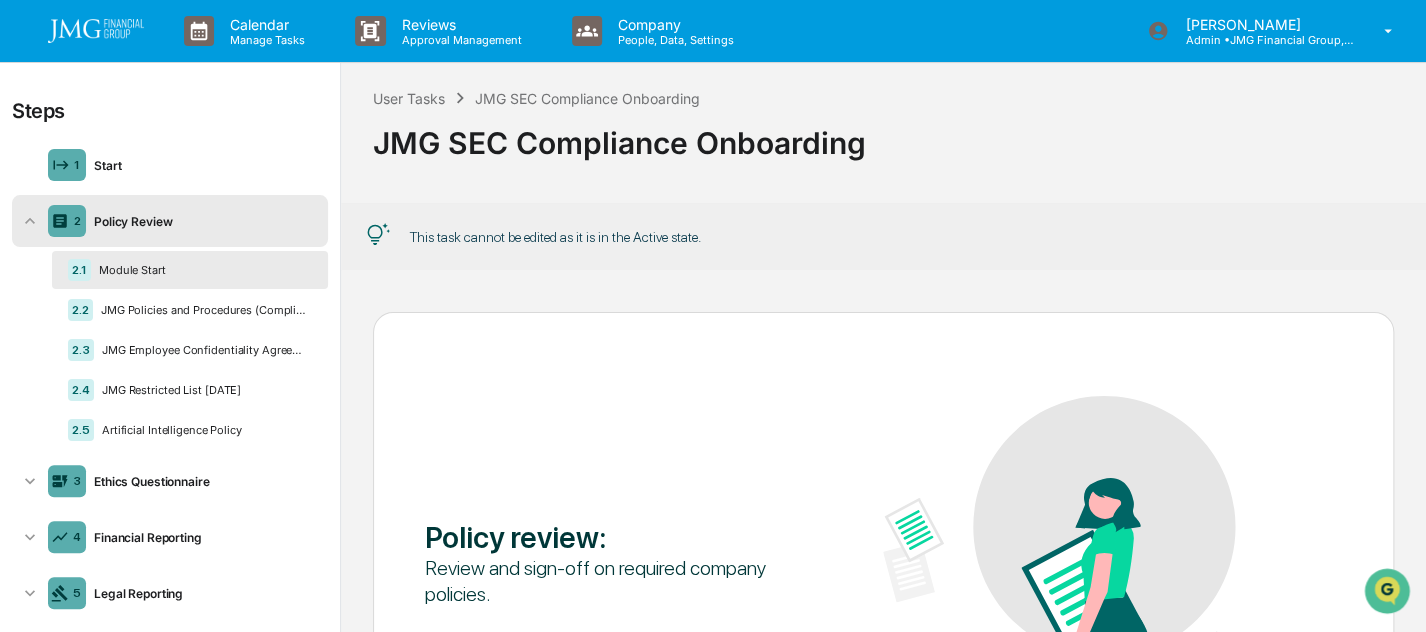 click on "Ethics Questionnaire" at bounding box center (203, 481) 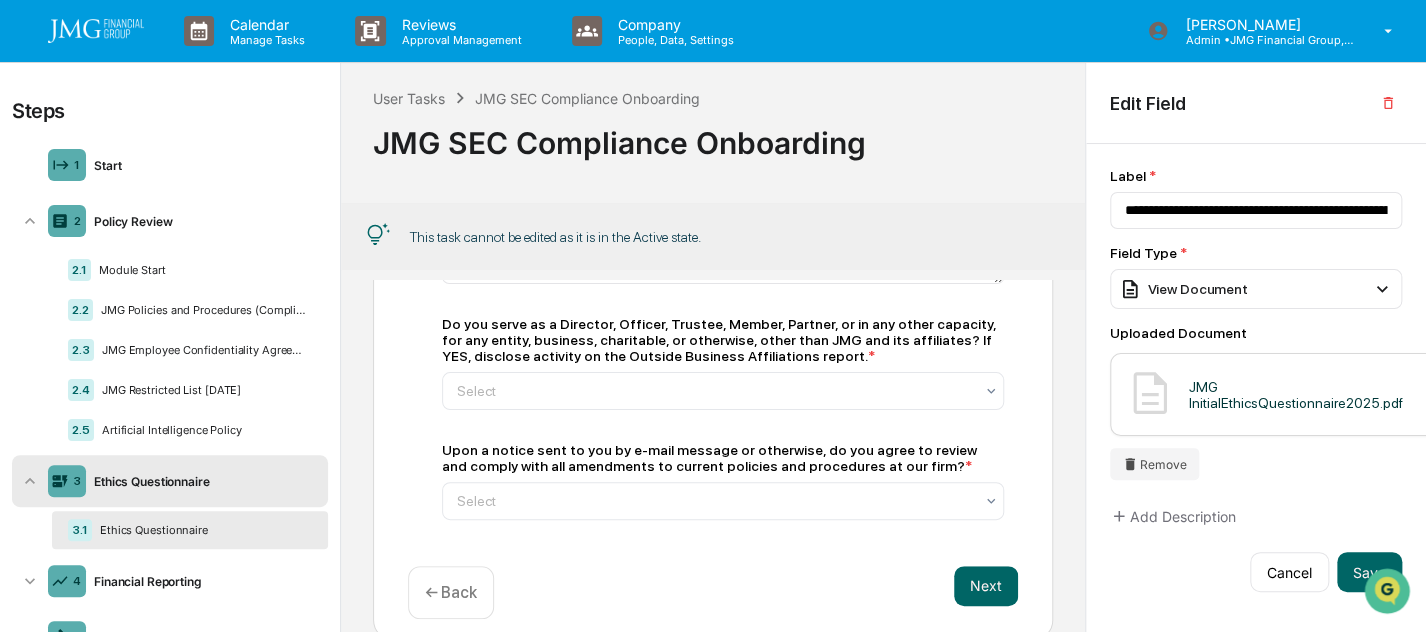 scroll, scrollTop: 1544, scrollLeft: 0, axis: vertical 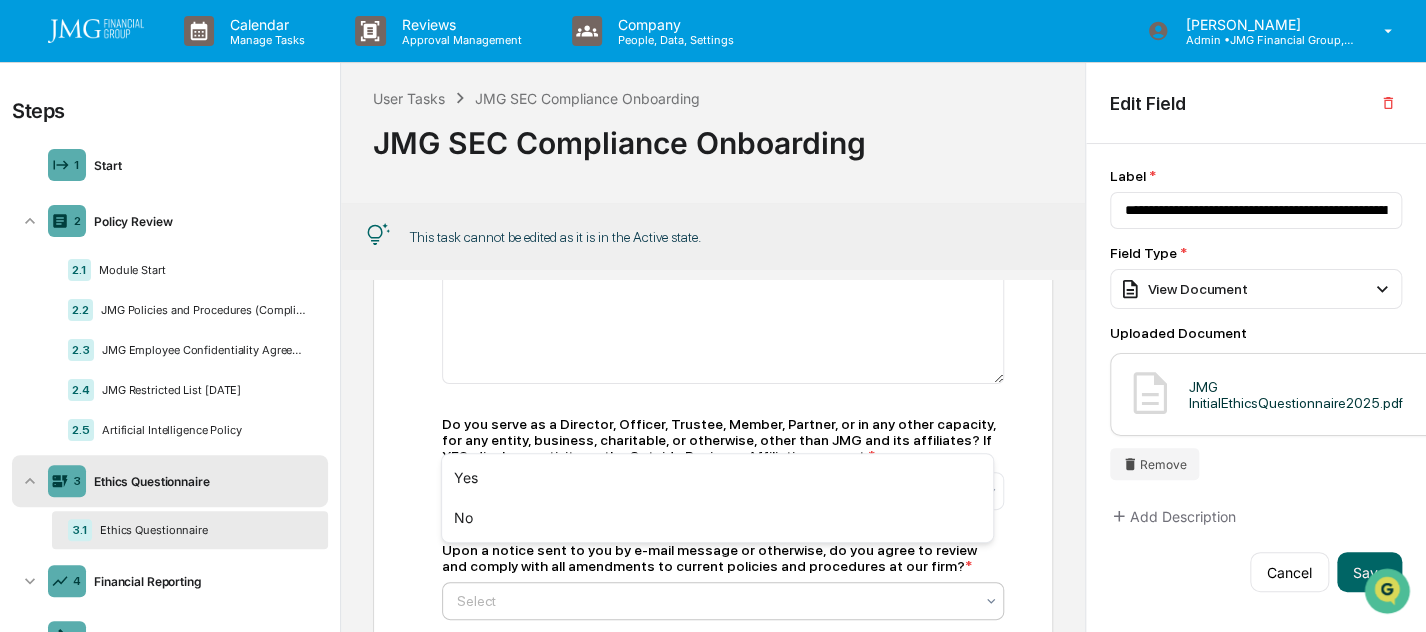 click at bounding box center (715, 601) 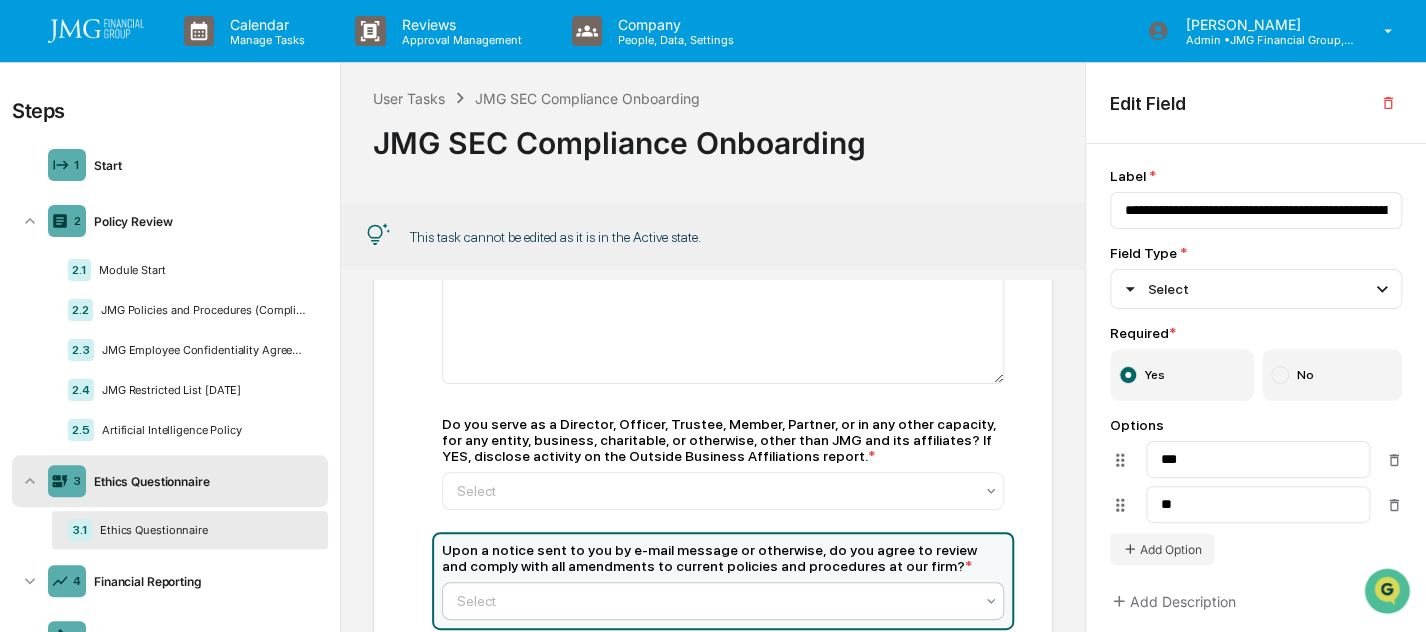 click at bounding box center (715, 601) 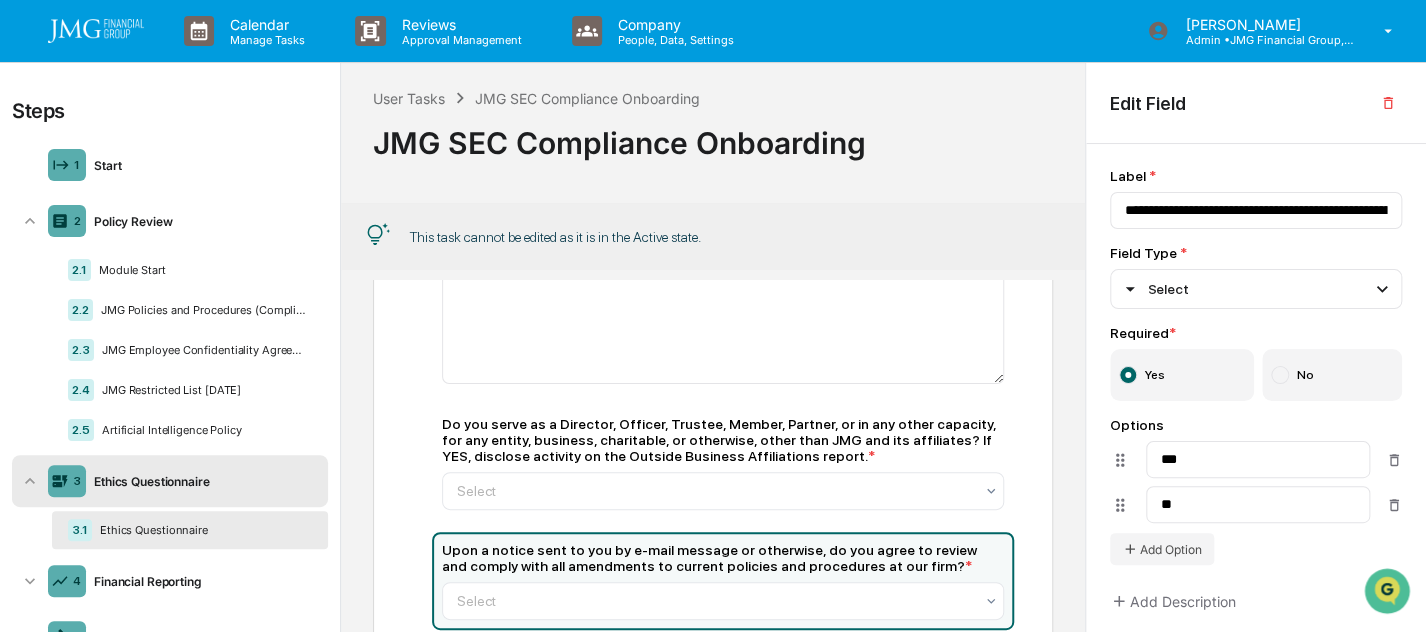 click on "Please view this document for Exhibit A & Exhibit B, referenced in the following questions. JMG InitialEthicsQuestionnaire2025.pdf View Identify immediate family members (any child, [PERSON_NAME], grandchild, parent, stepparent, grandparent, spouse, sibling, mother-in law, father-in-law, son-in-law, daughter-in-law, brother-in-law, or sister-in-law, and shall include adoptive relationships) sharing the same household. Following each name identify relationship to you.   * Ex: [PERSON_NAME] (Father), [PERSON_NAME] (Sister) If you are rebutting the presumption that you have a Beneficial Interest in Accounts held by immediate family members (as described above) residing in the same household with you, identify your rebuttal. The terms Beneficial Interest and Account are defined in Exhibit A and Exhibit B, respectively:    * Select  * Select  * Select Do you have any employment, self employment or business activity other than JMG? If YES, disclose activity on the Outside Business Affiliations report.   * Select  * Select" at bounding box center [713, -254] 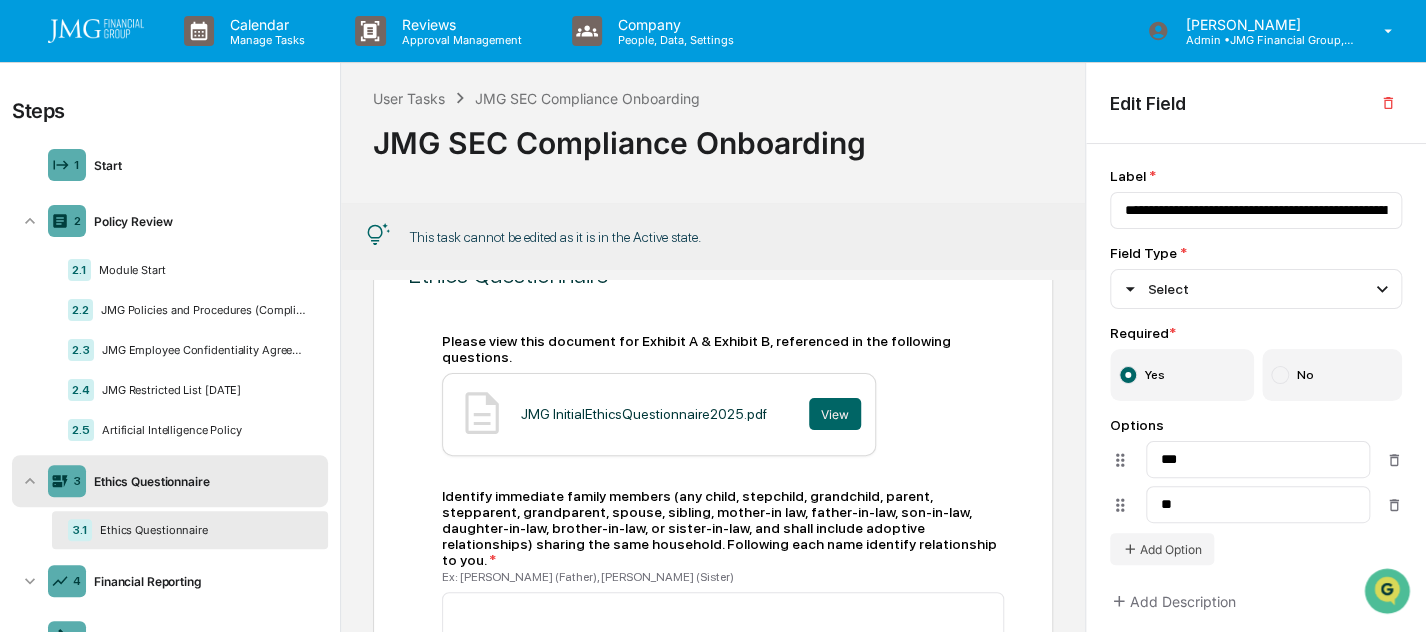 scroll, scrollTop: 0, scrollLeft: 0, axis: both 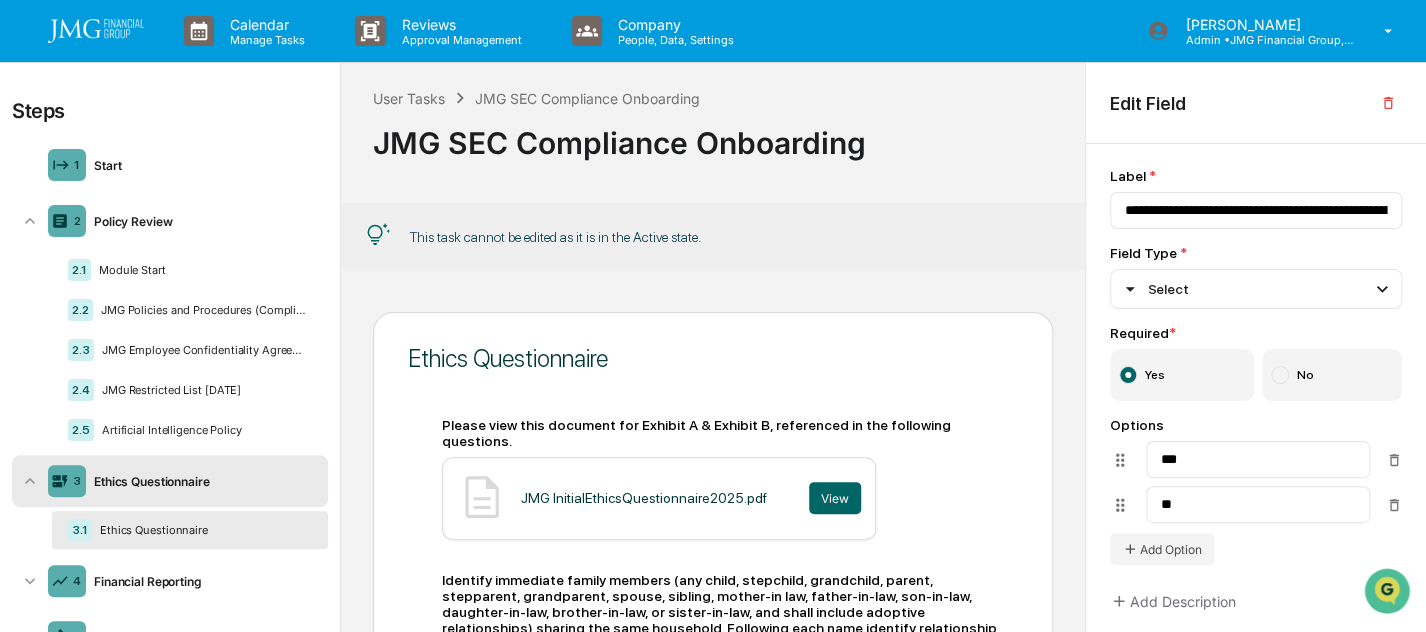 click on "Ethics Questionnaire" at bounding box center (202, 530) 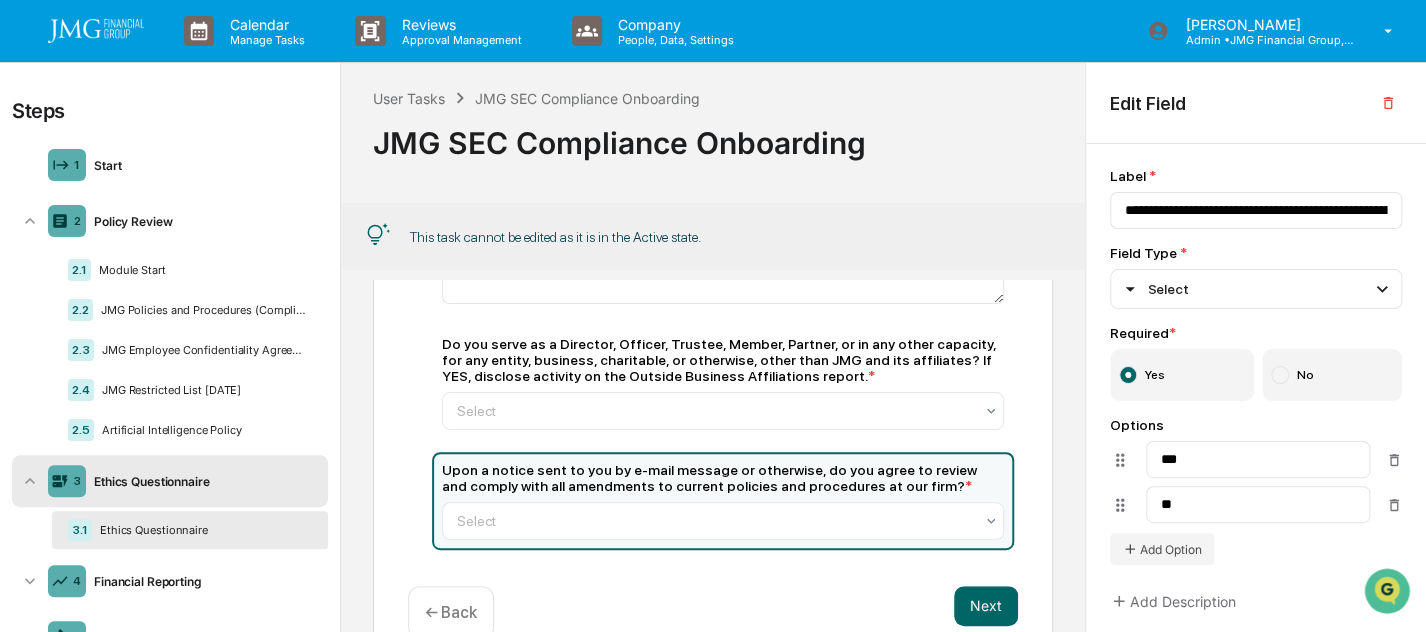 scroll, scrollTop: 1700, scrollLeft: 0, axis: vertical 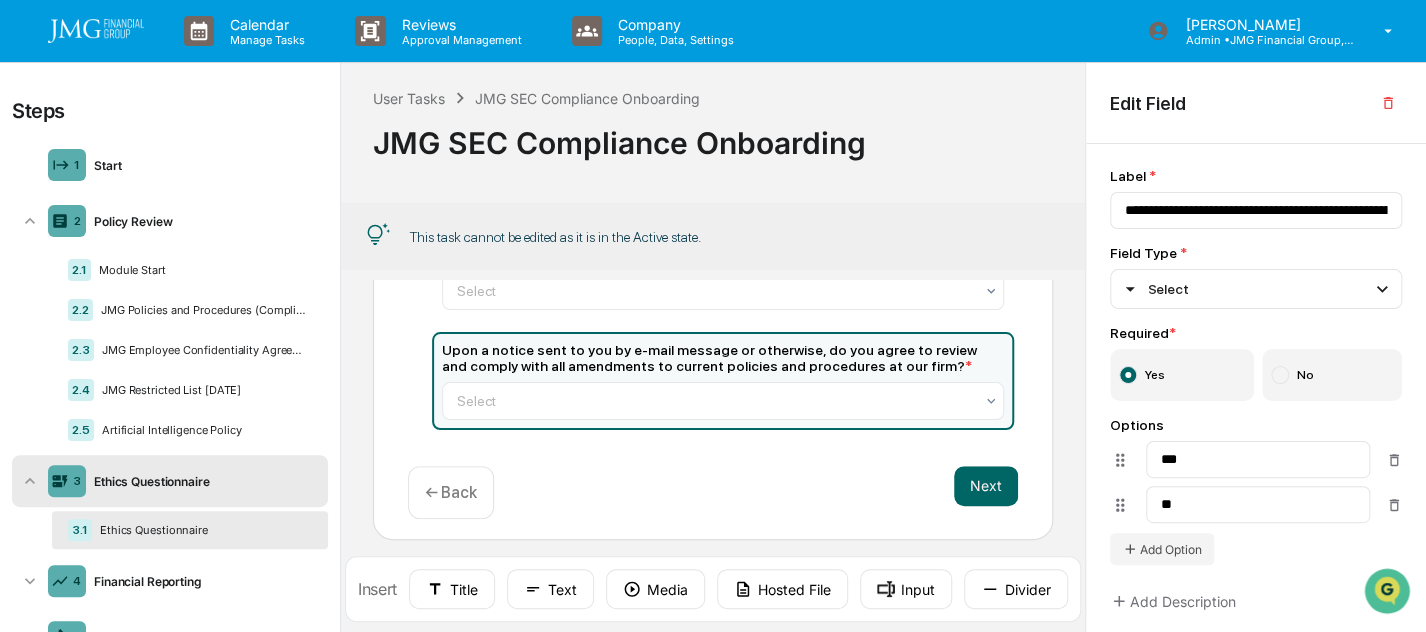 click on "Ethics Questionnaire" at bounding box center (203, 481) 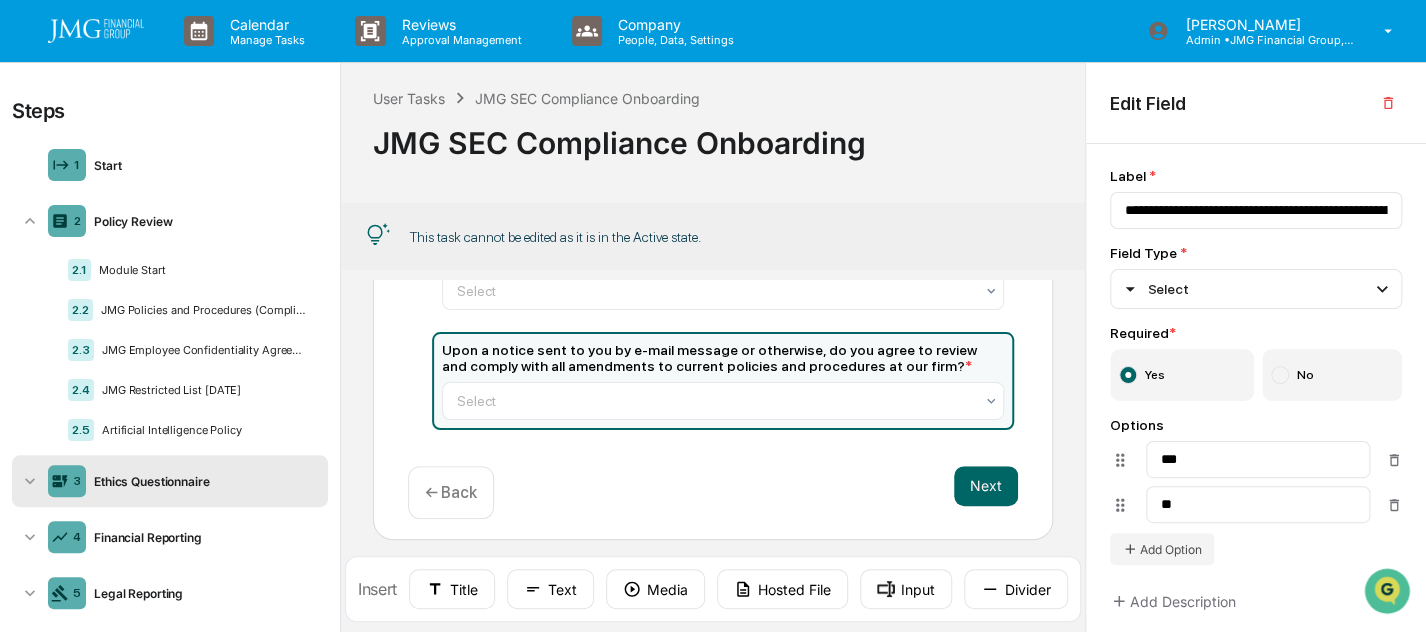 click on "Financial Reporting" at bounding box center (203, 537) 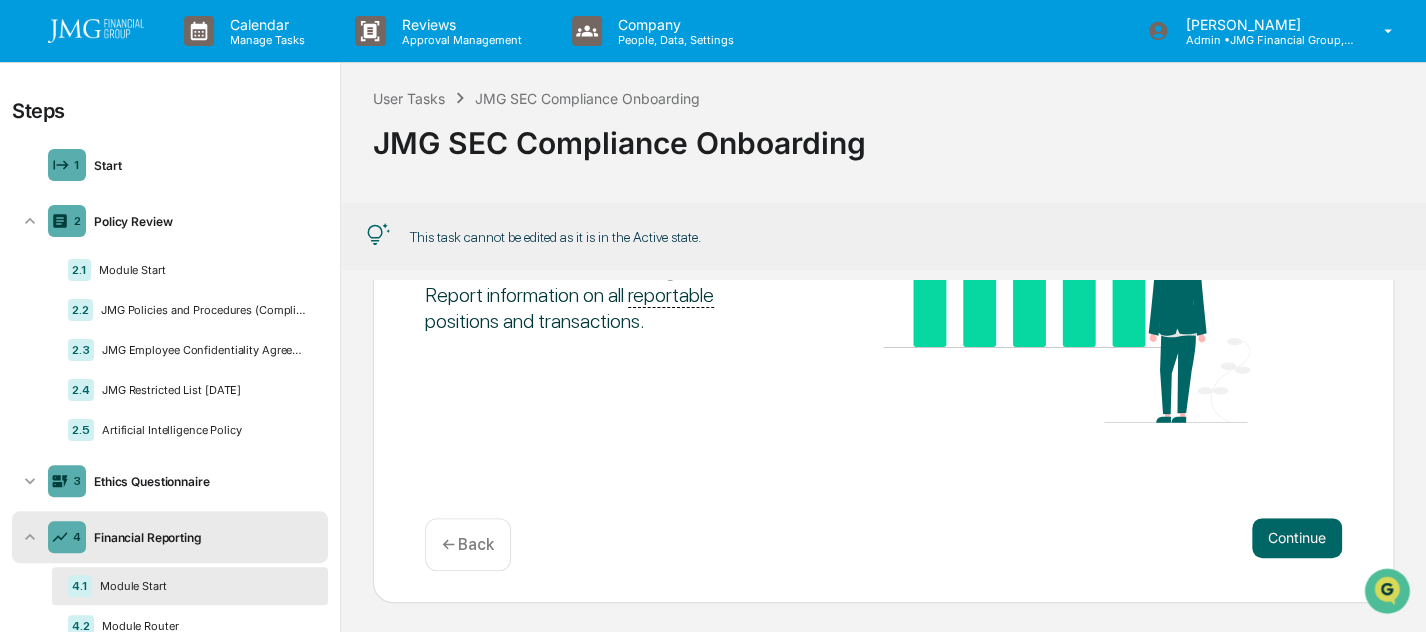 scroll, scrollTop: 268, scrollLeft: 0, axis: vertical 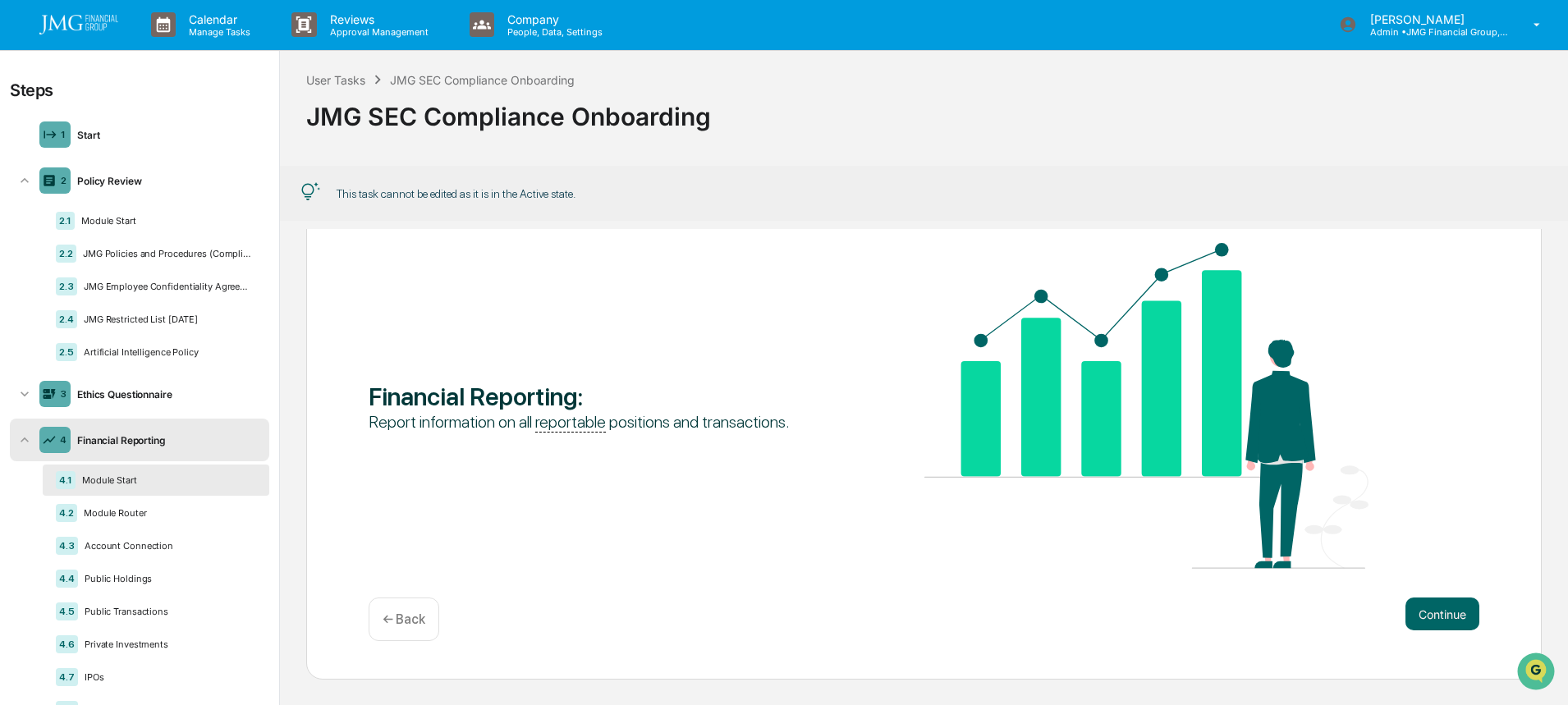 click on "Financial Reporting" at bounding box center (167, 440) 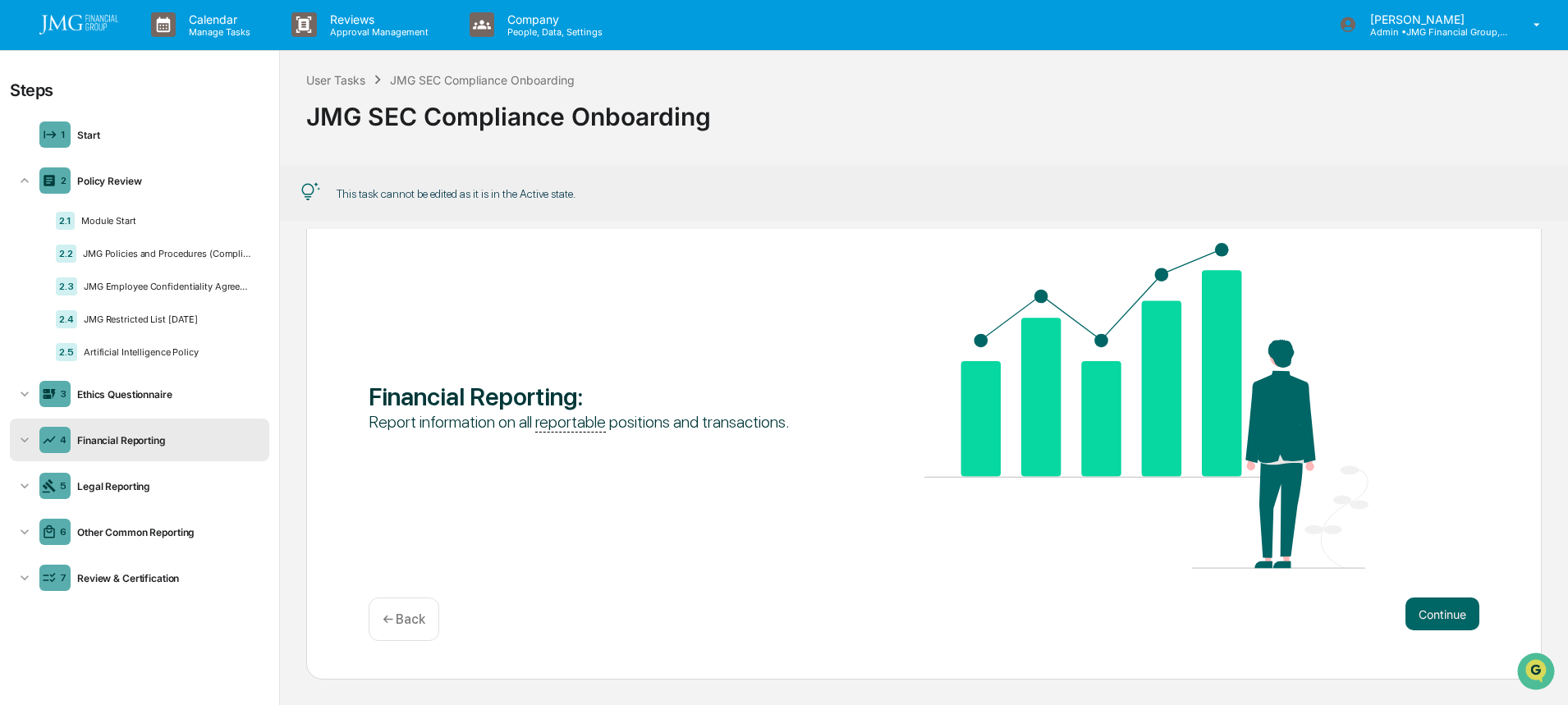 click on "Financial Reporting" at bounding box center (167, 440) 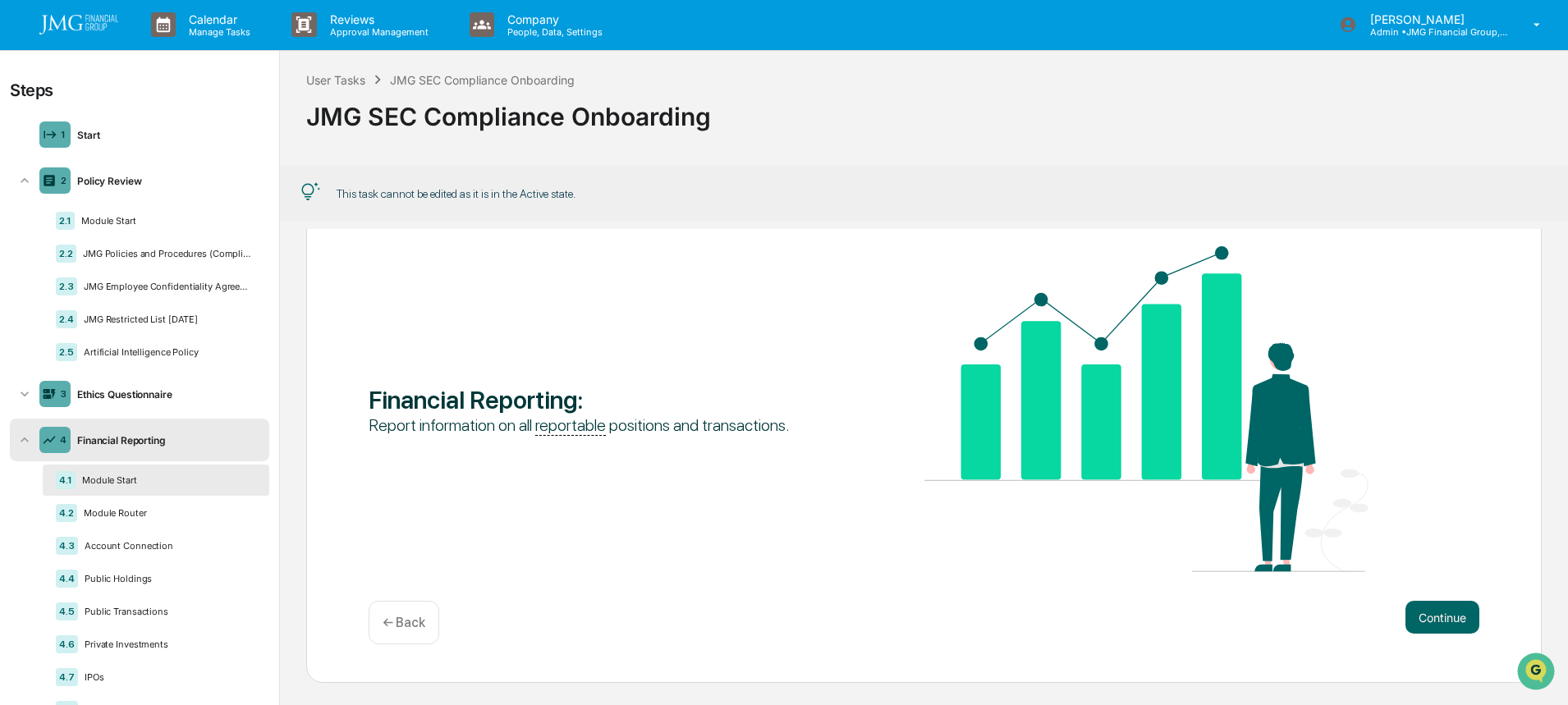 scroll, scrollTop: 62, scrollLeft: 0, axis: vertical 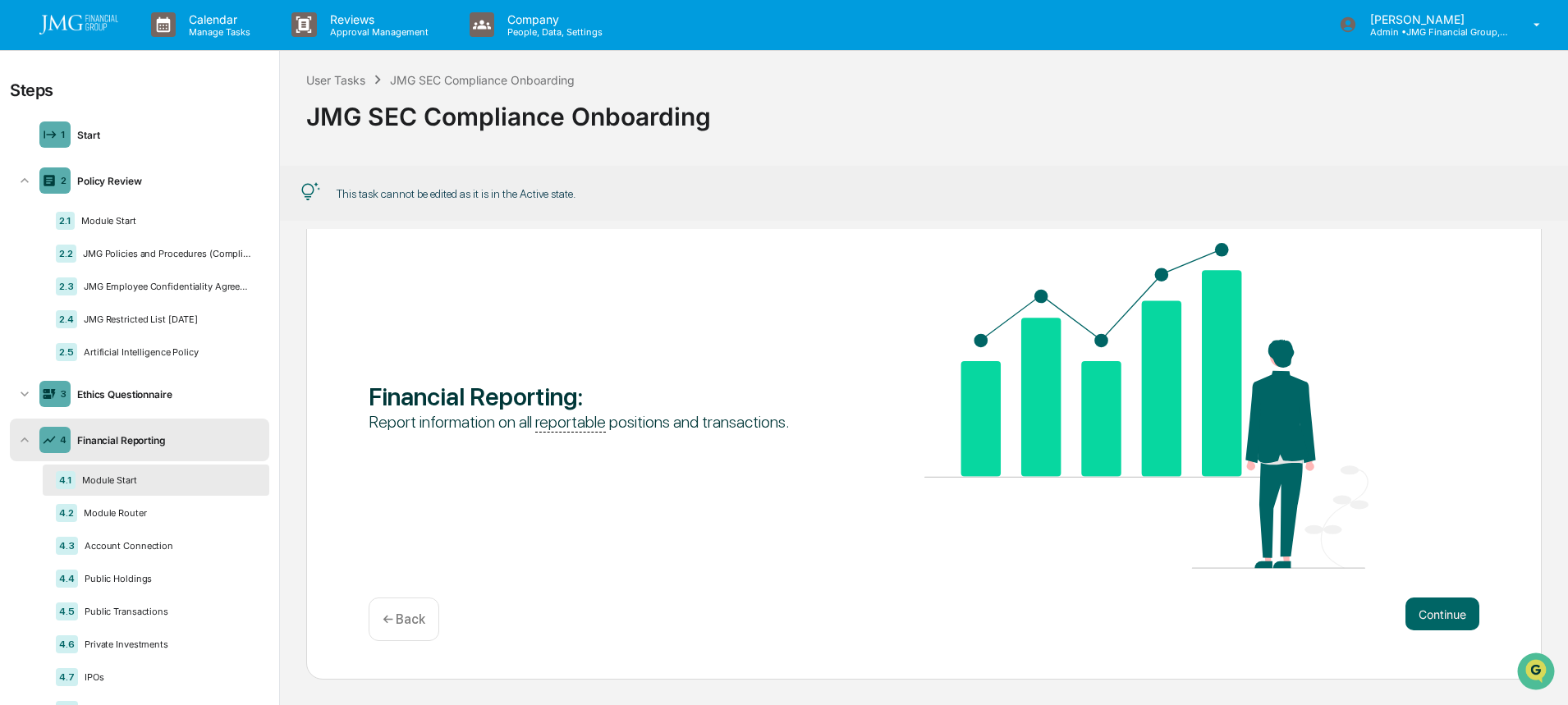 click on "Continue" at bounding box center (1442, 614) 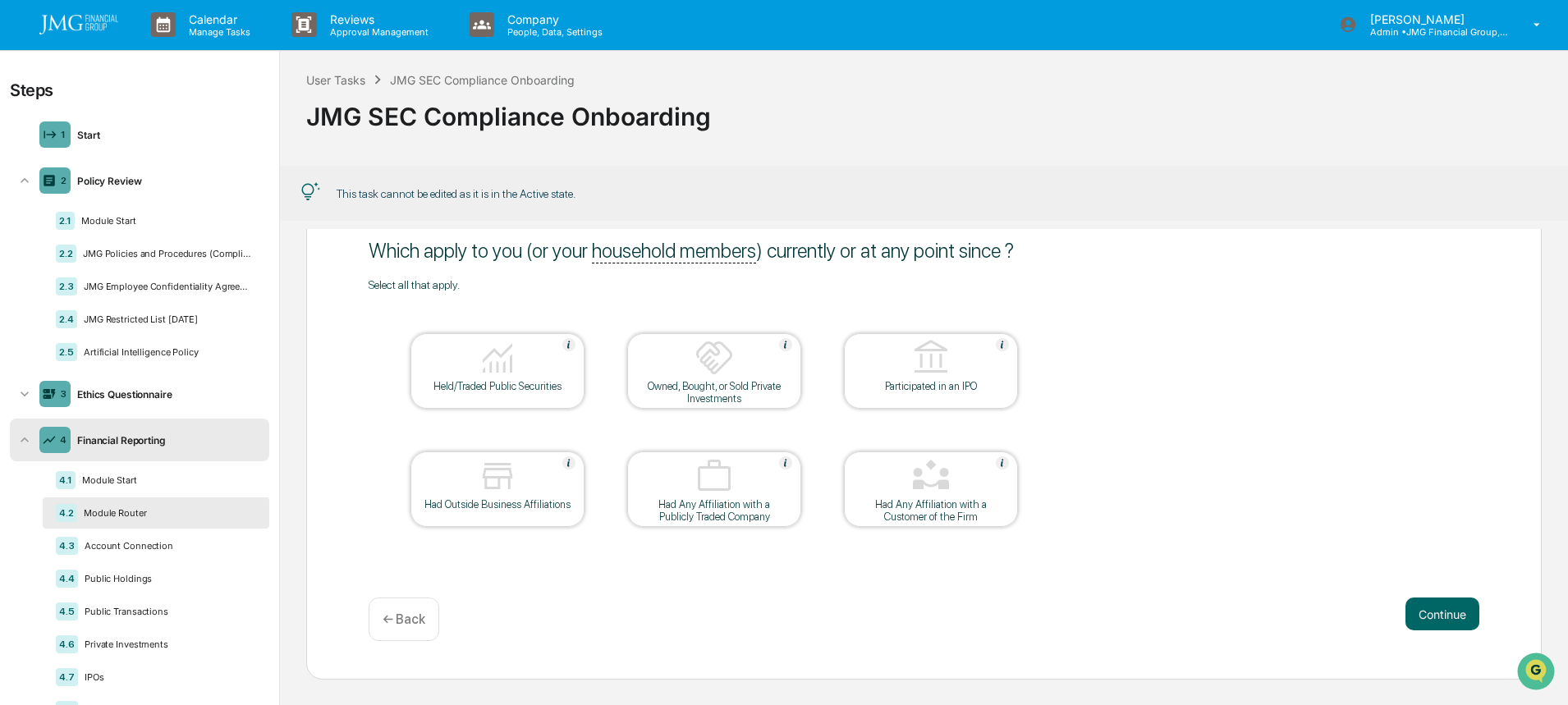 click on "Module Start" at bounding box center (166, 480) 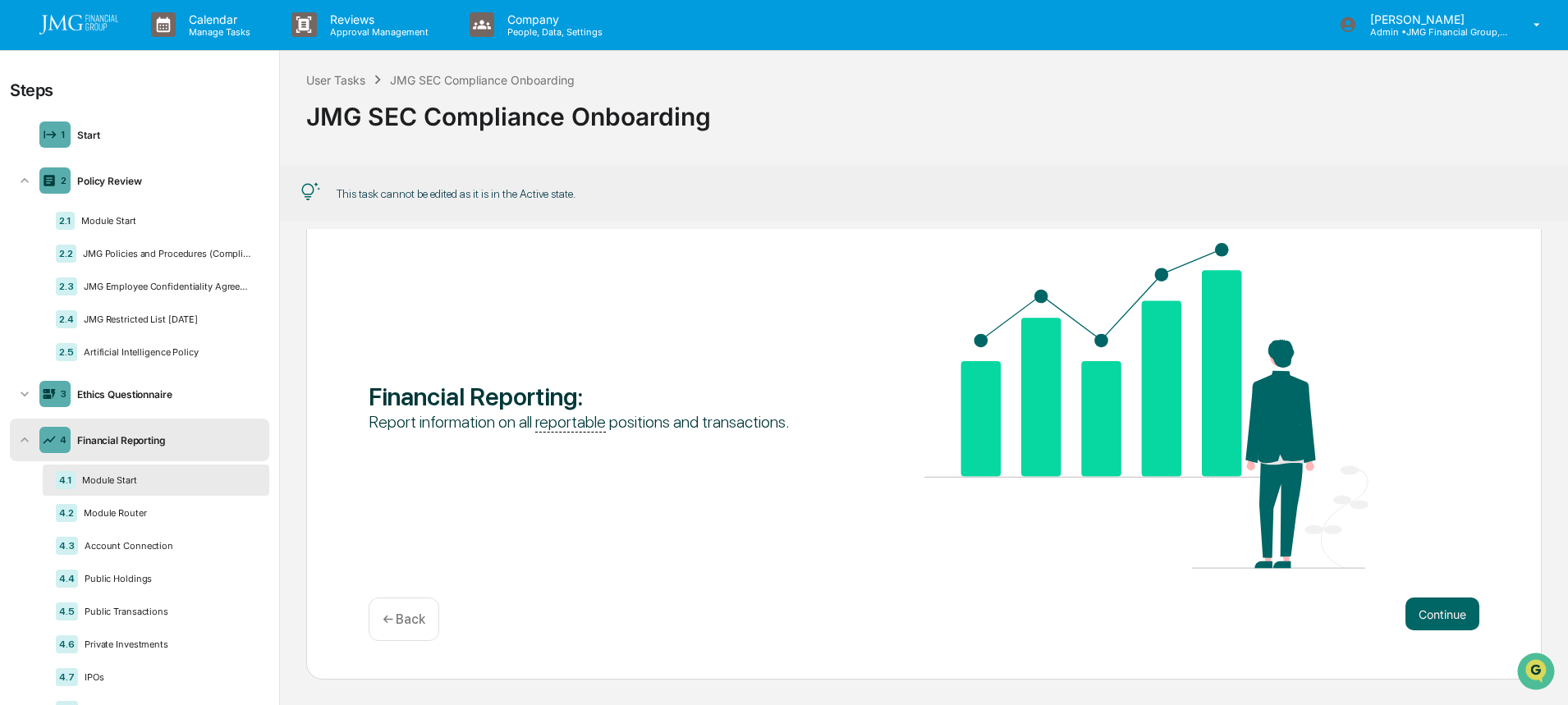 click on "Module Router" at bounding box center (167, 513) 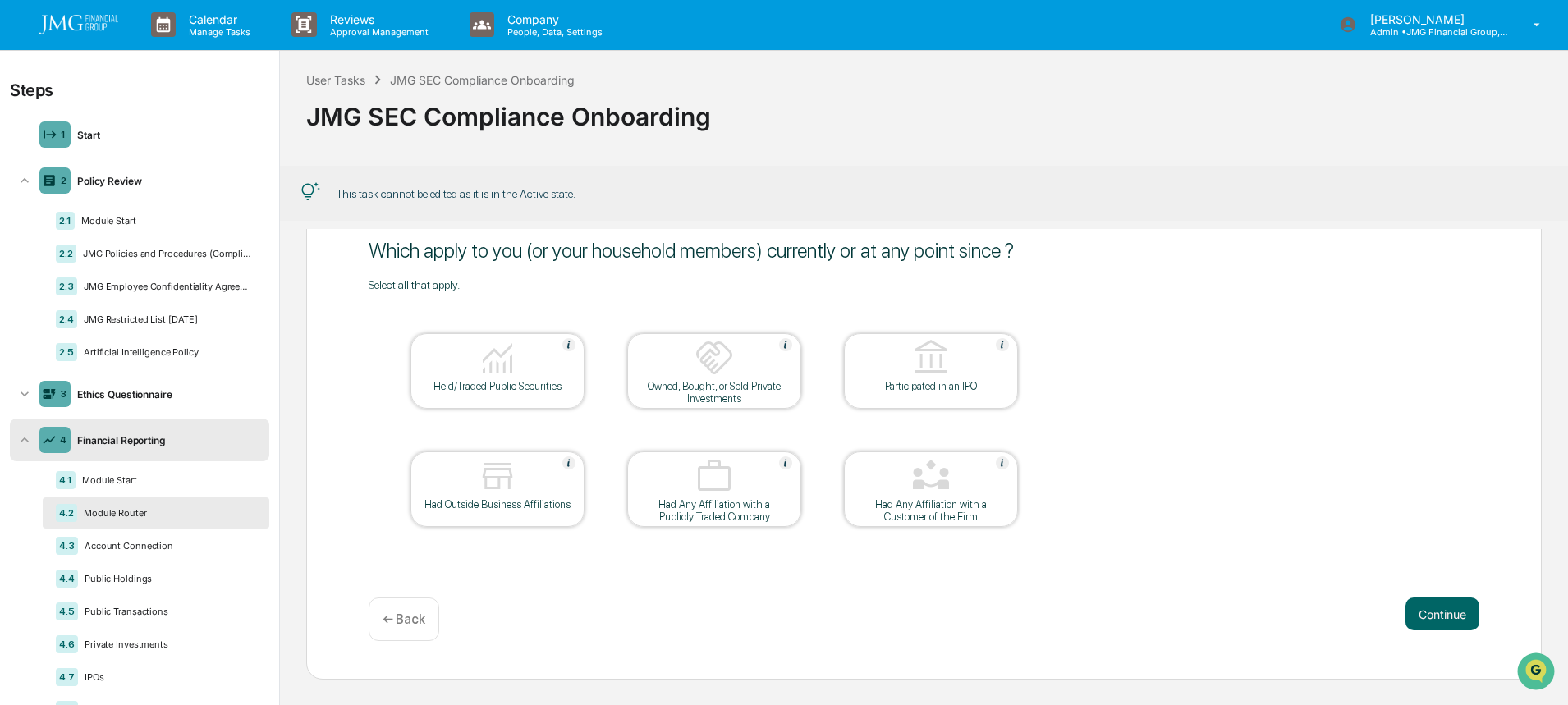 click on "Account Connection" at bounding box center (167, 546) 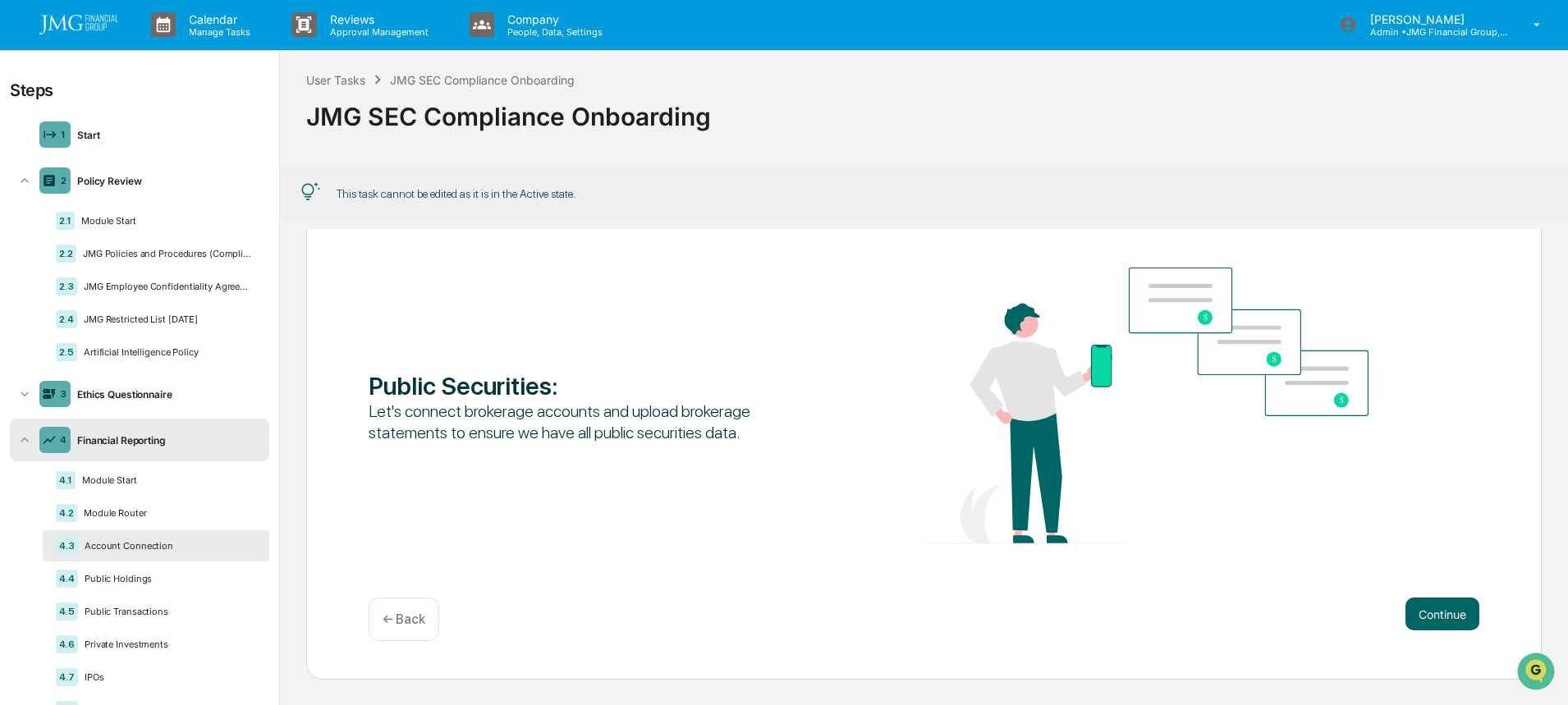 click on "Public Holdings" at bounding box center (167, 579) 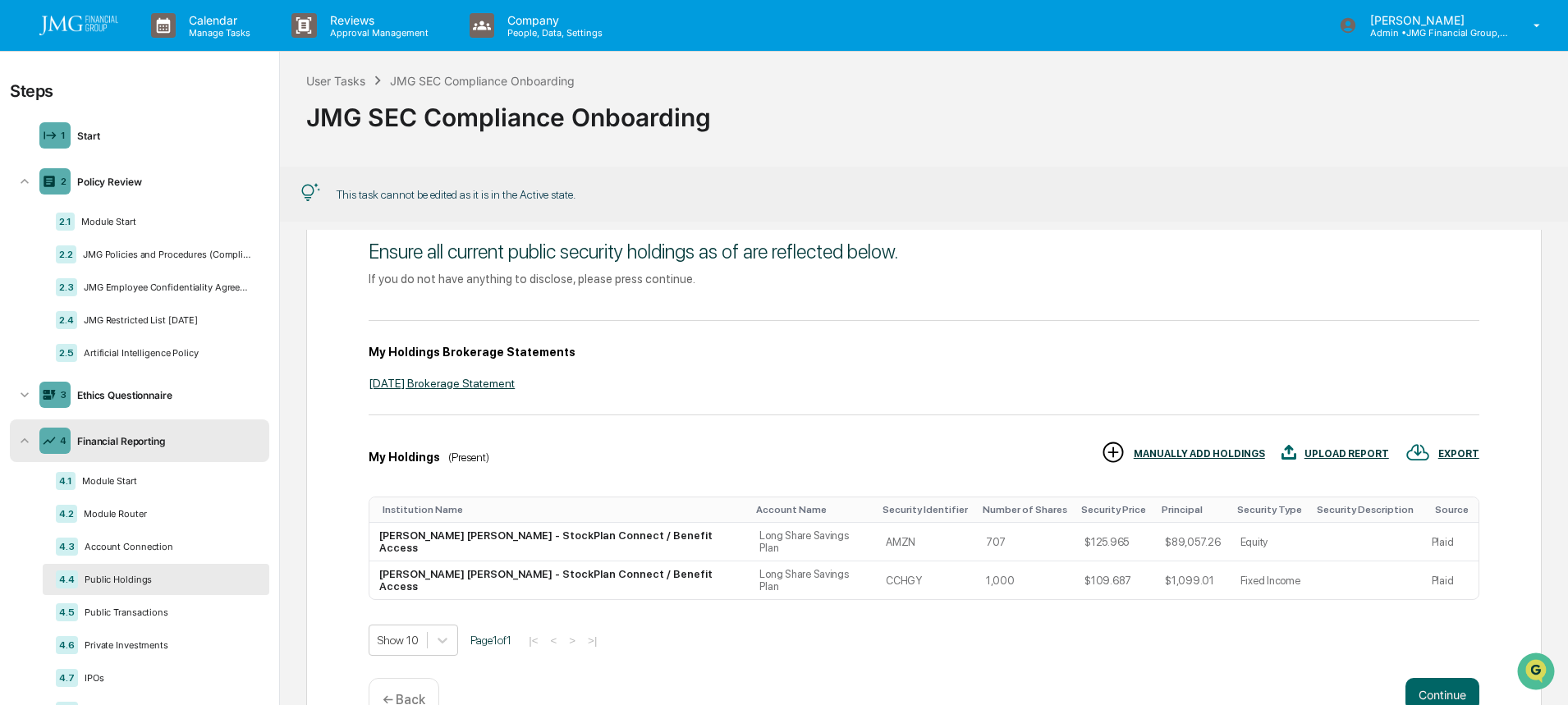 scroll, scrollTop: 1, scrollLeft: 0, axis: vertical 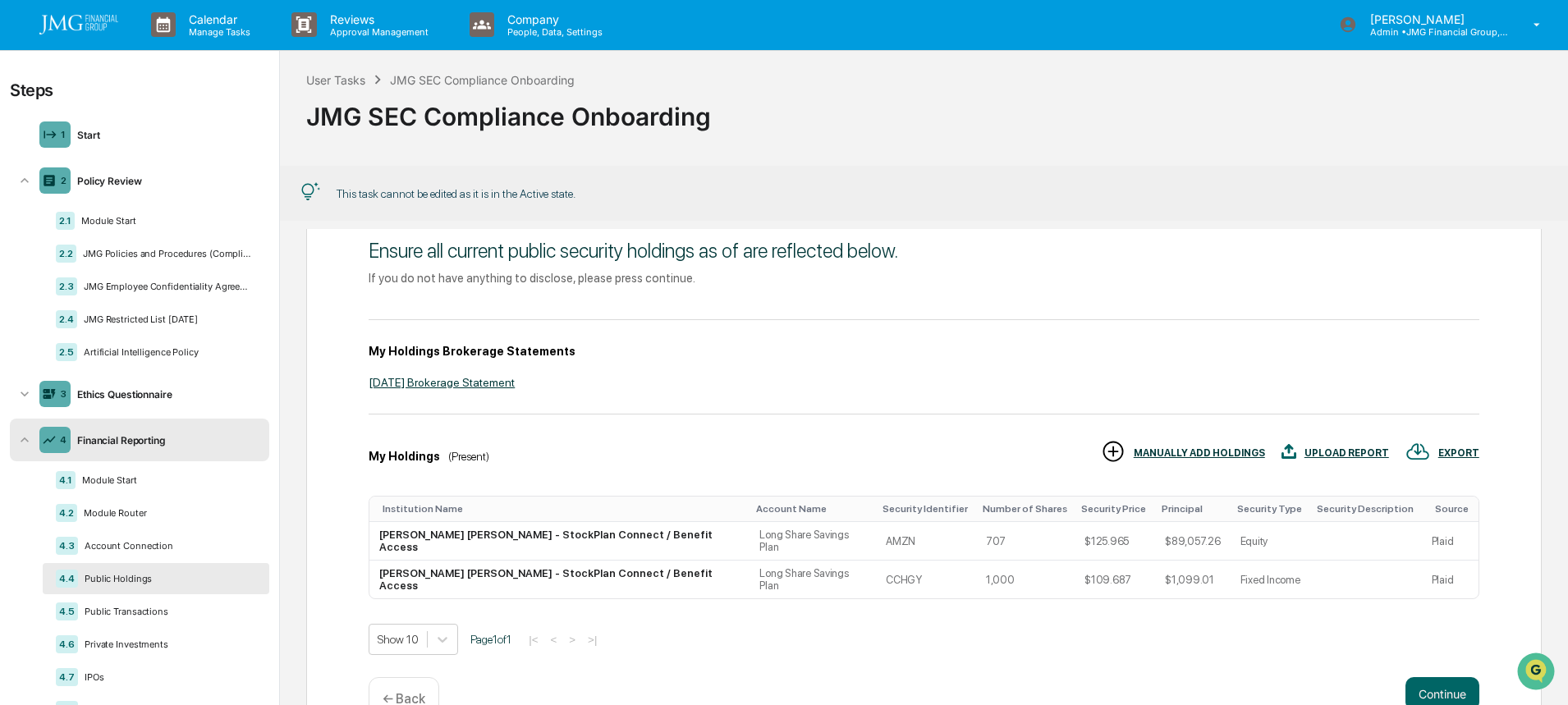 click on "Public Holdings" at bounding box center [167, 579] 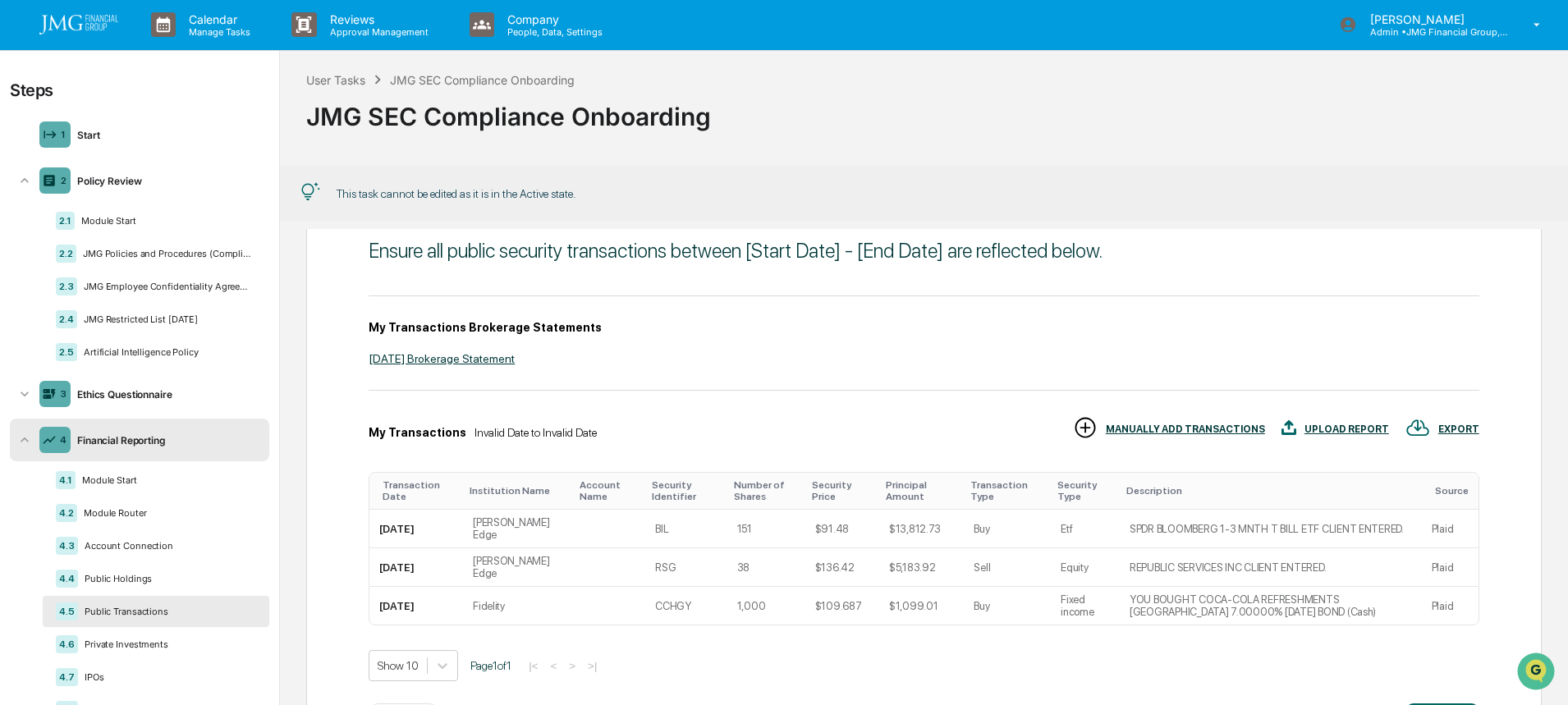 click on "Ensure all public security transactions between [Start Date] - [End Date] are reflected below. My Transactions Brokerage Statements [DATE] Brokerage Statement My Transactions Invalid Date to Invalid Date EXPORT UPLOAD REPORT MANUALLY ADD TRANSACTIONS Transaction Date Institution Name Account Name Security Identifier Number of Shares Security Price Principal Amount Transaction Type Security Type Description Source [DATE] [PERSON_NAME] Edge     BIL     151     $91.48     $13,812.73     Buy     Etf     SPDR BLOOMBERG 1-3 MNTH T BILL ETF CLIENT ENTERED.     Plaid [DATE] [PERSON_NAME] Edge     RSG     38     $136.42     $5,183.92     Sell     Equity     REPUBLIC SERVICES INC CLIENT ENTERED.     Plaid [DATE] Fidelity     CCHGY     1,000     $109.687     $1,099.01     Buy     Fixed income     YOU BOUGHT COCA-COLA REFRESHMENTS USA 7.00000% [DATE] BOND (Cash)     Plaid Show 10 Page  1  of  1   |<   <   >   >|   Continue ← Back" at bounding box center (924, 488) 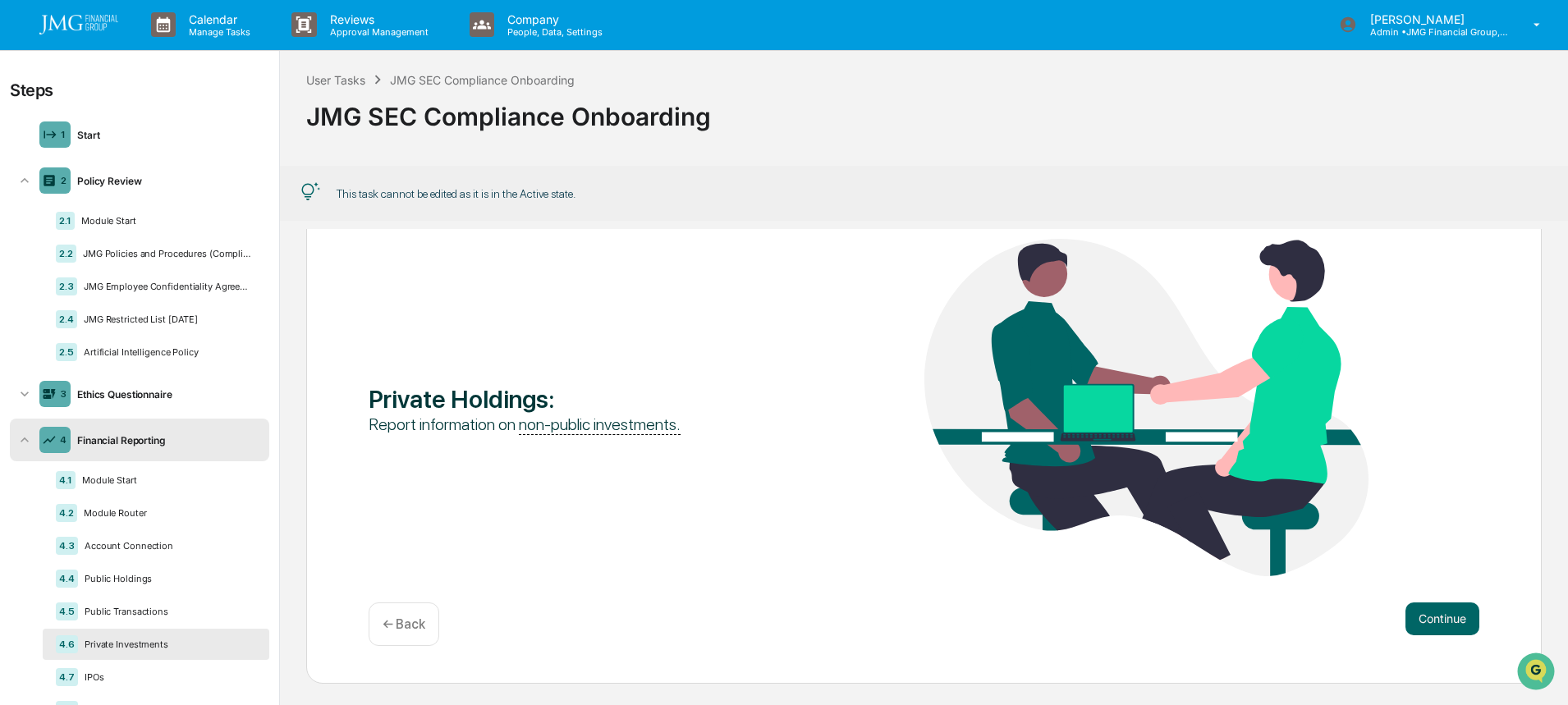 click on "Private Holdings : Report information on   non-public investments. Continue ← Back" at bounding box center [924, 467] 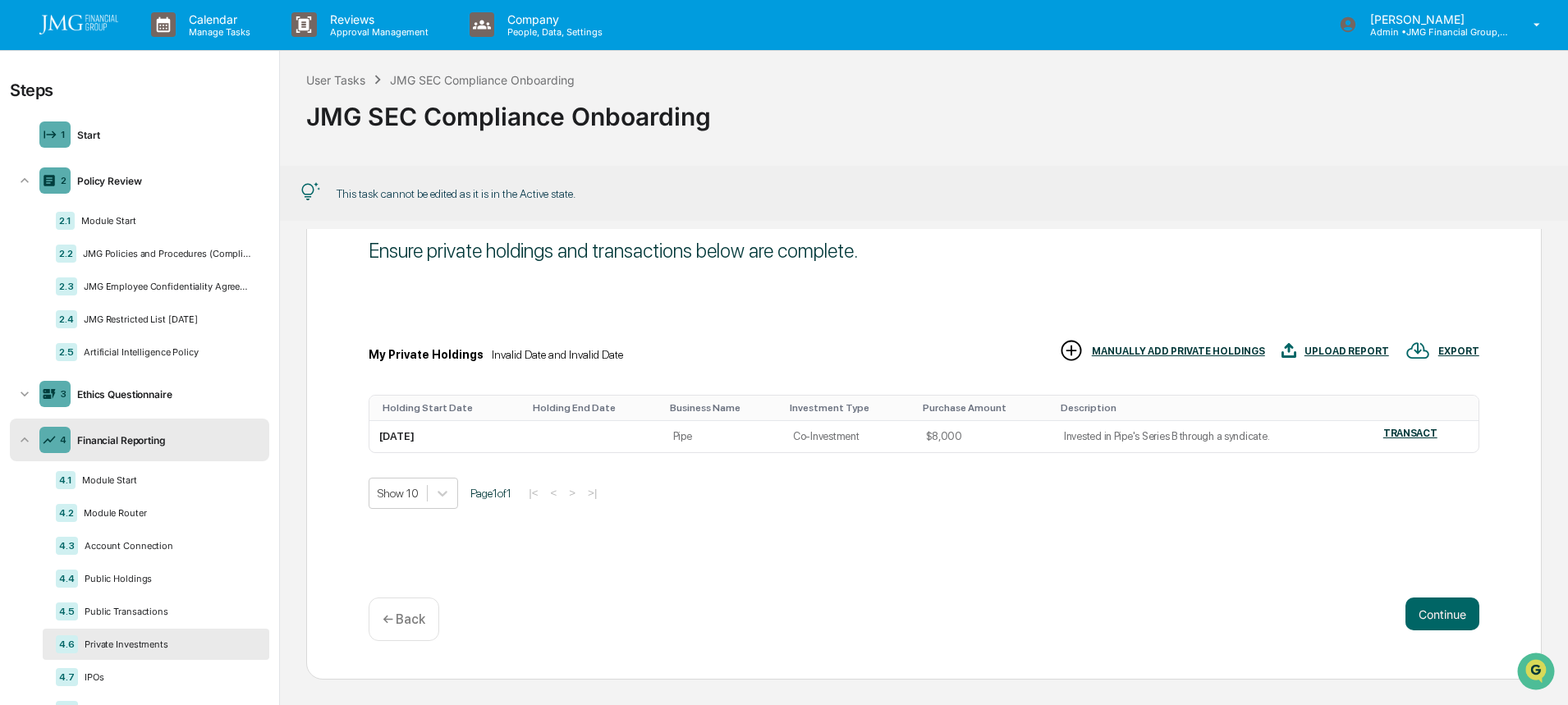 click on "Continue" at bounding box center (1442, 614) 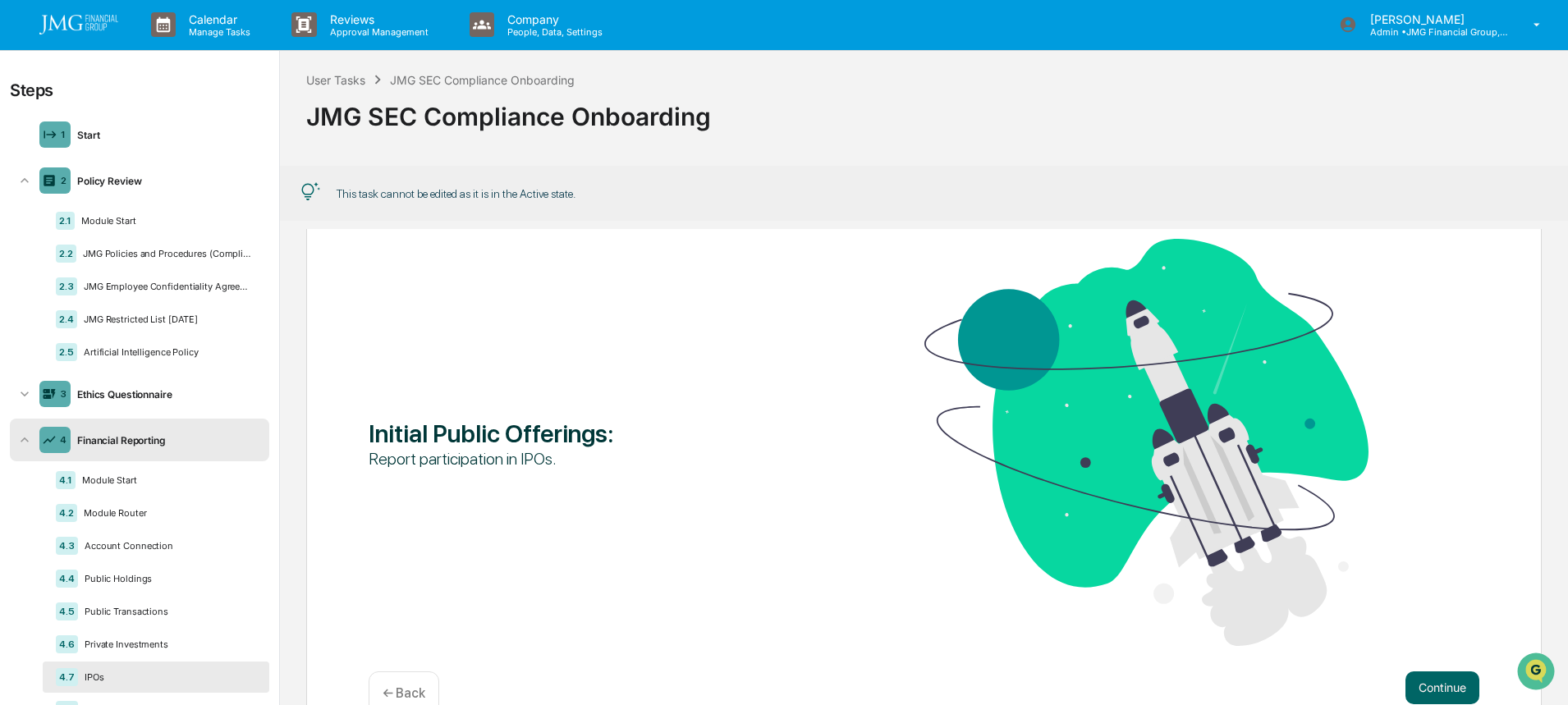 click on "Continue" at bounding box center (1442, 688) 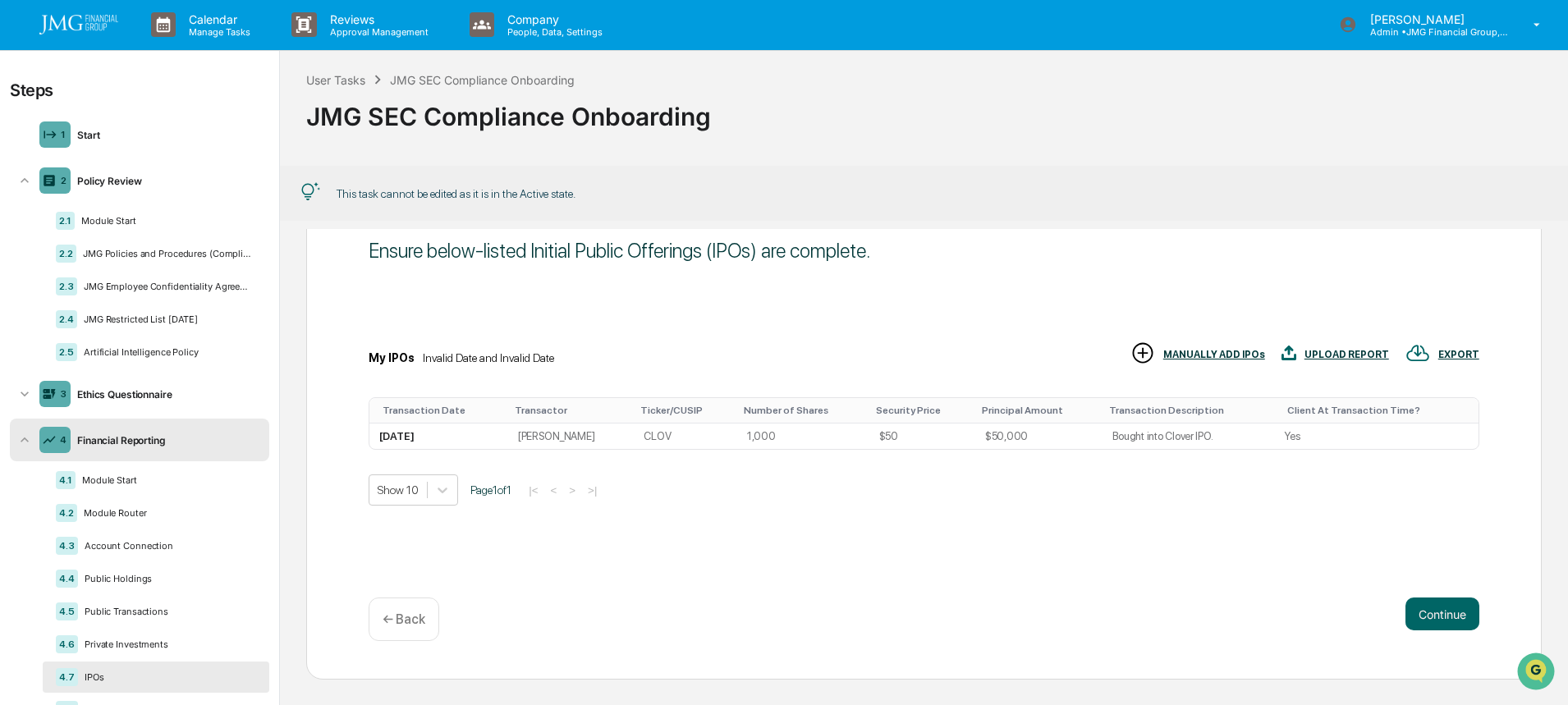 click on "Continue" at bounding box center [1442, 614] 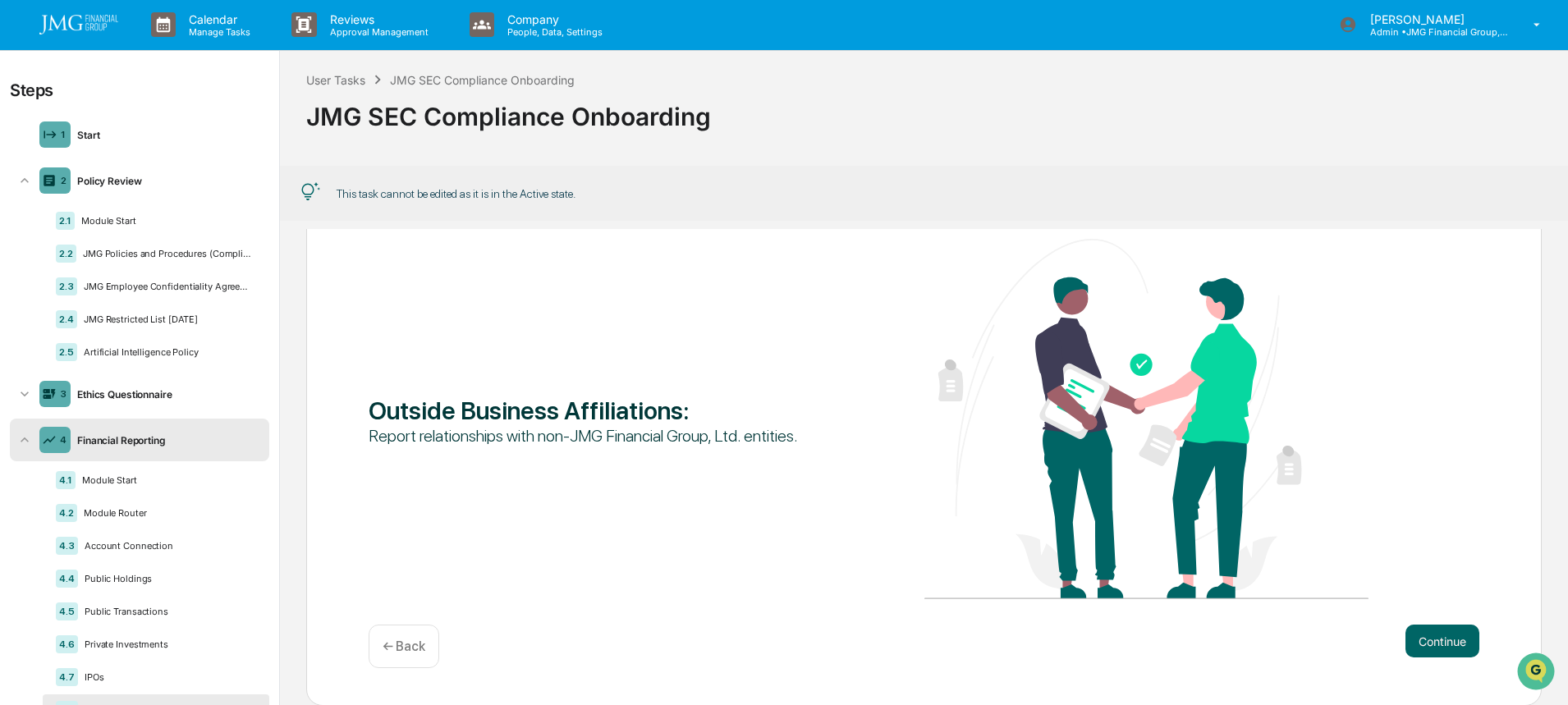 scroll, scrollTop: 86, scrollLeft: 0, axis: vertical 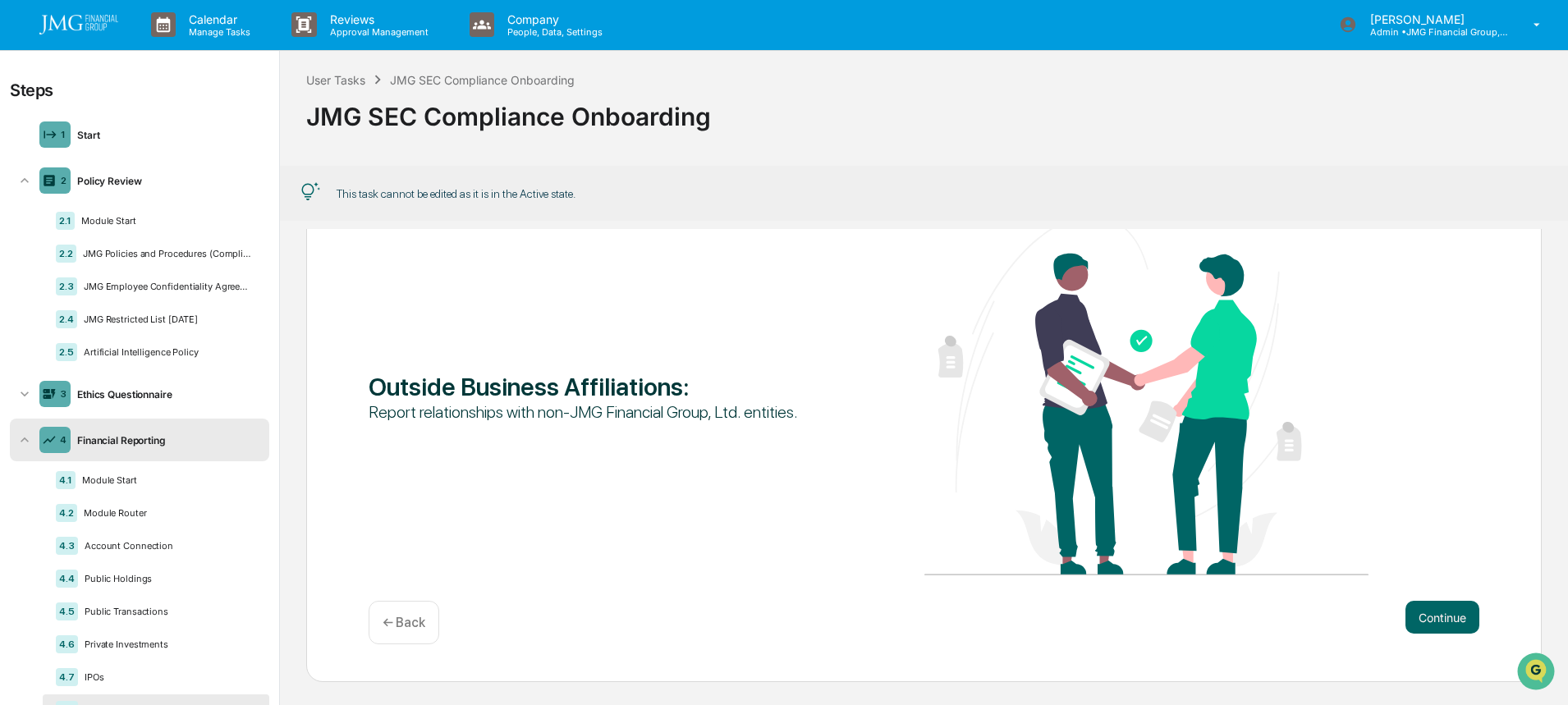 click 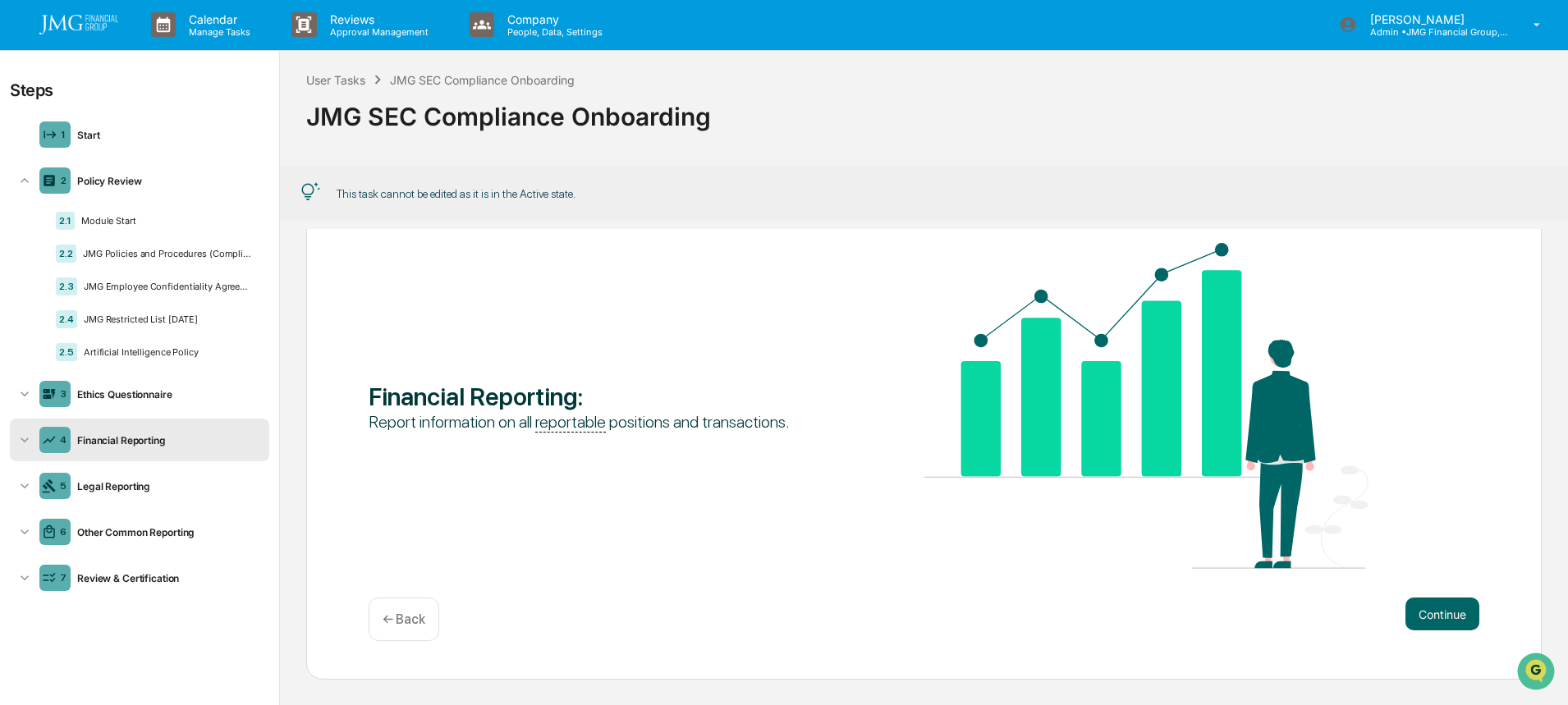 scroll, scrollTop: 62, scrollLeft: 0, axis: vertical 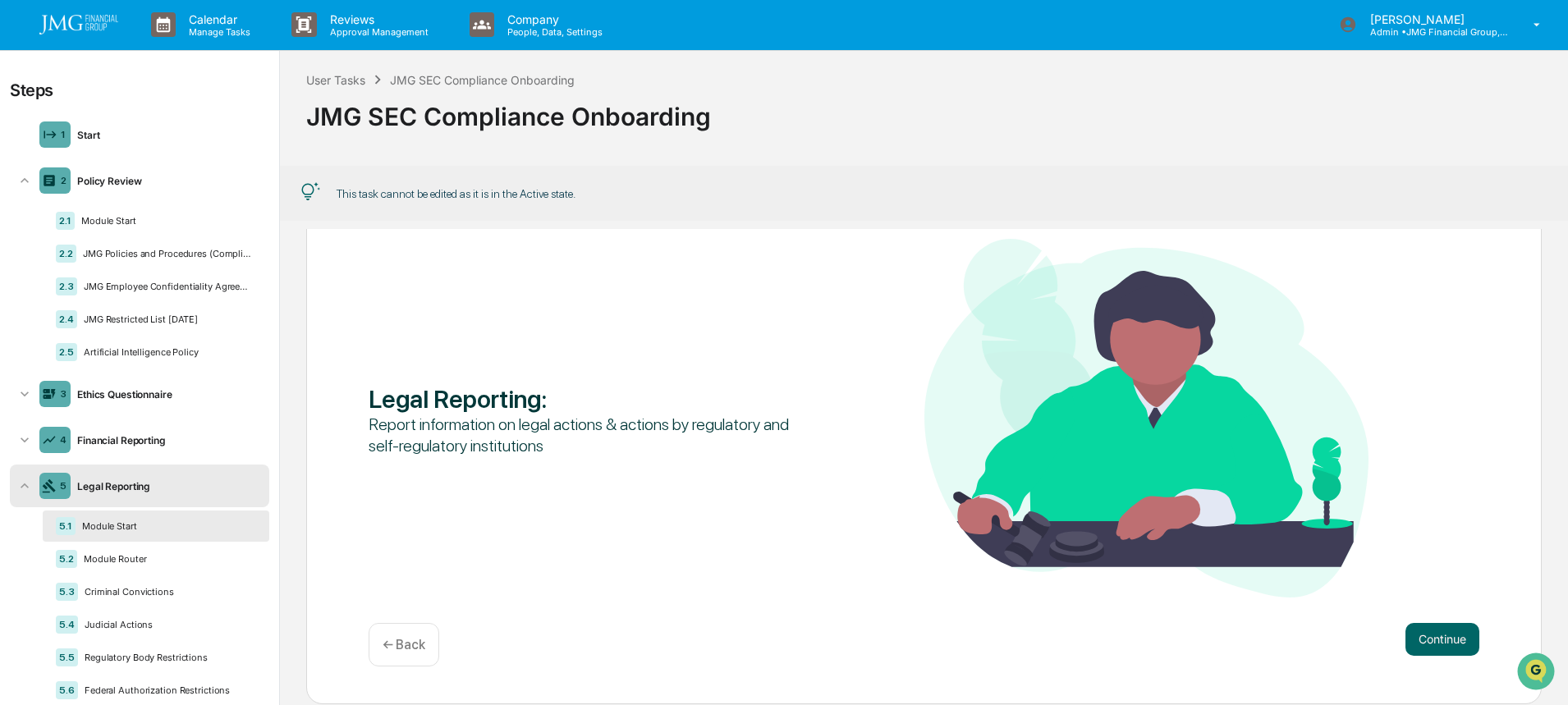 click on "Continue" at bounding box center [1442, 639] 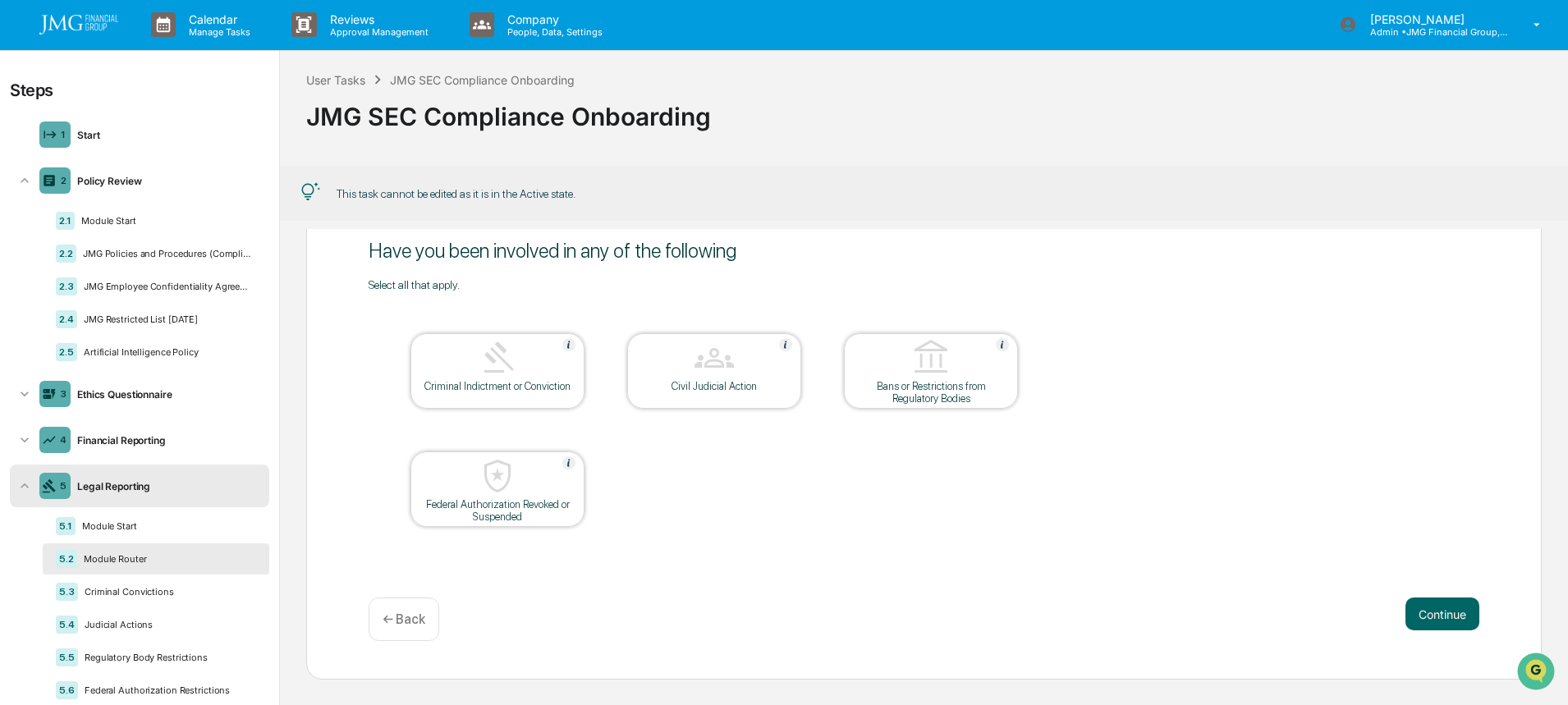 click 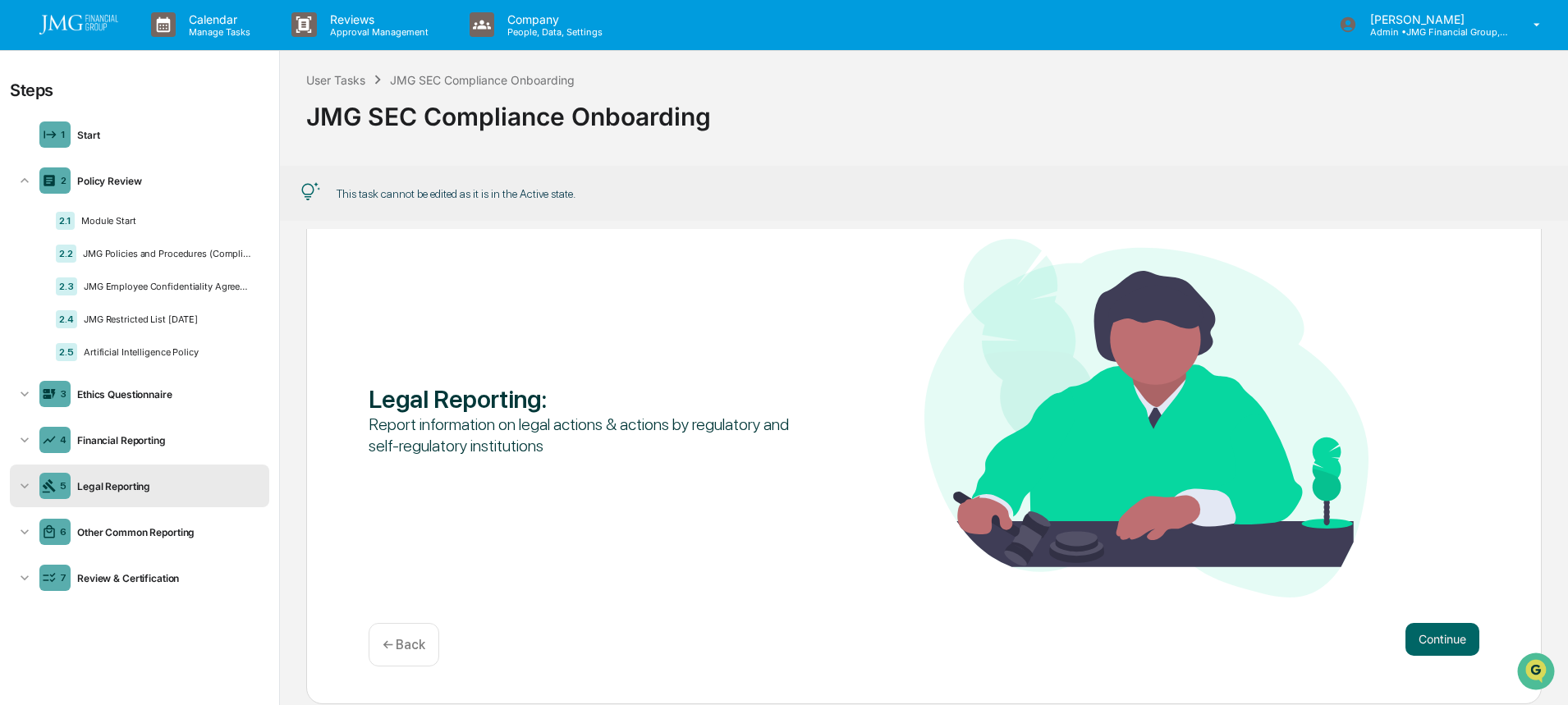 click 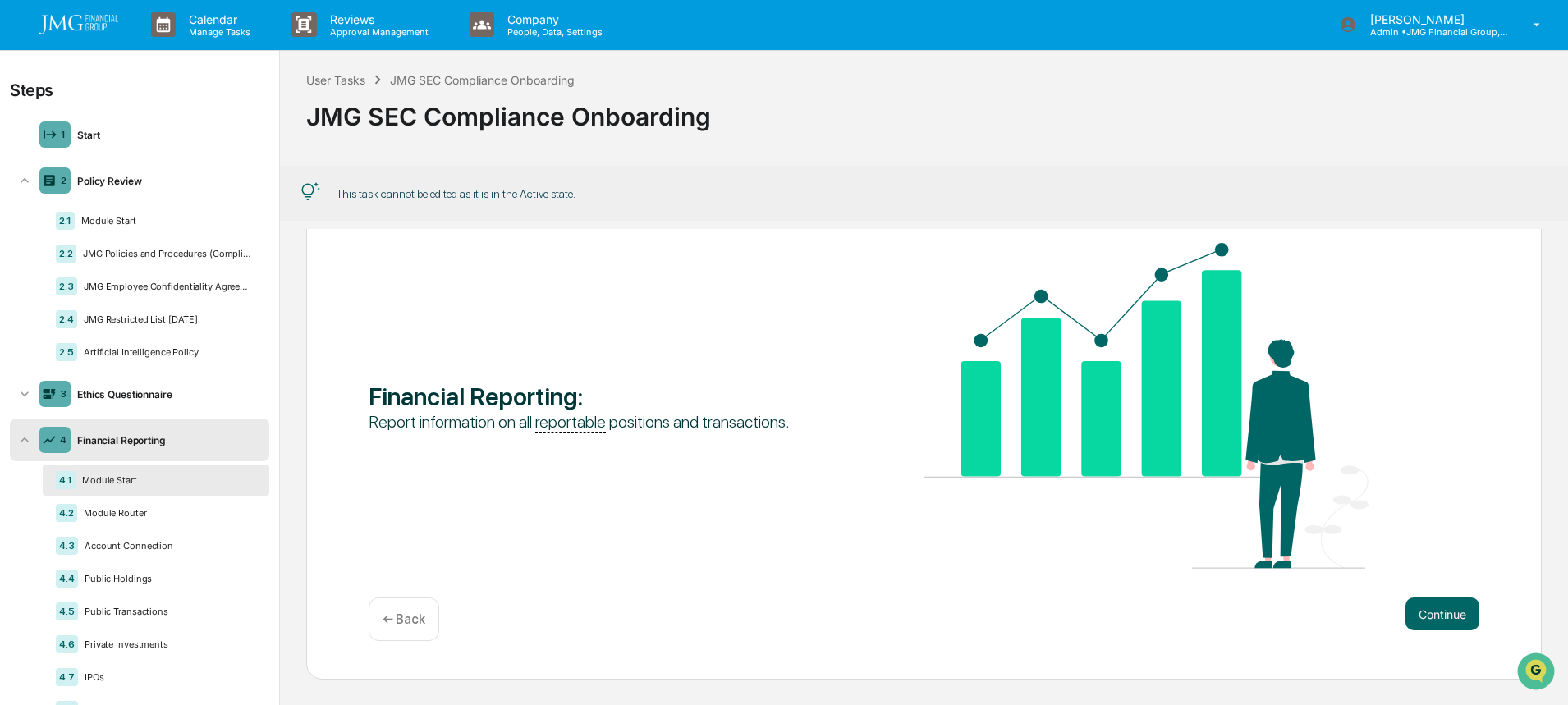 click on "Continue" at bounding box center (1442, 614) 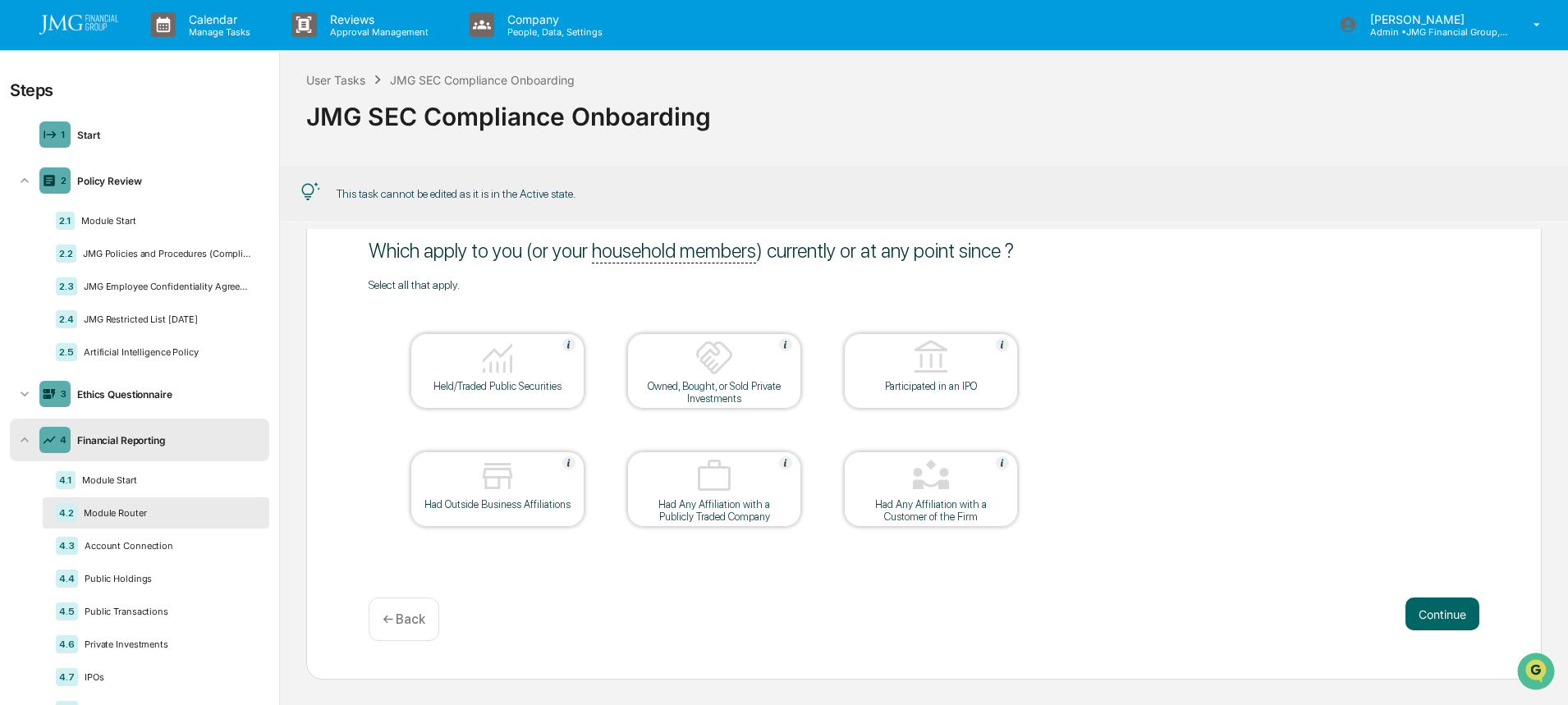 click on "IPOs" at bounding box center [167, 677] 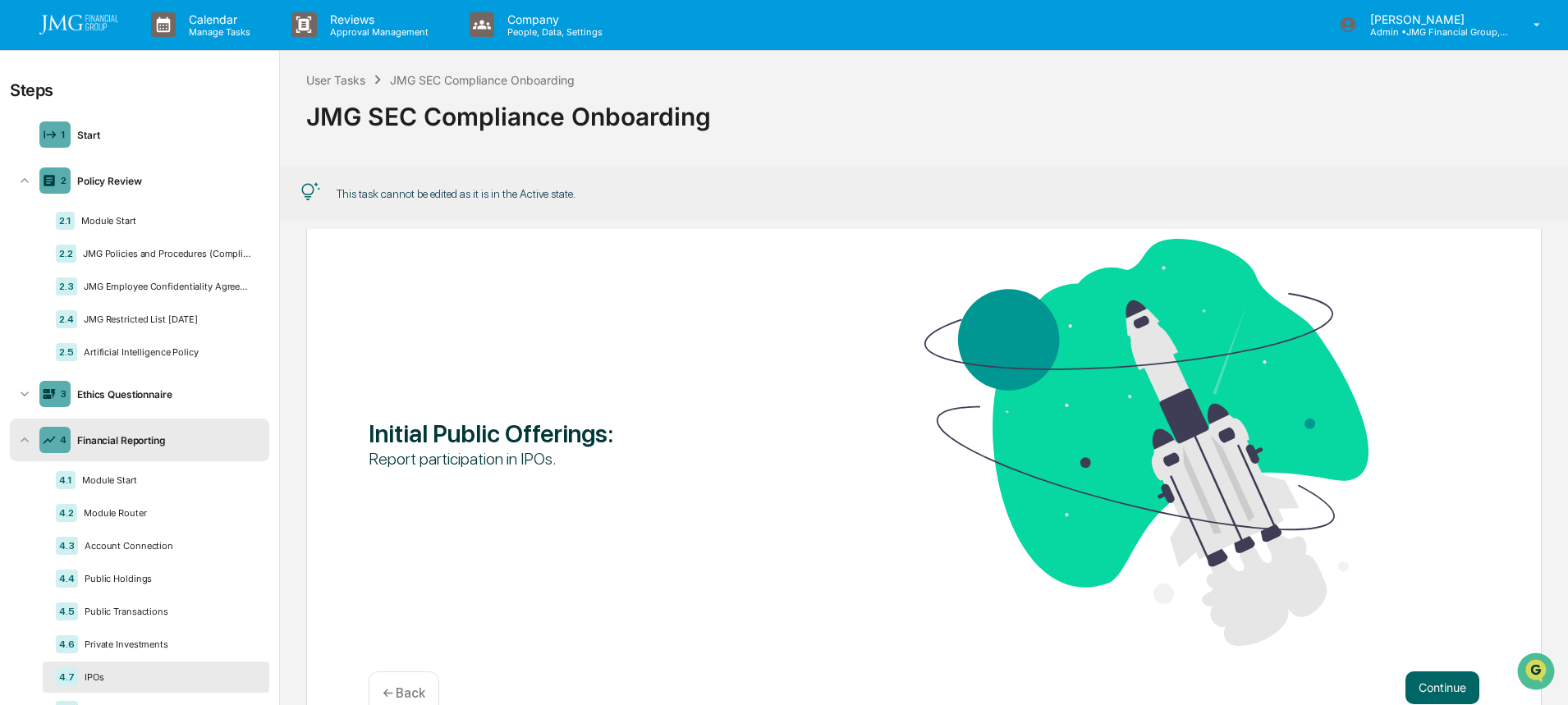 click on "Continue" at bounding box center [1442, 688] 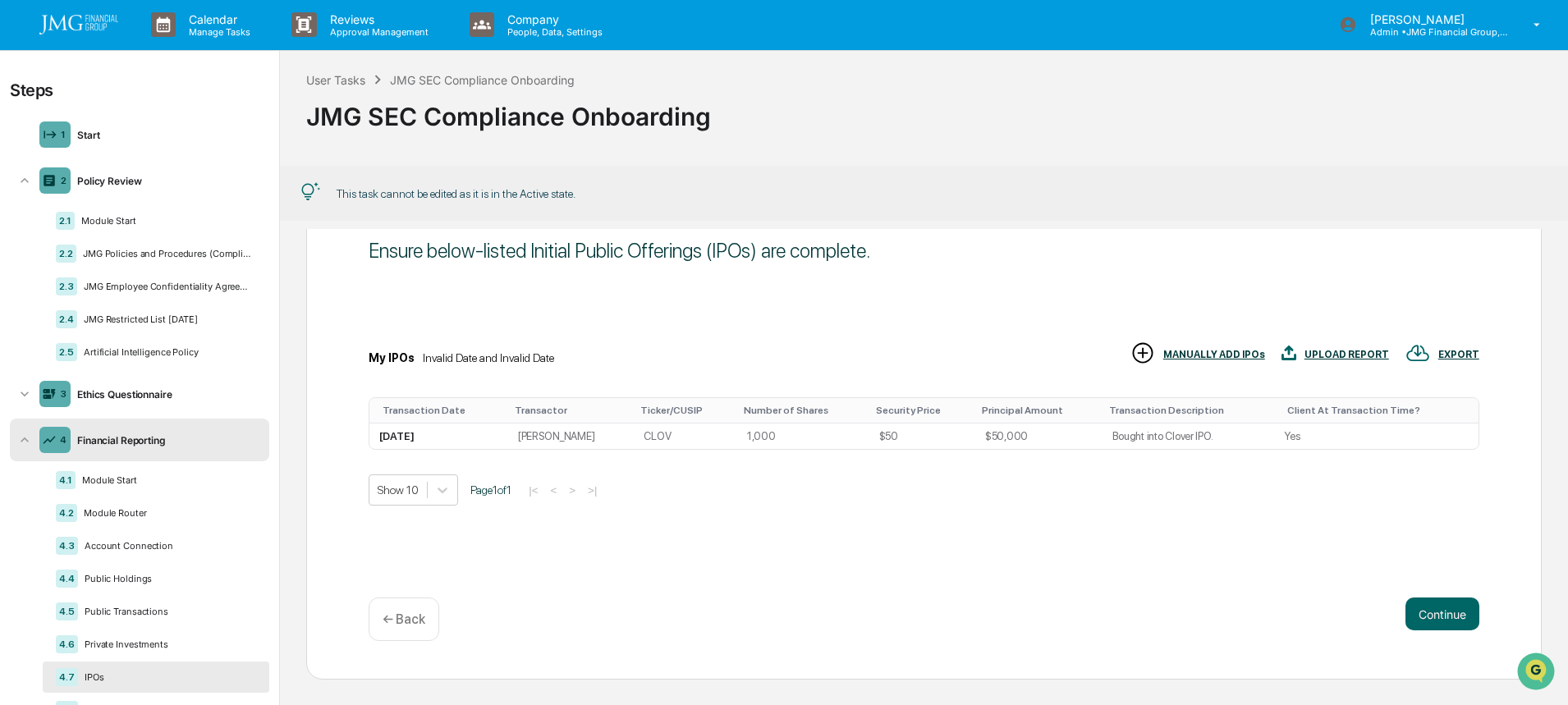 click on "Continue" at bounding box center (1442, 614) 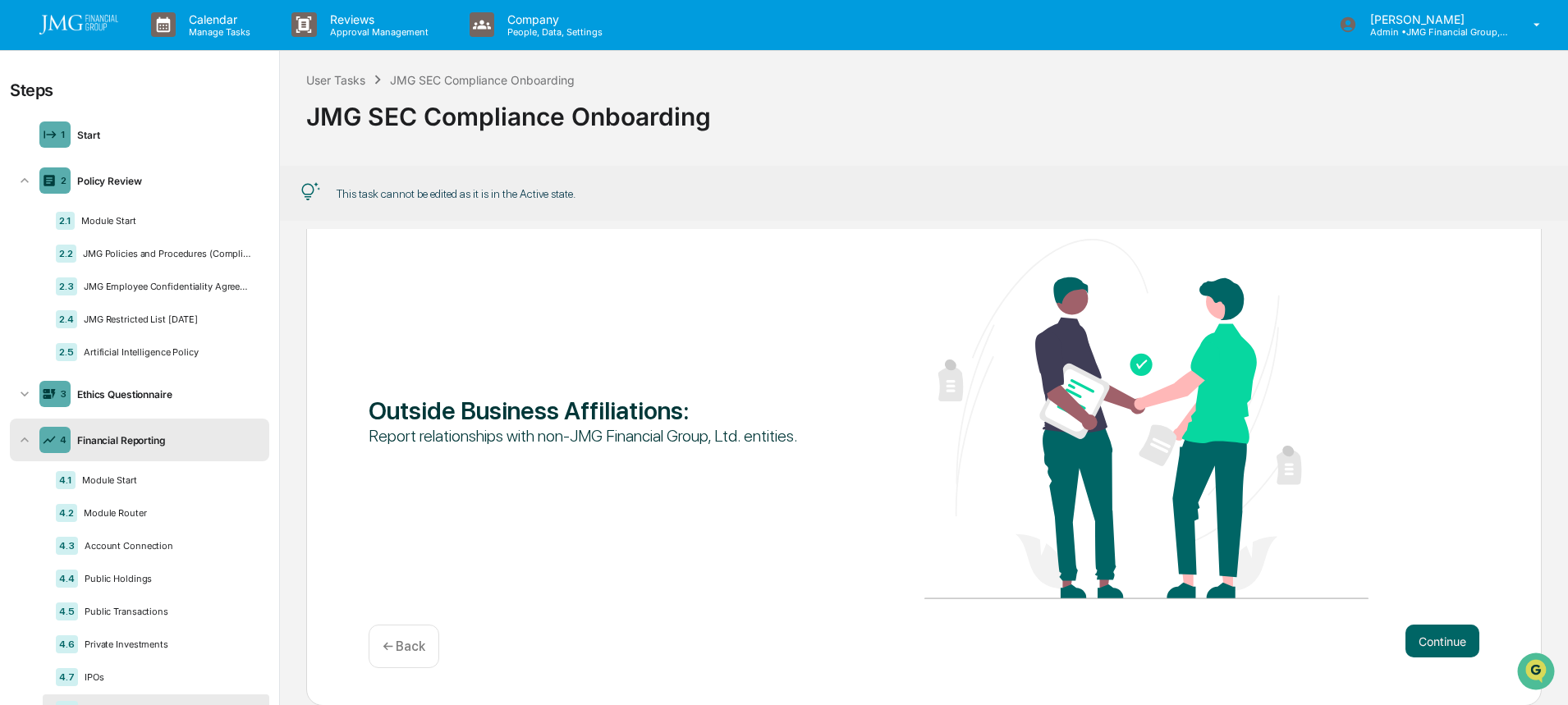 click on "Continue" at bounding box center (1442, 641) 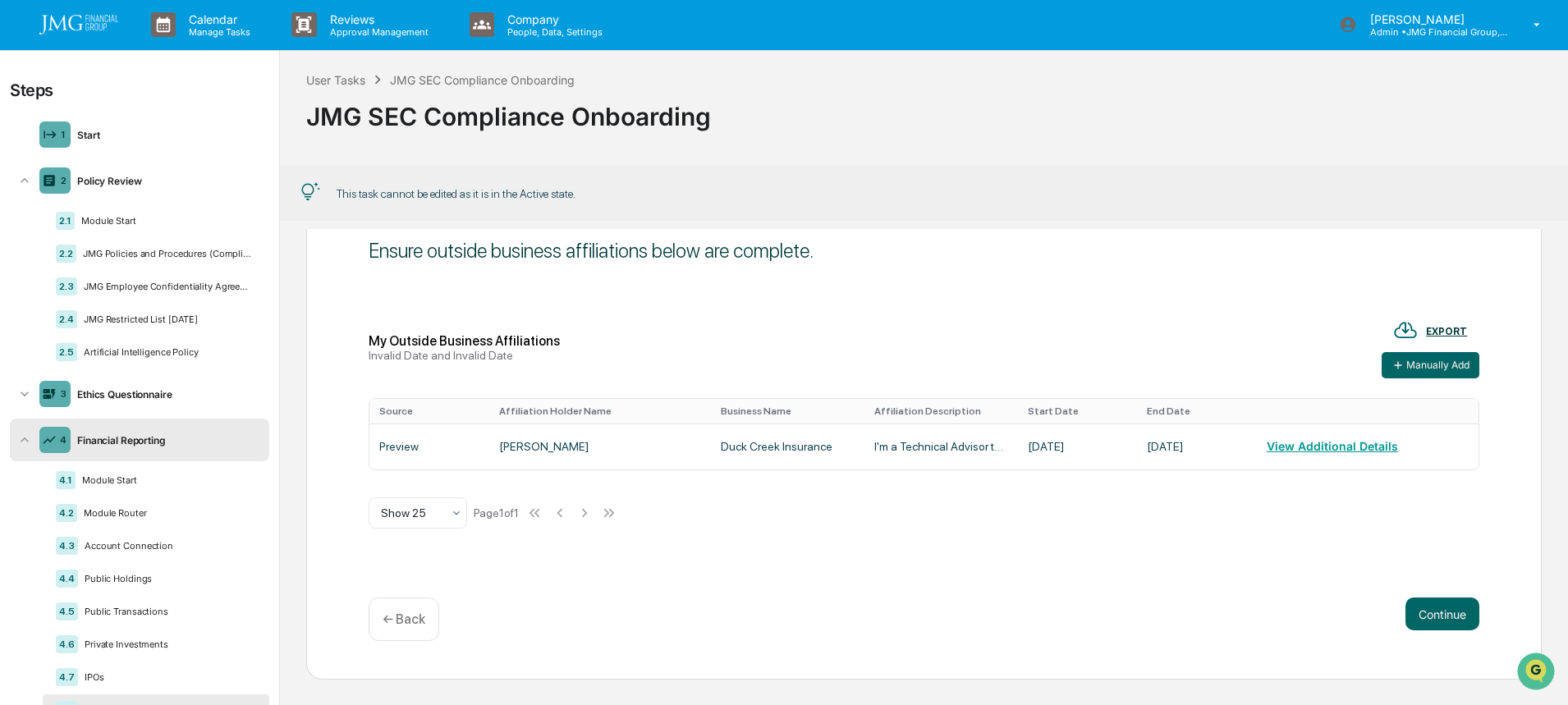 click on "Continue" at bounding box center [1442, 614] 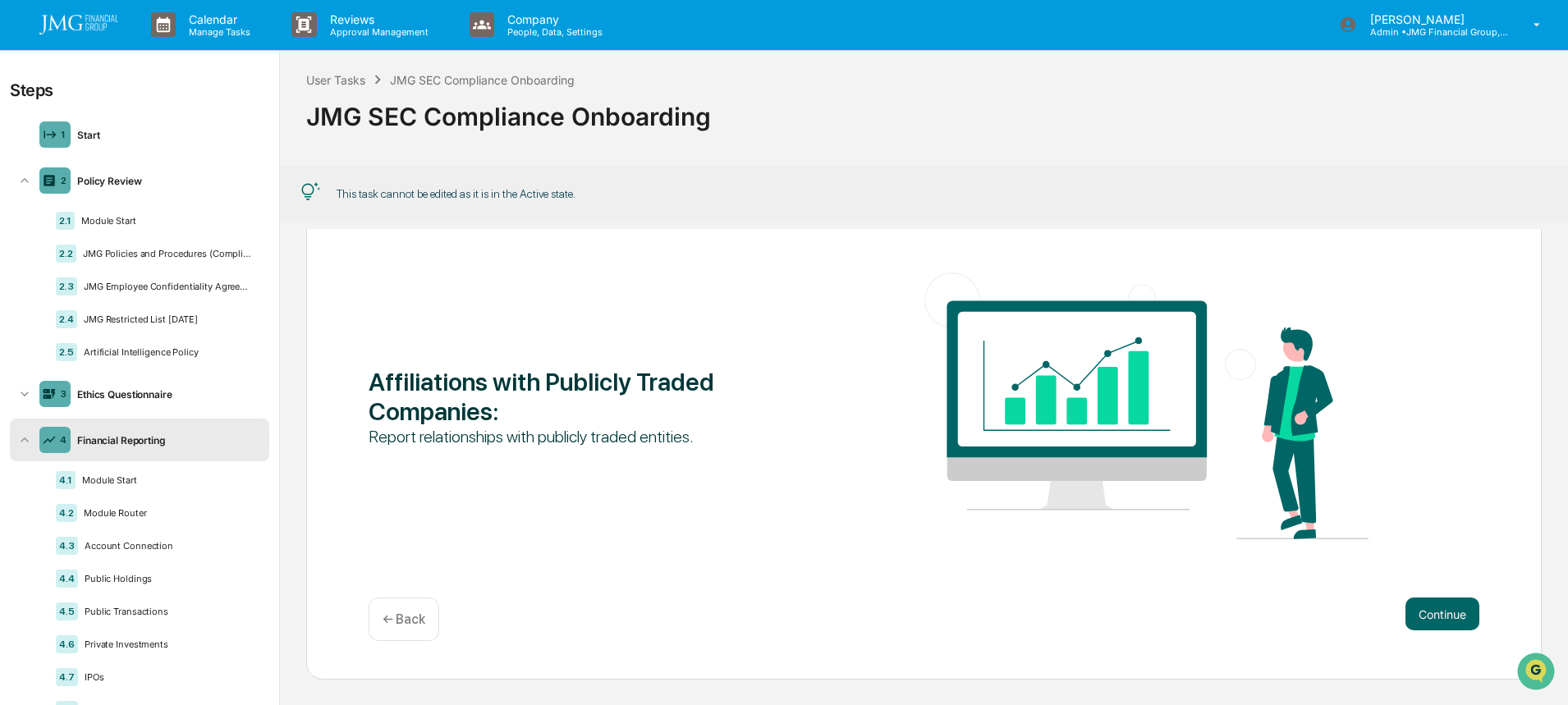 click on "Continue" at bounding box center [1442, 614] 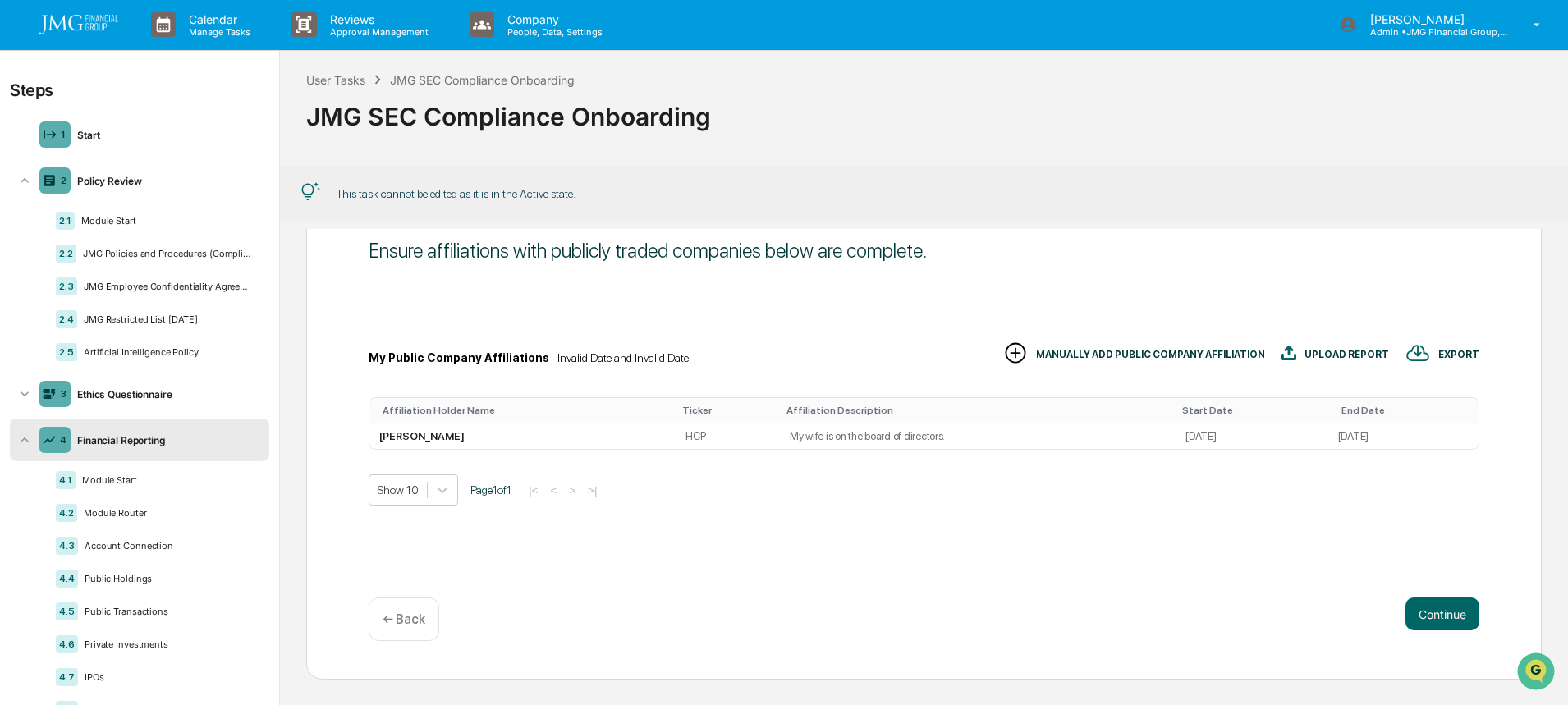 click on "Continue" at bounding box center [1442, 614] 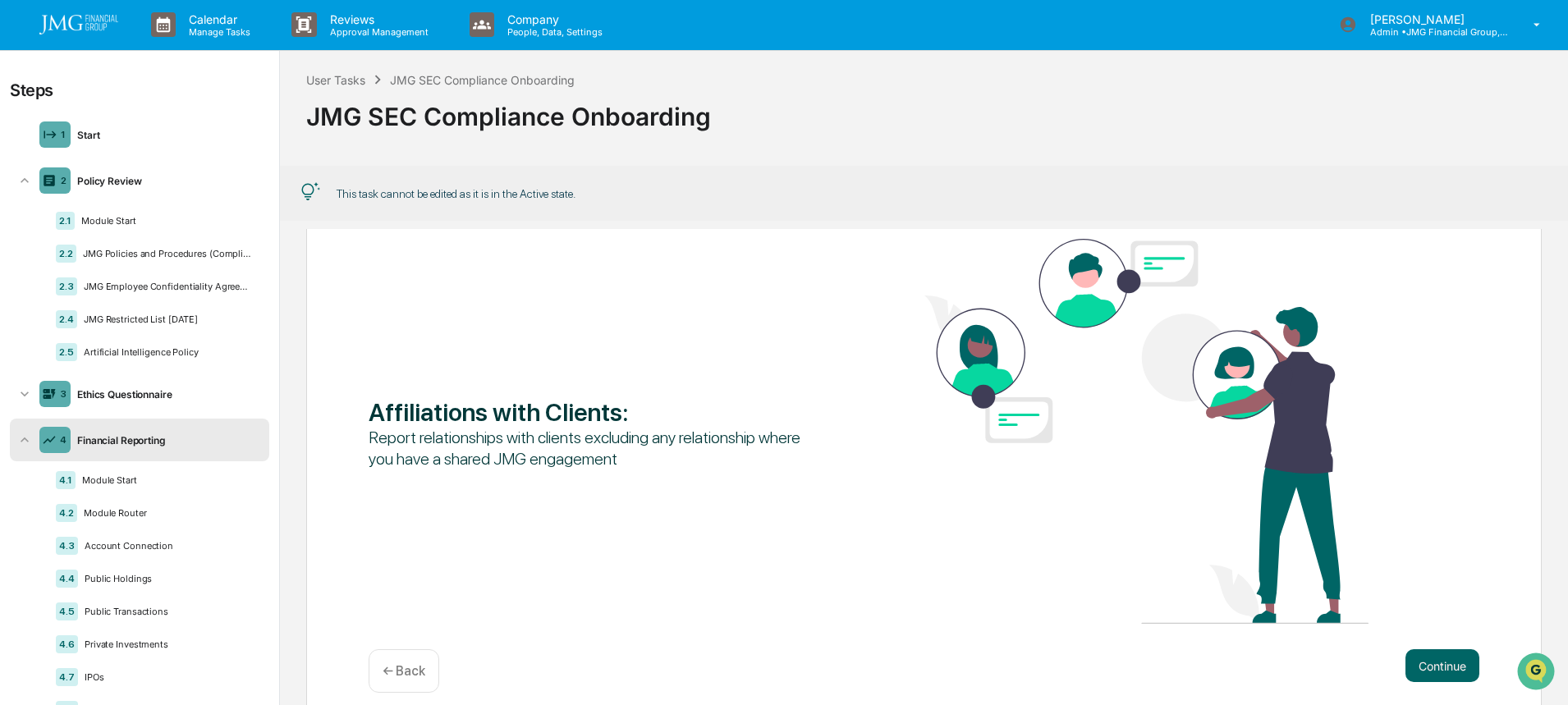 click on "Continue" at bounding box center [1442, 666] 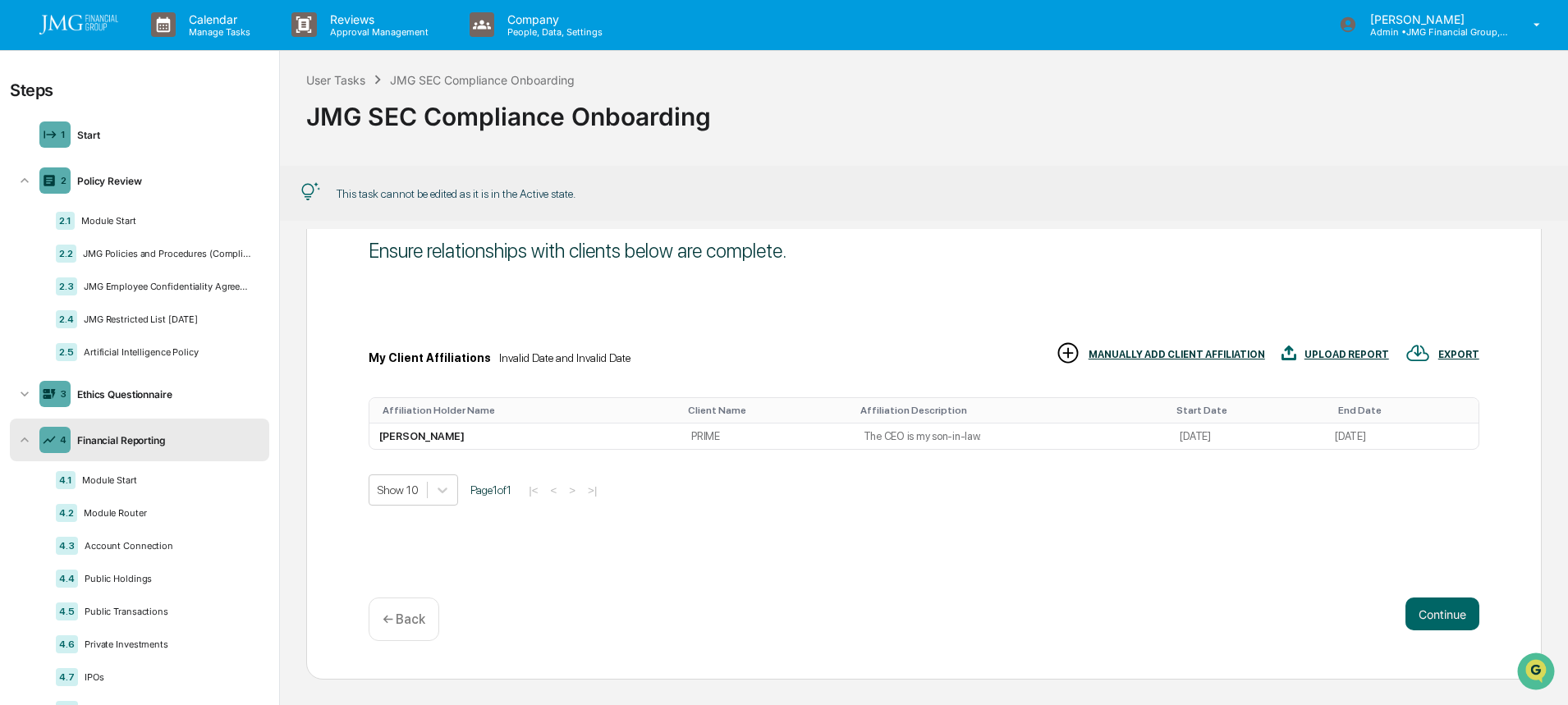 click on "Continue" at bounding box center (1442, 614) 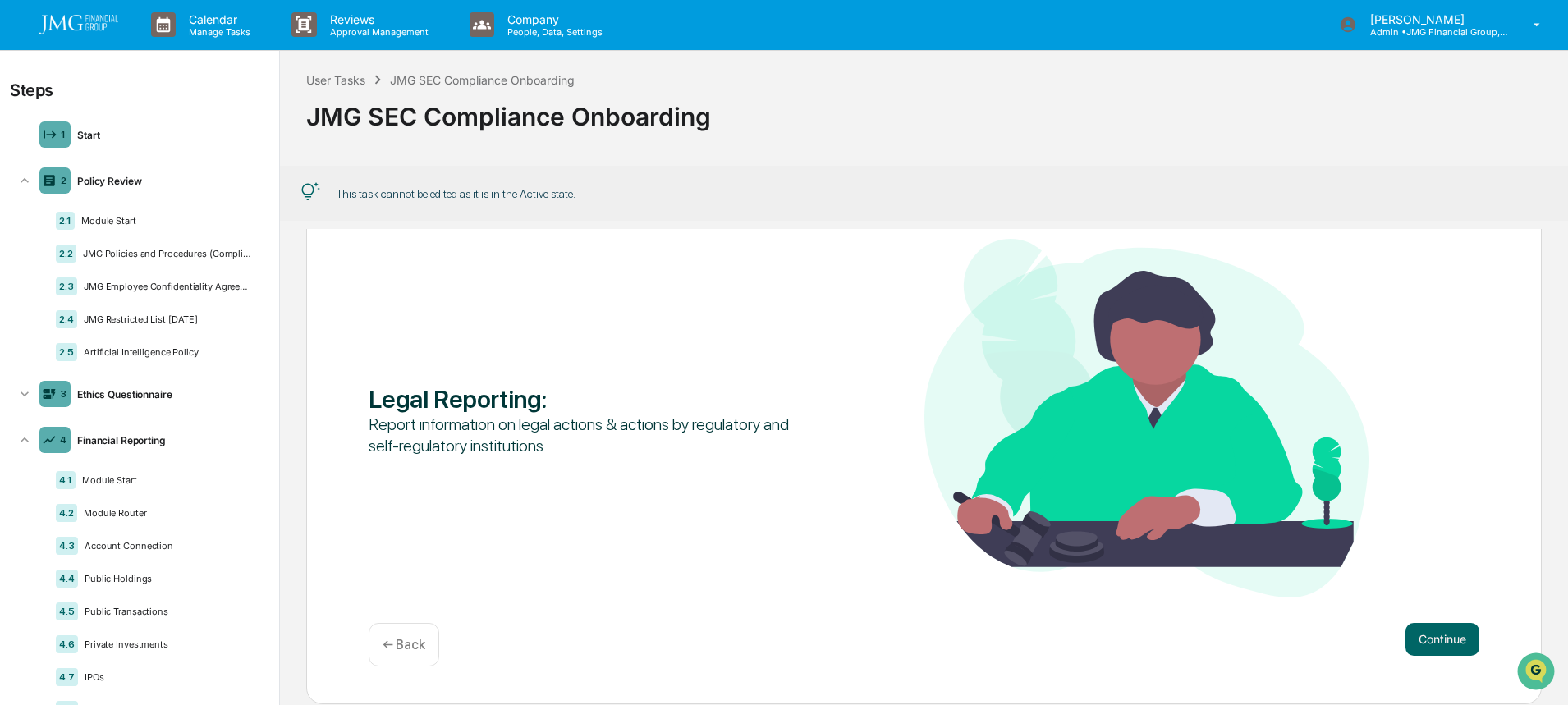 click 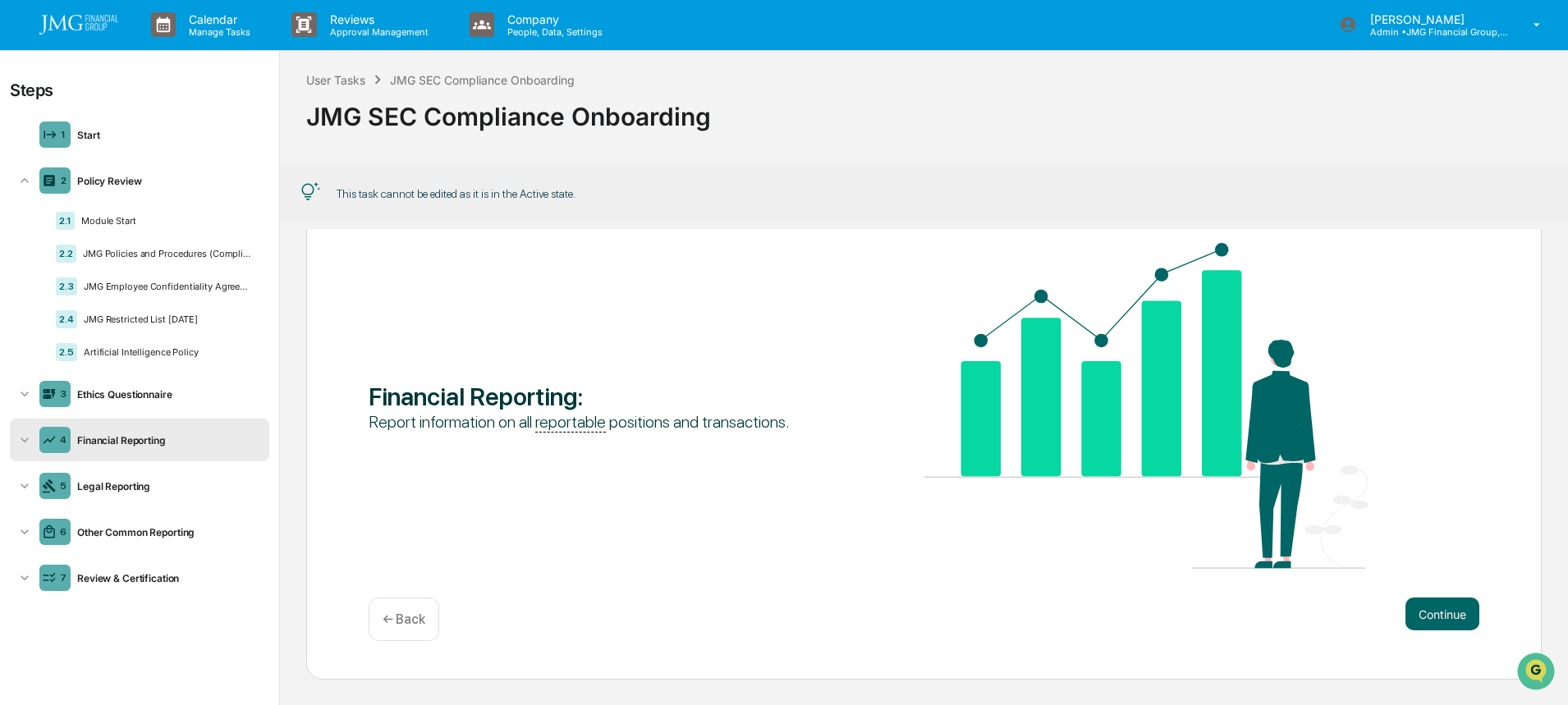 click on "Legal Reporting" at bounding box center [167, 486] 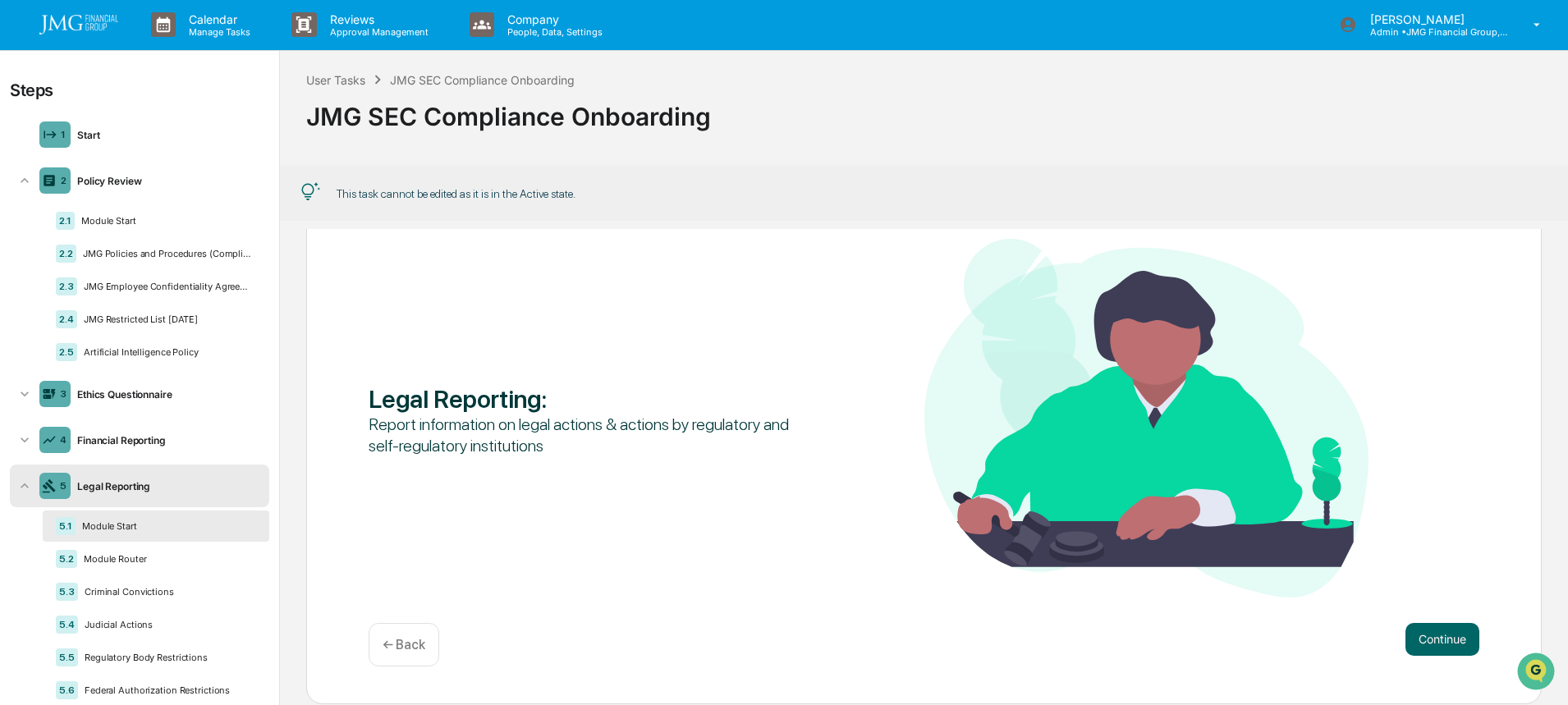 click on "Continue" at bounding box center (1442, 639) 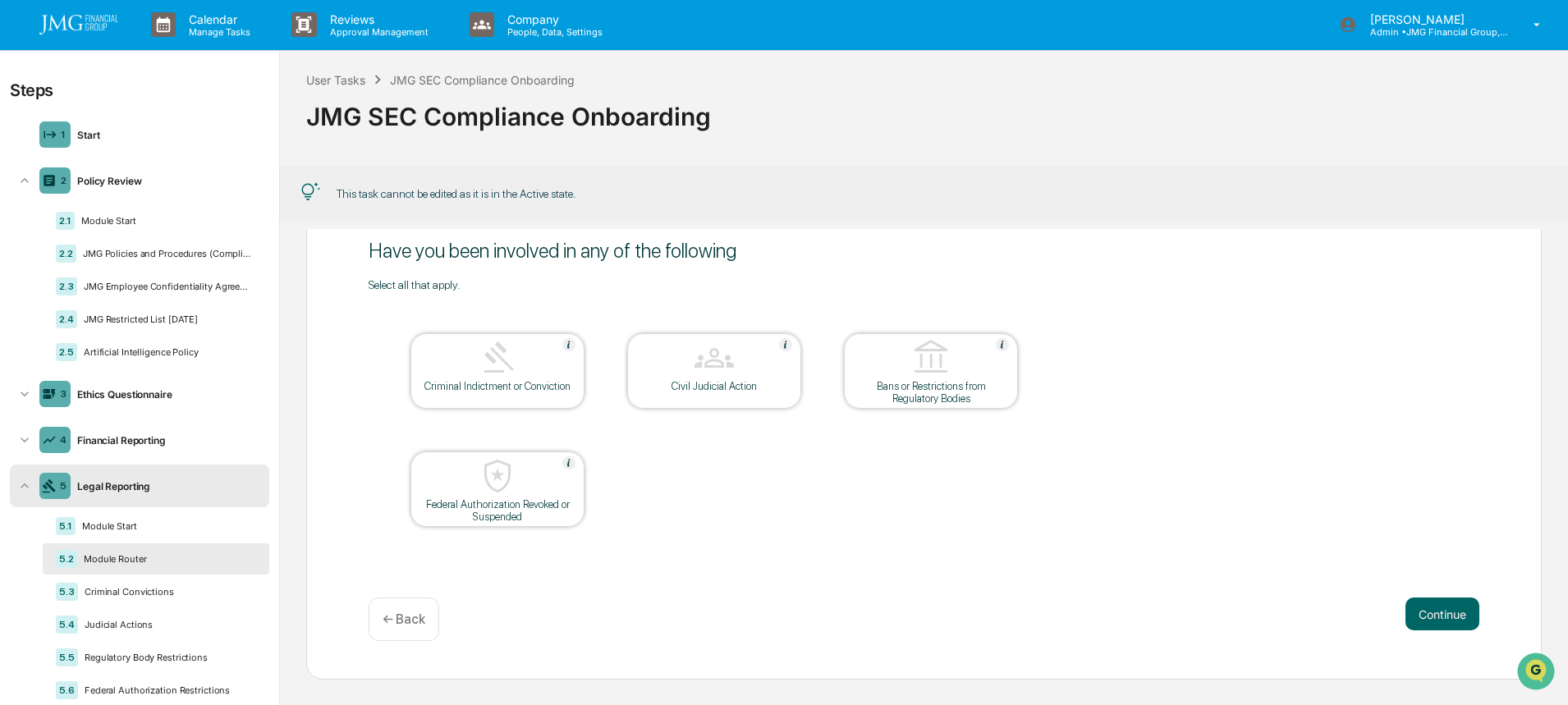 click on "Continue" at bounding box center [1442, 614] 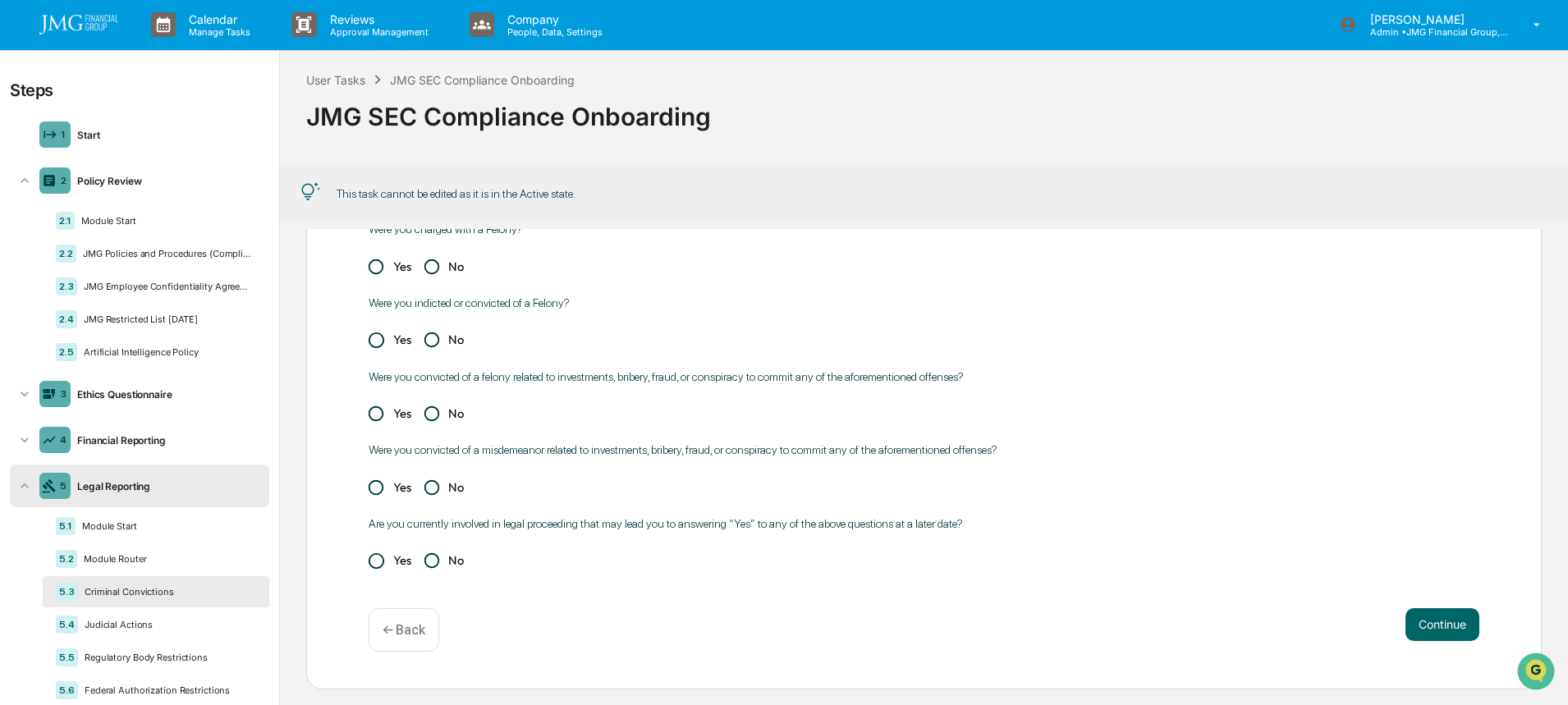 scroll, scrollTop: 134, scrollLeft: 0, axis: vertical 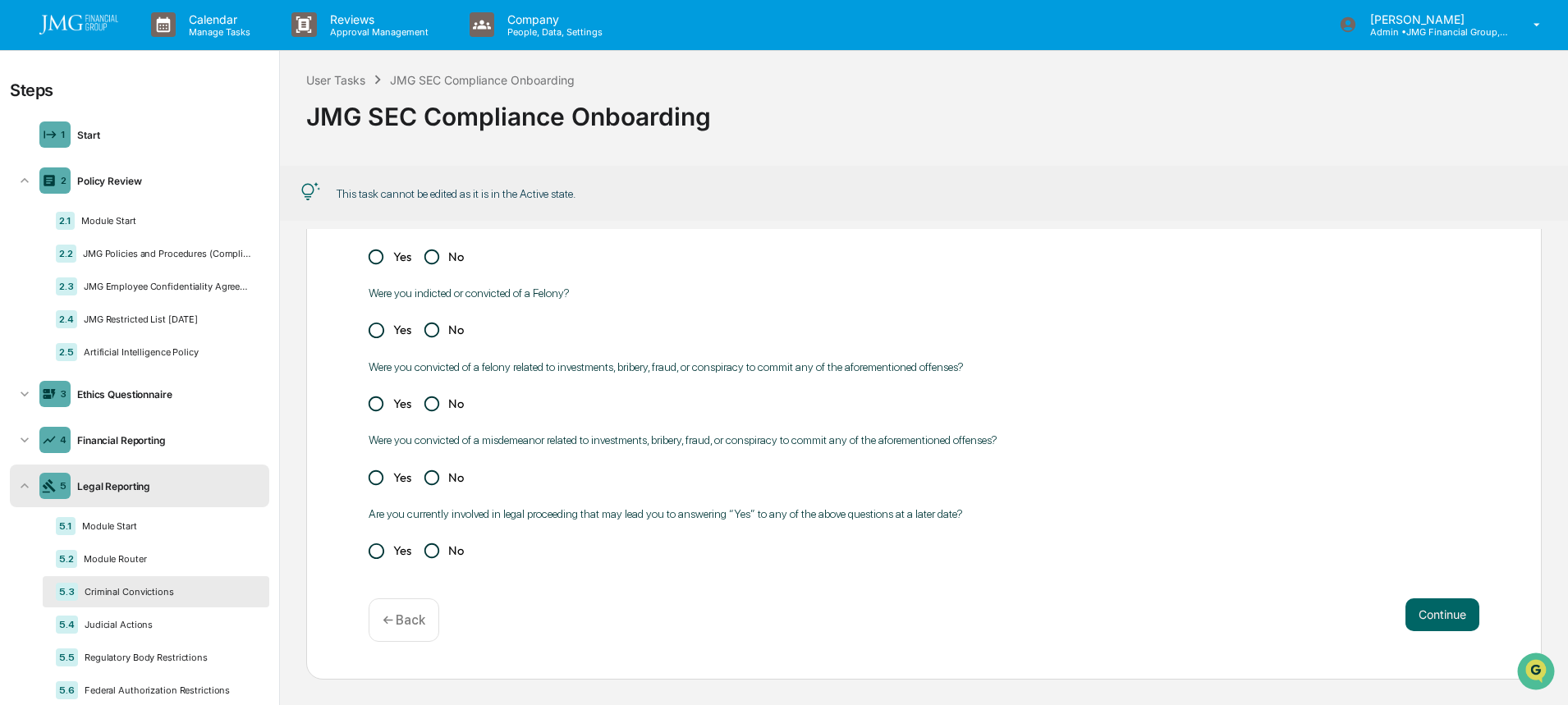 click on "Continue" at bounding box center (1442, 615) 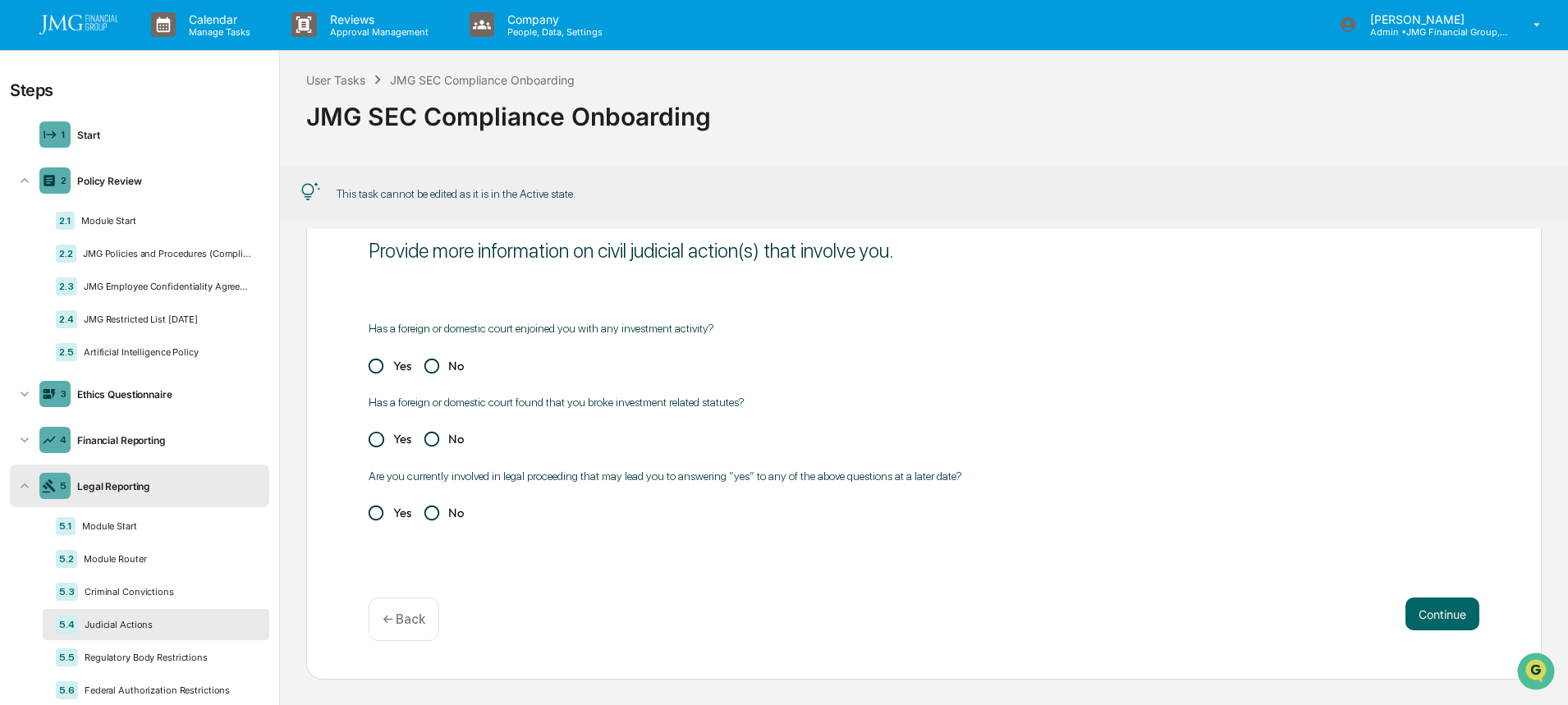 click on "Continue" at bounding box center [1442, 614] 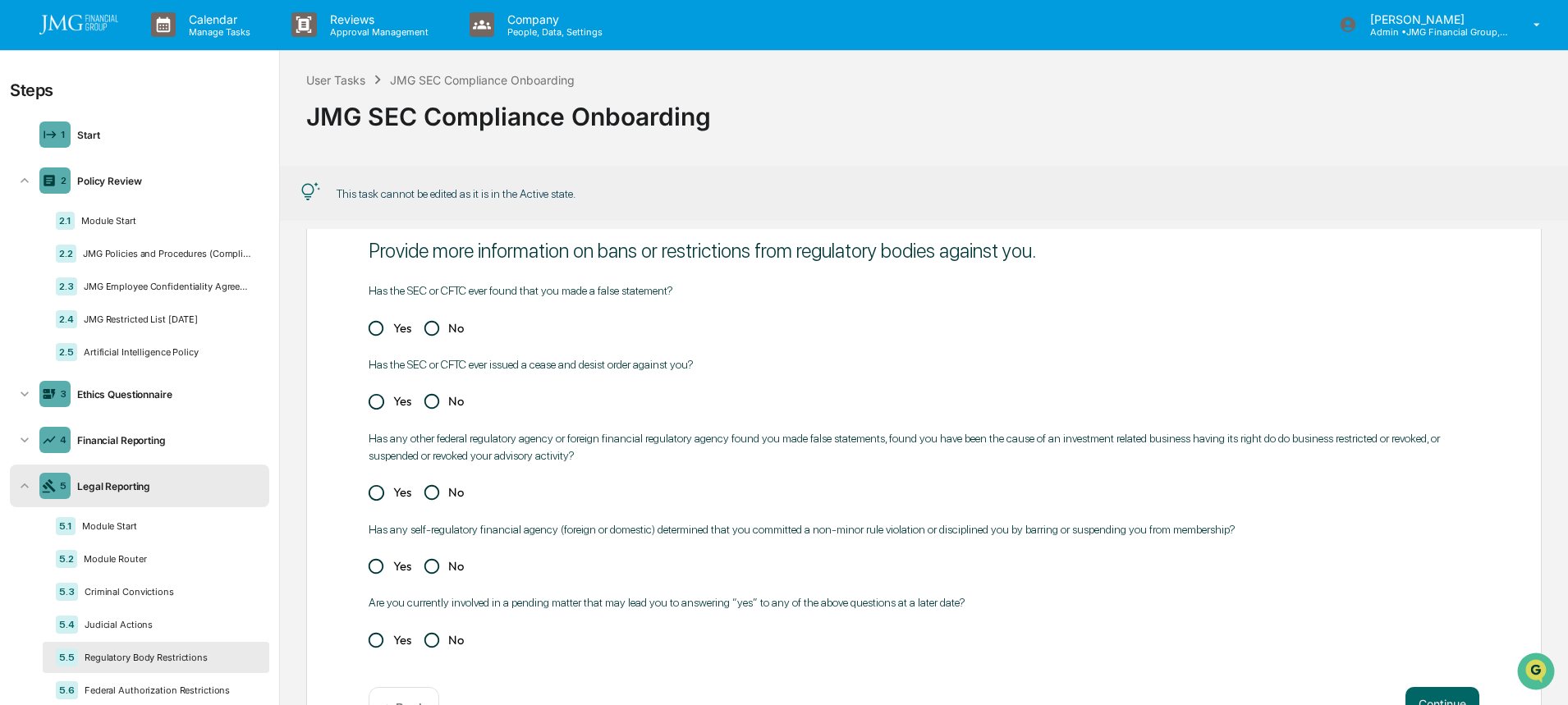 scroll, scrollTop: 134, scrollLeft: 0, axis: vertical 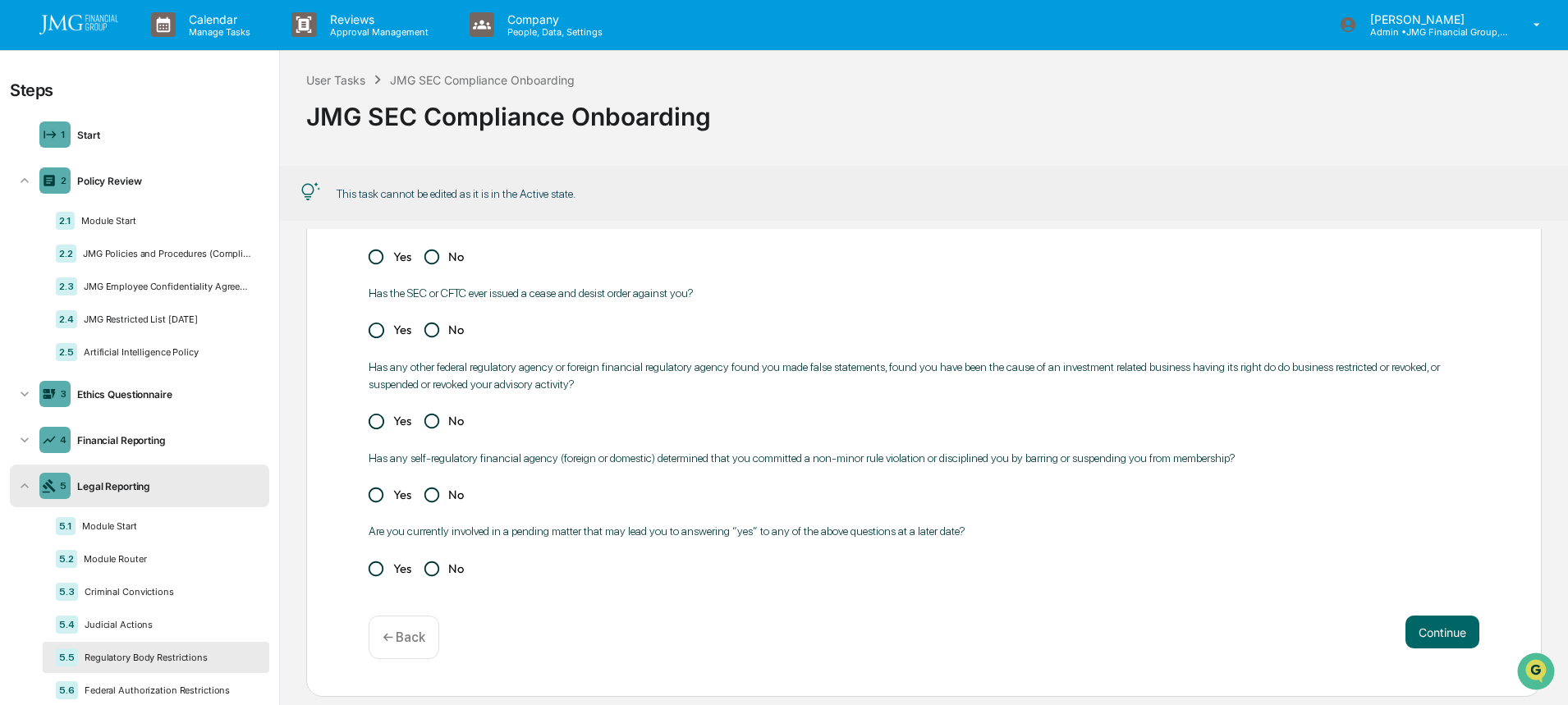 click on "Continue" at bounding box center [1442, 632] 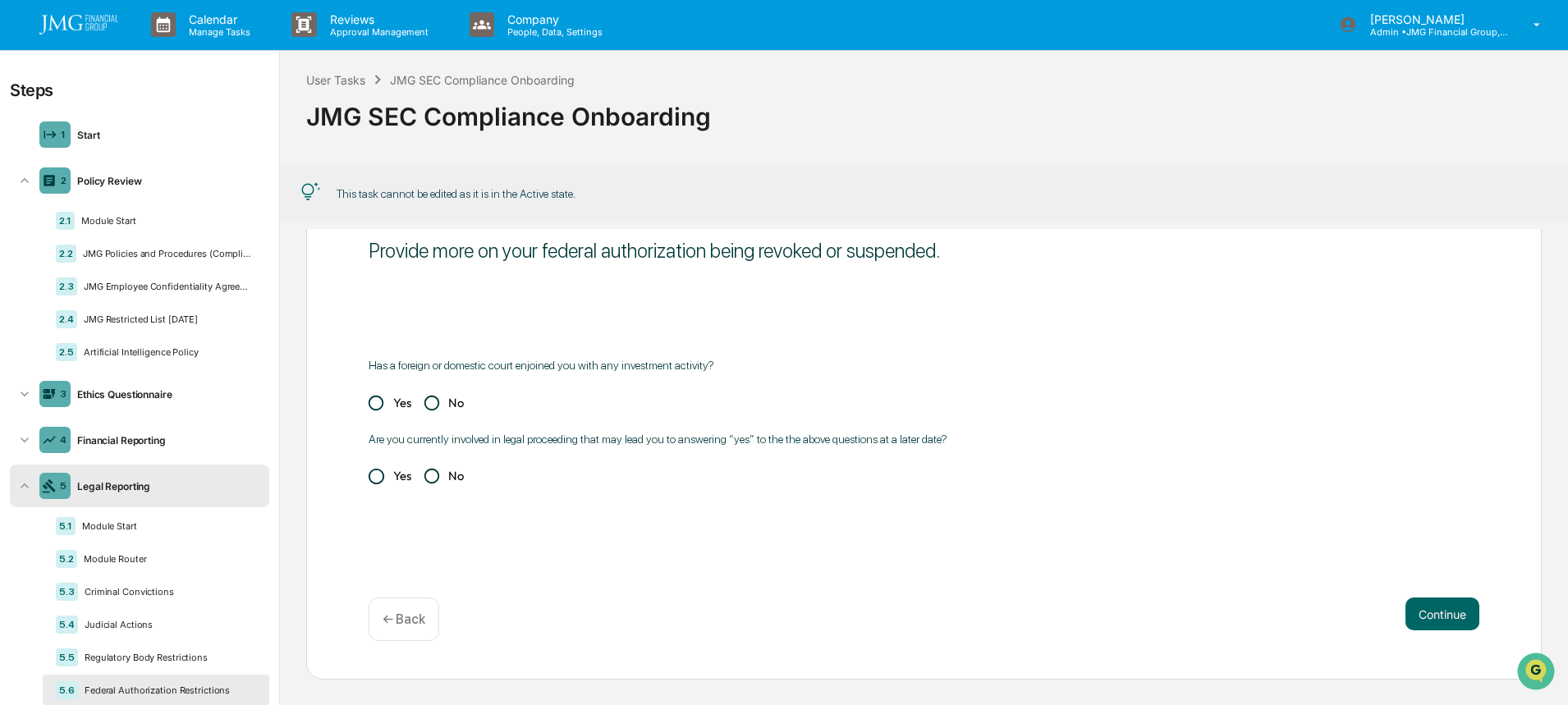 scroll, scrollTop: 62, scrollLeft: 0, axis: vertical 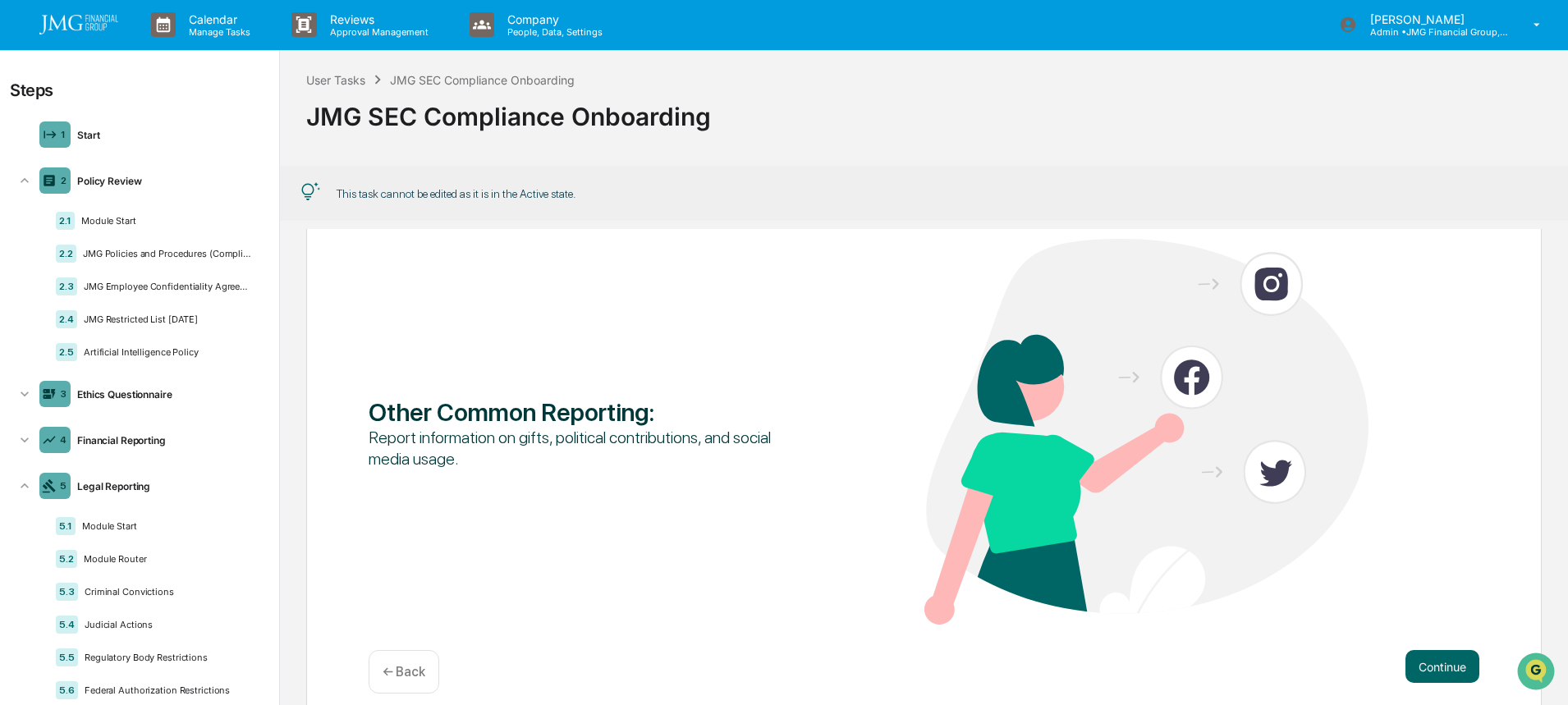 click 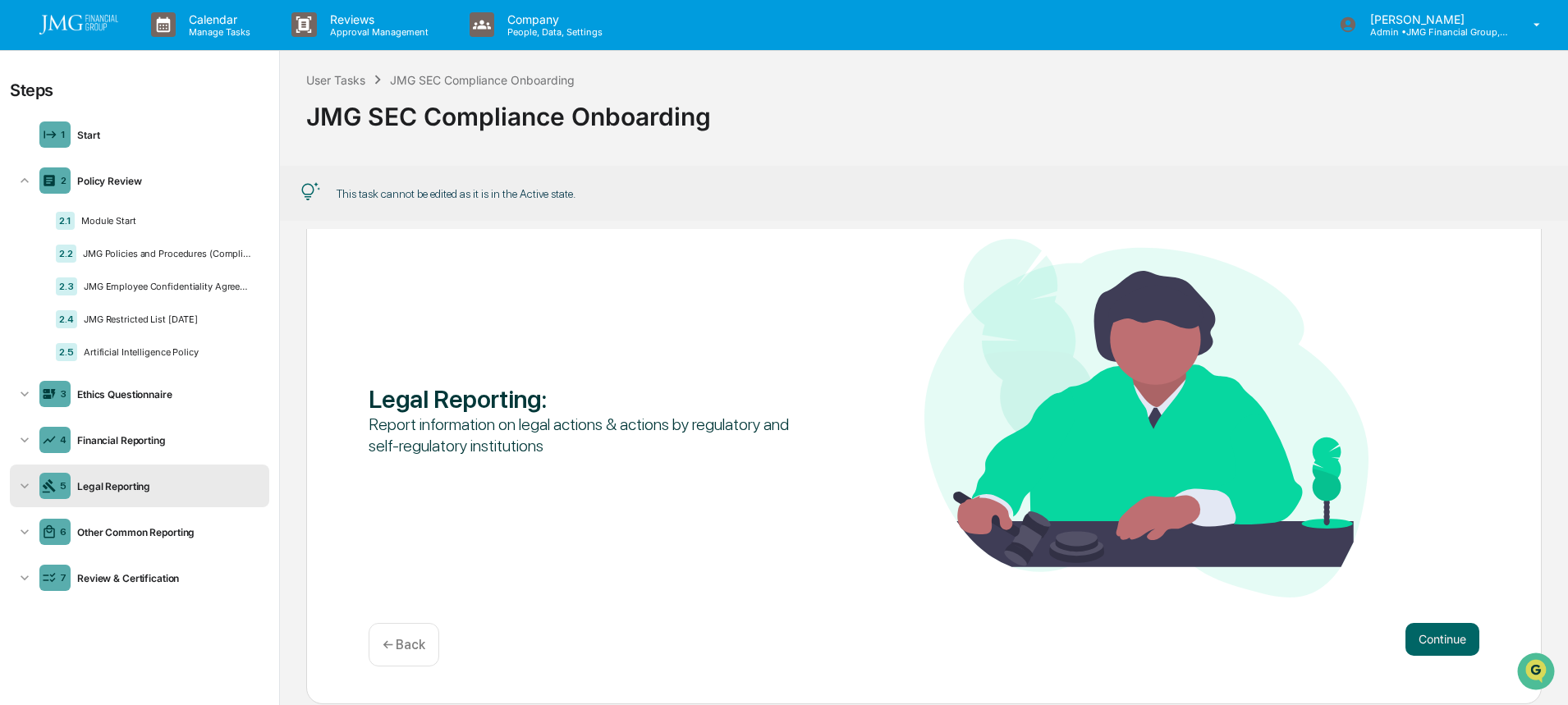 click 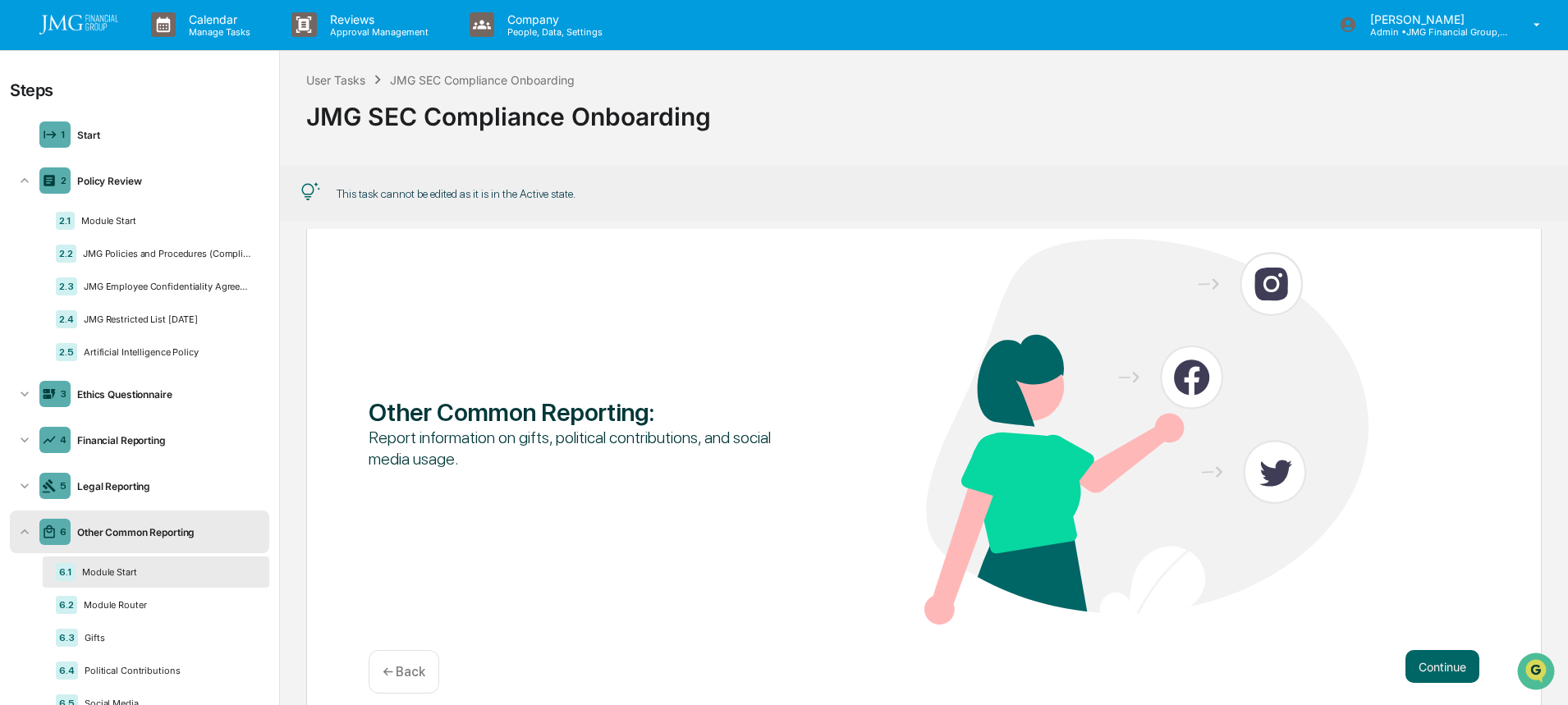 click 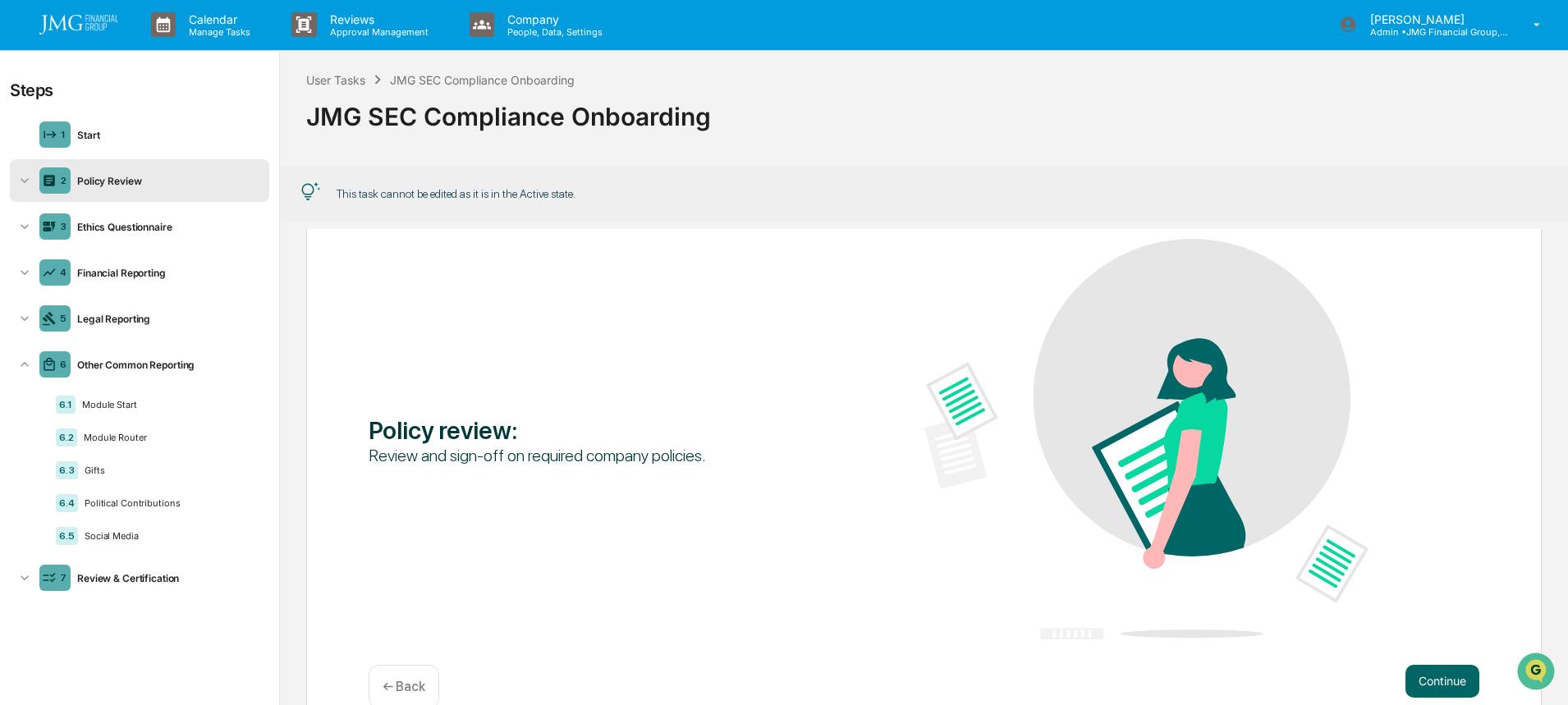 click on "Module Router" at bounding box center (167, 437) 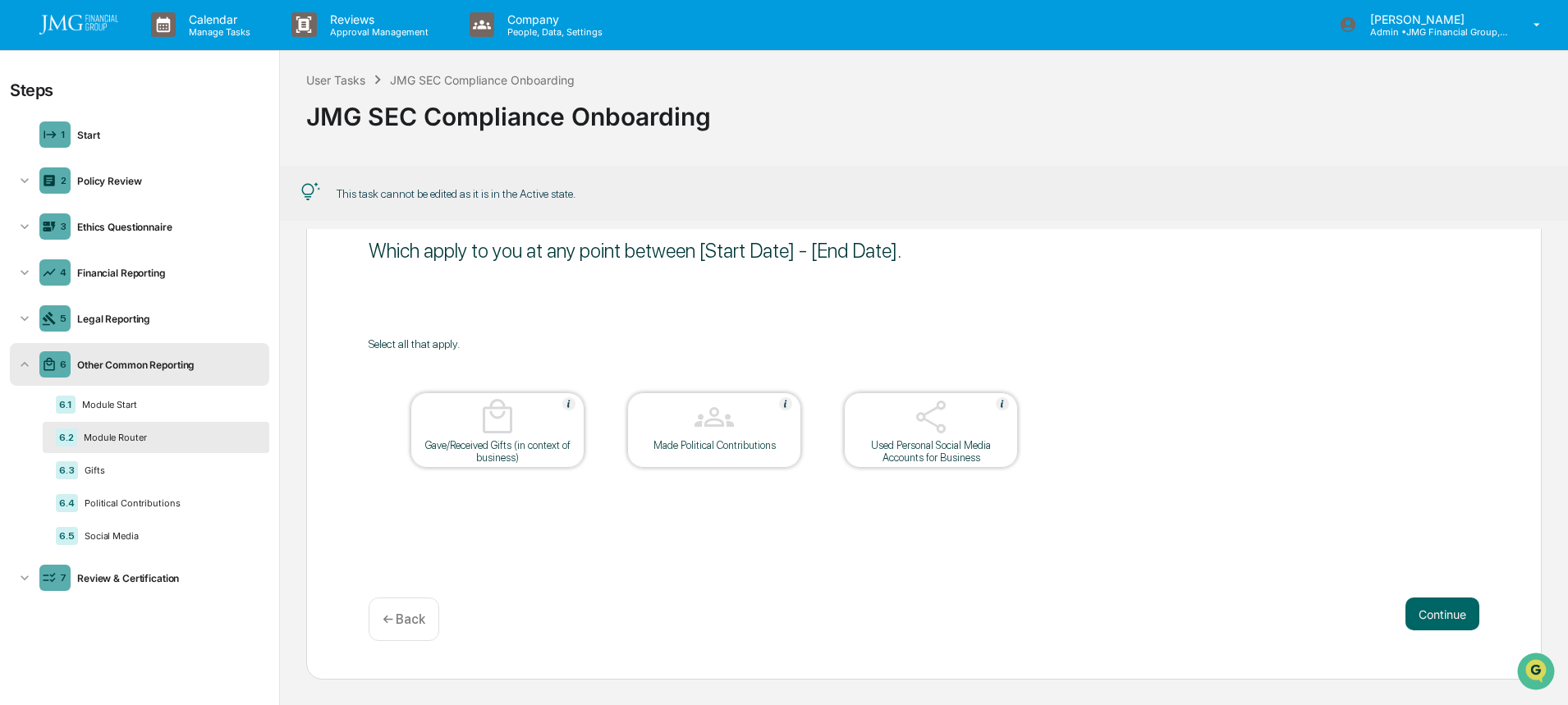 click on "Political Contributions" at bounding box center (167, 503) 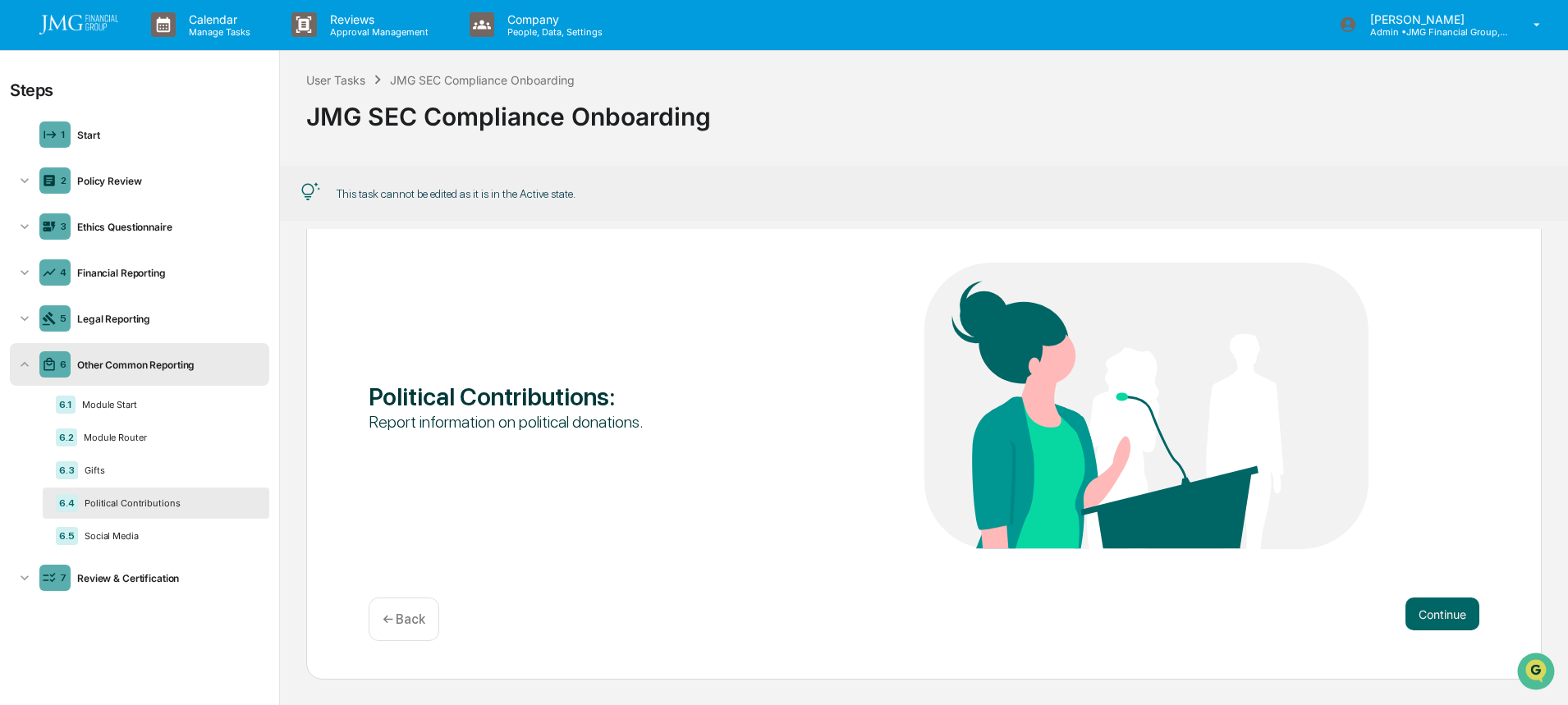 click on "Continue" at bounding box center [1442, 614] 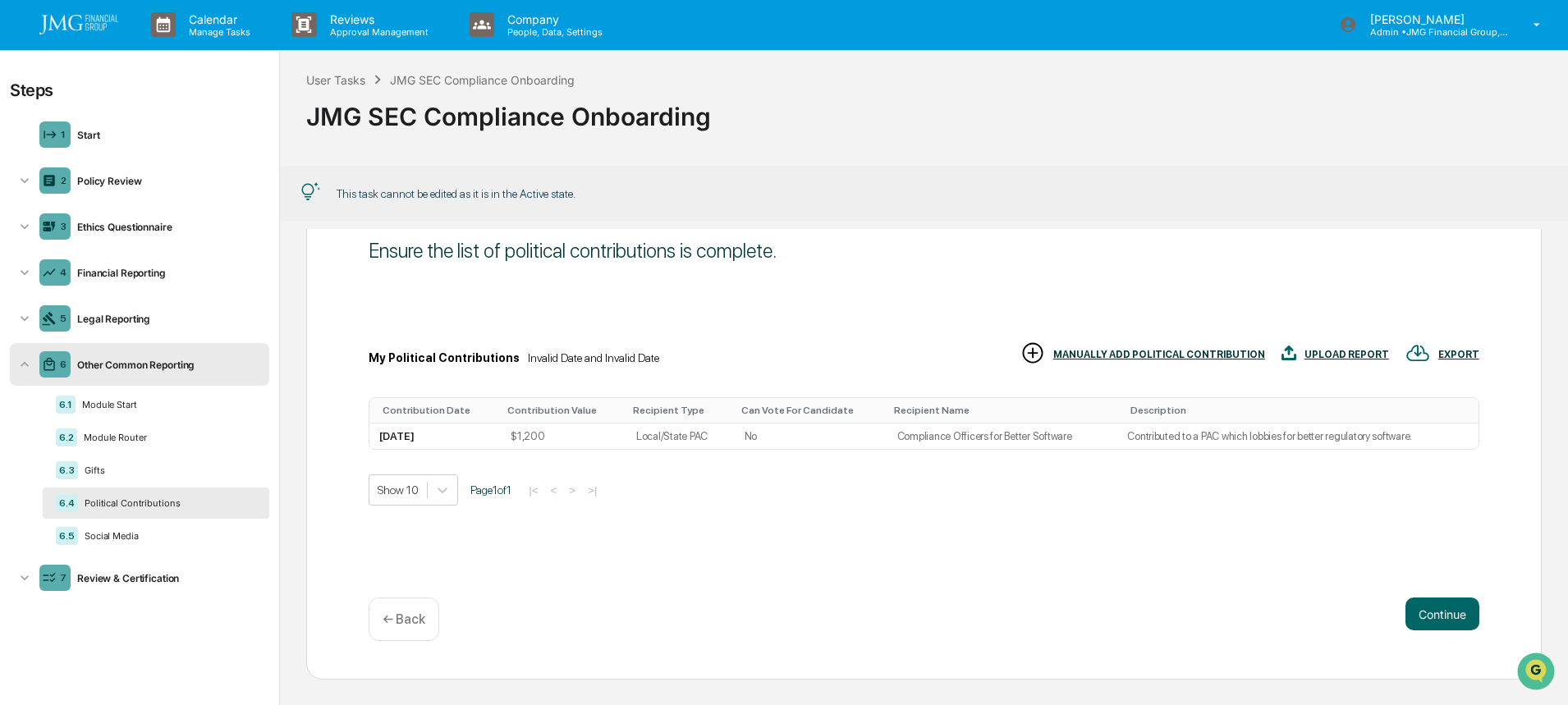 click on "6.5 Social Media" at bounding box center (156, 536) 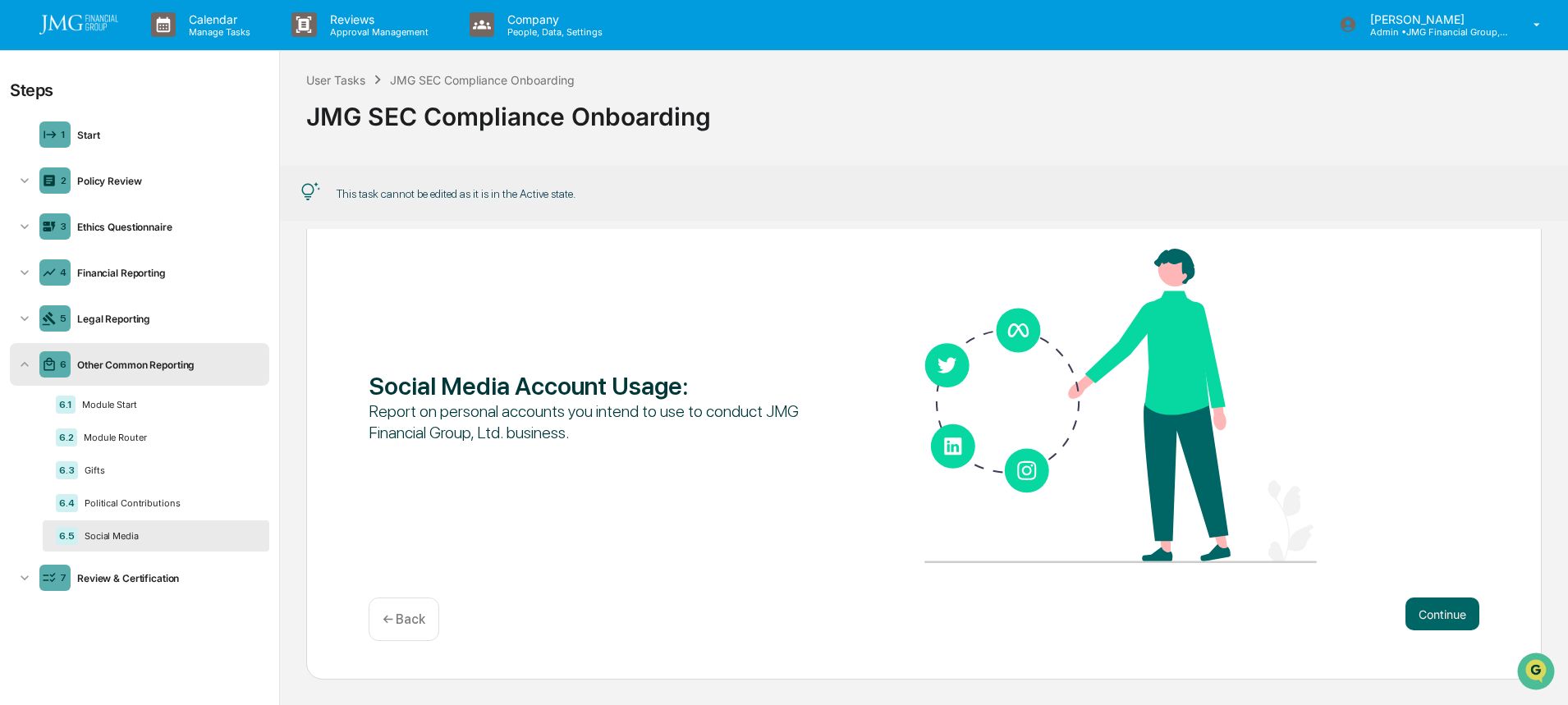 click on "Review & Certification" at bounding box center [167, 578] 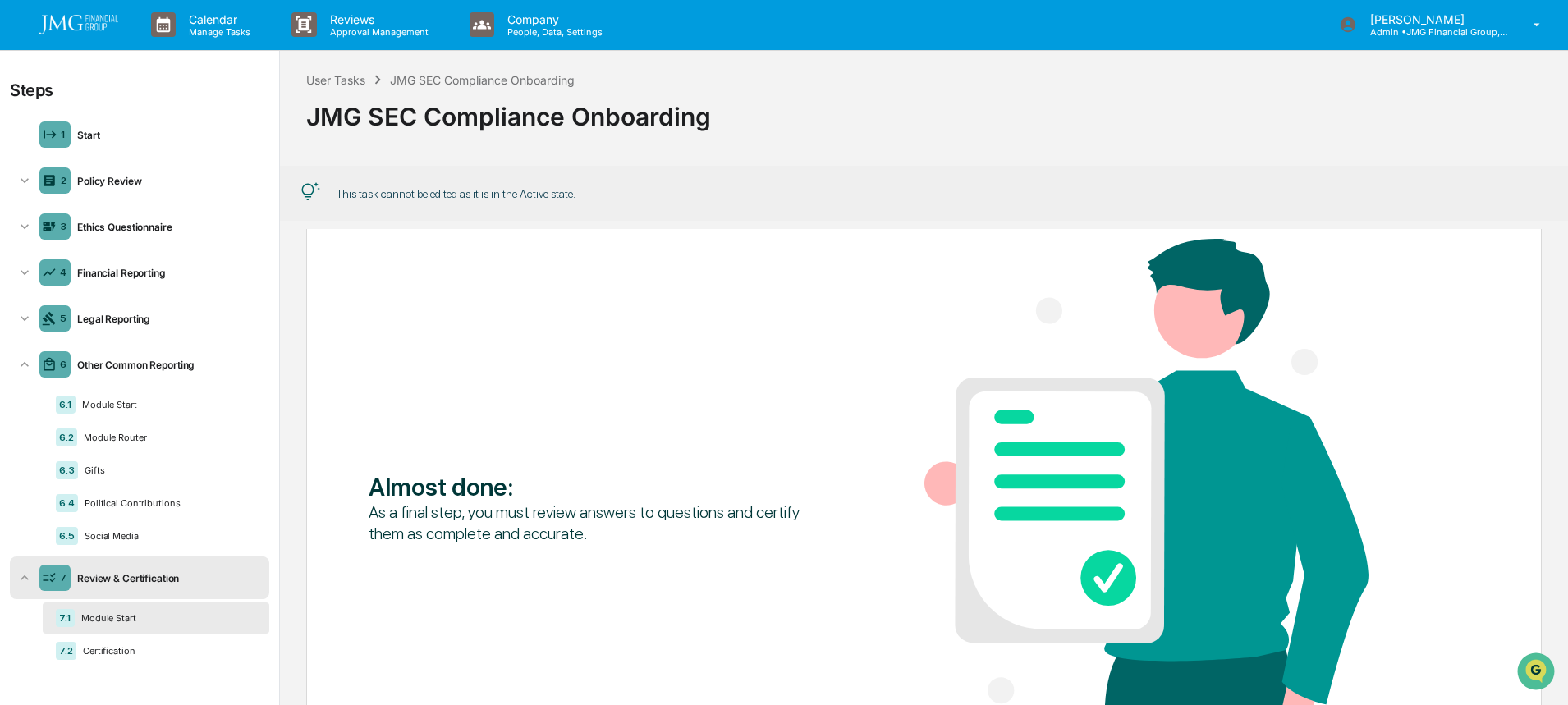 click on "6.5 Social Media" at bounding box center [156, 536] 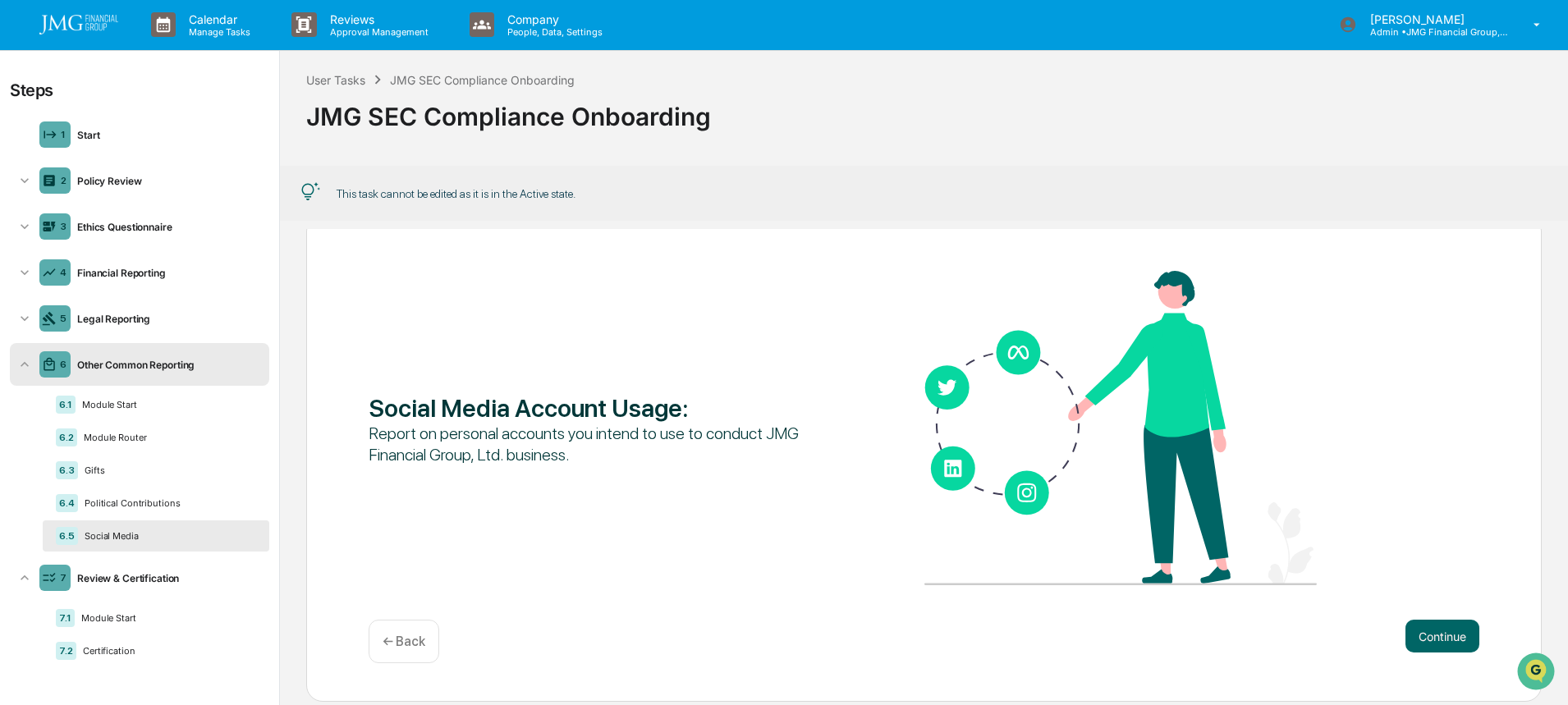 scroll, scrollTop: 62, scrollLeft: 0, axis: vertical 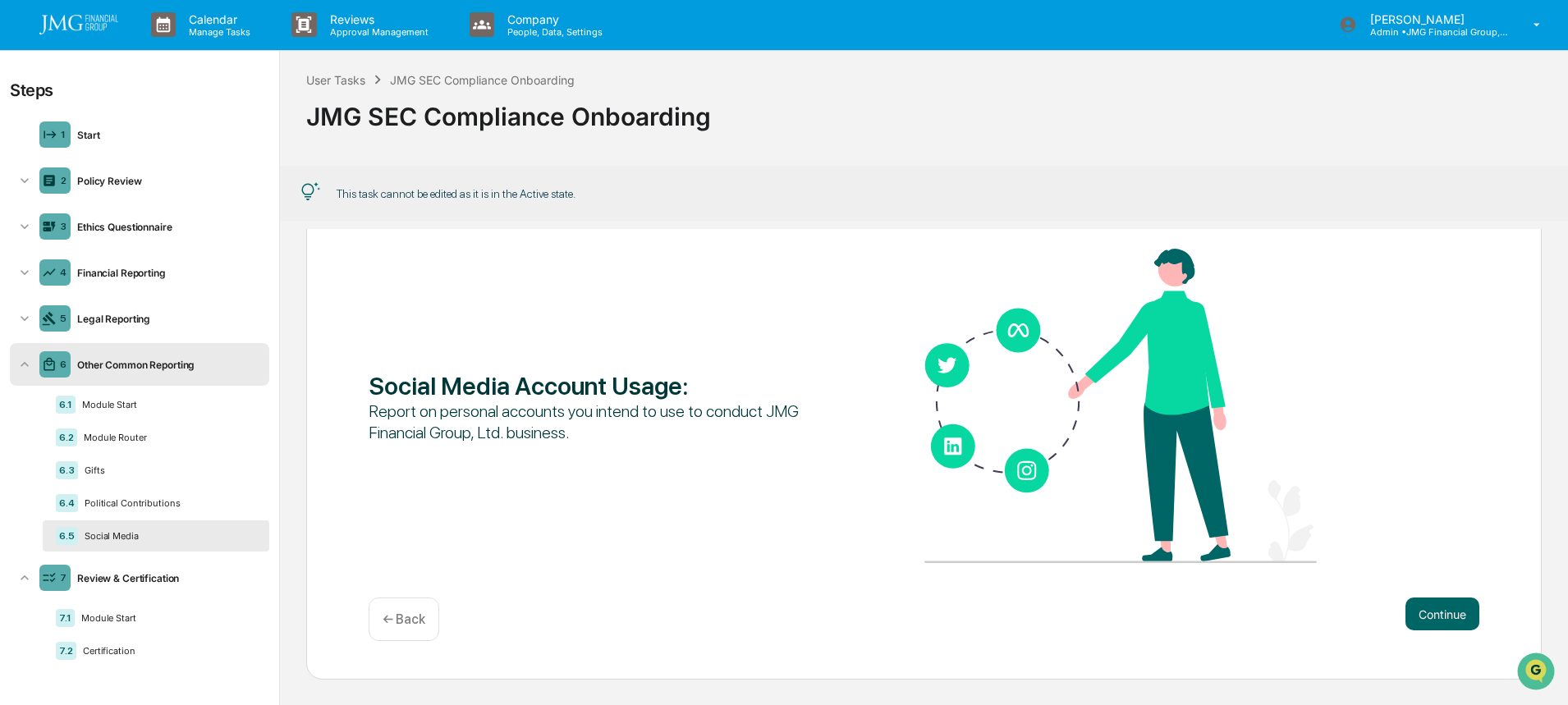 click on "6.5 Social Media" at bounding box center (156, 536) 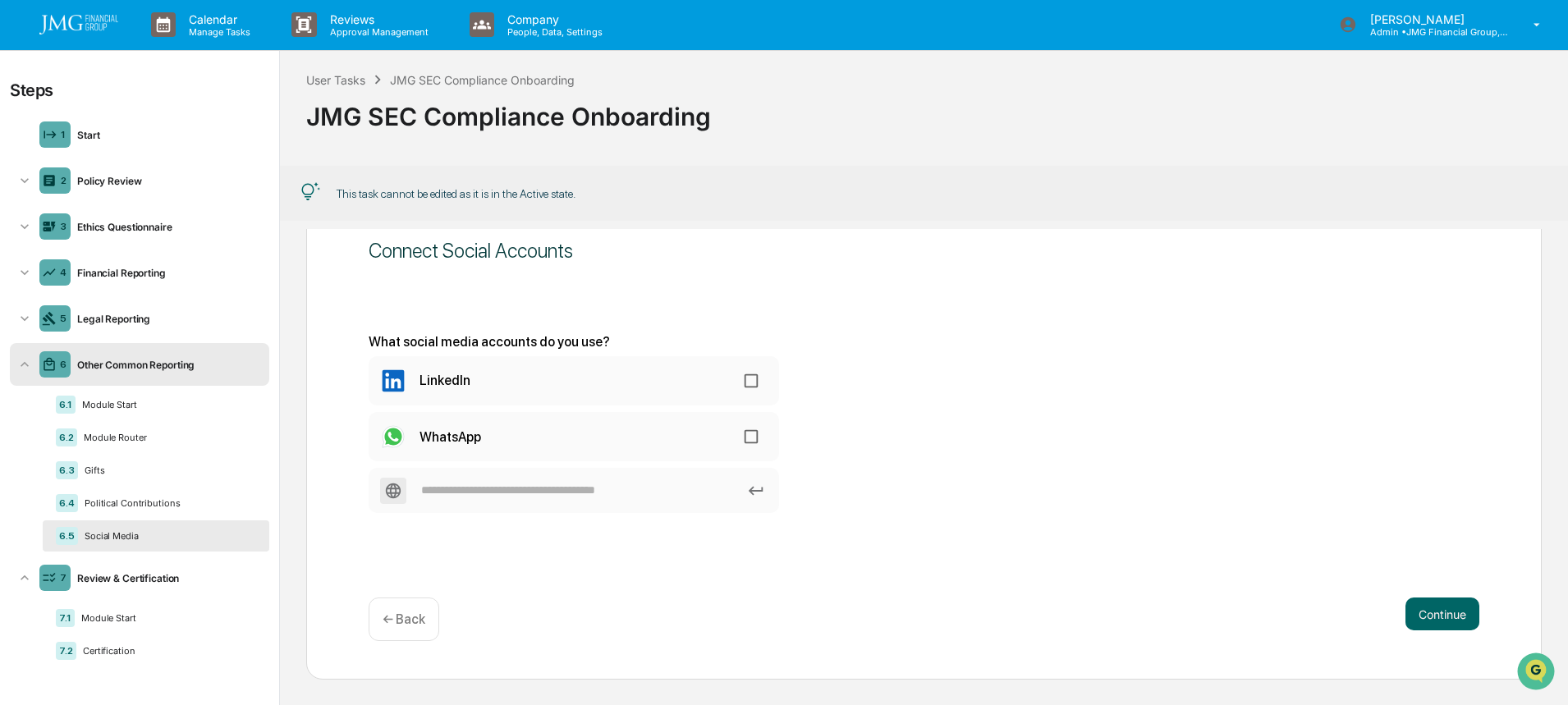 click on "Connect Social Accounts What social media accounts do you use? LinkedIn WhatsApp Continue ← Back" at bounding box center (924, 436) 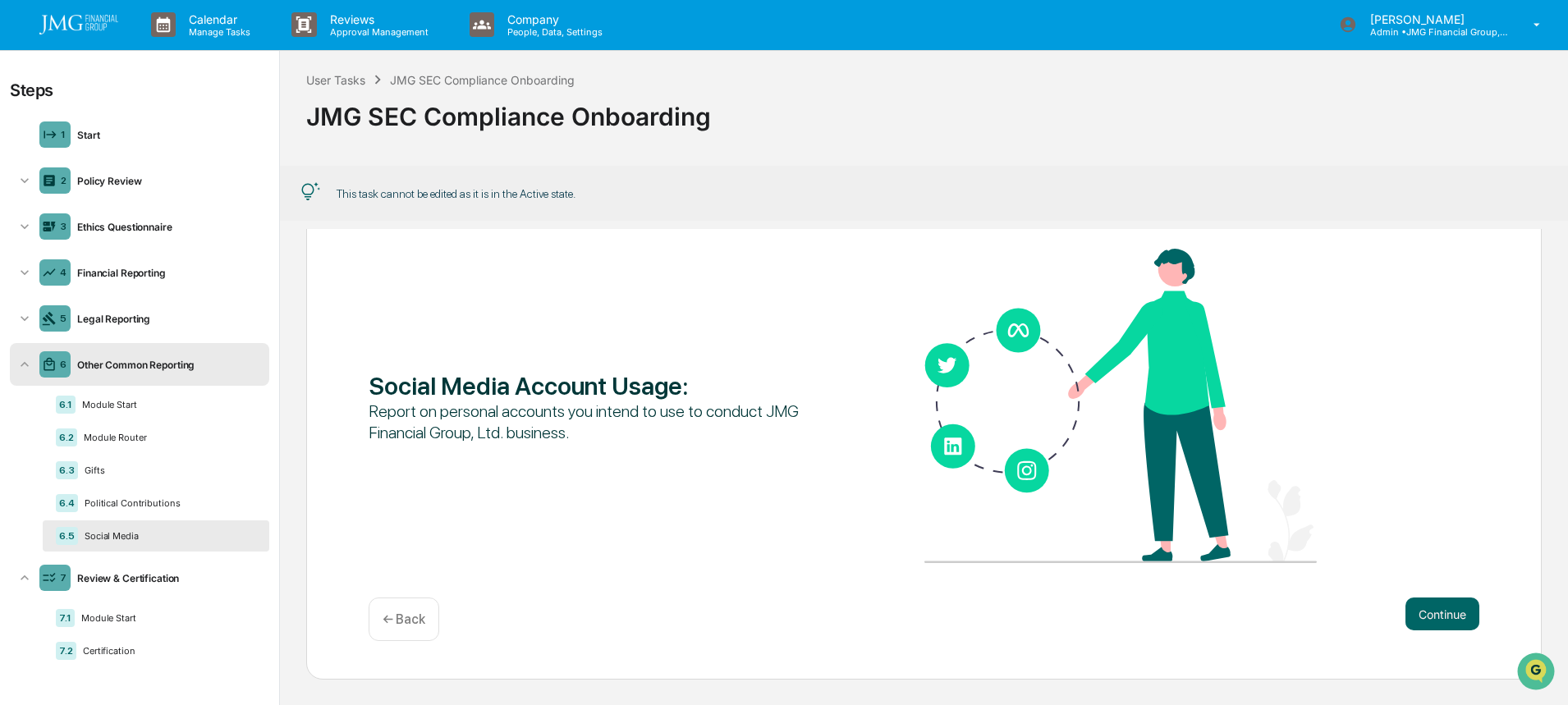 click on "Political Contributions" at bounding box center (167, 503) 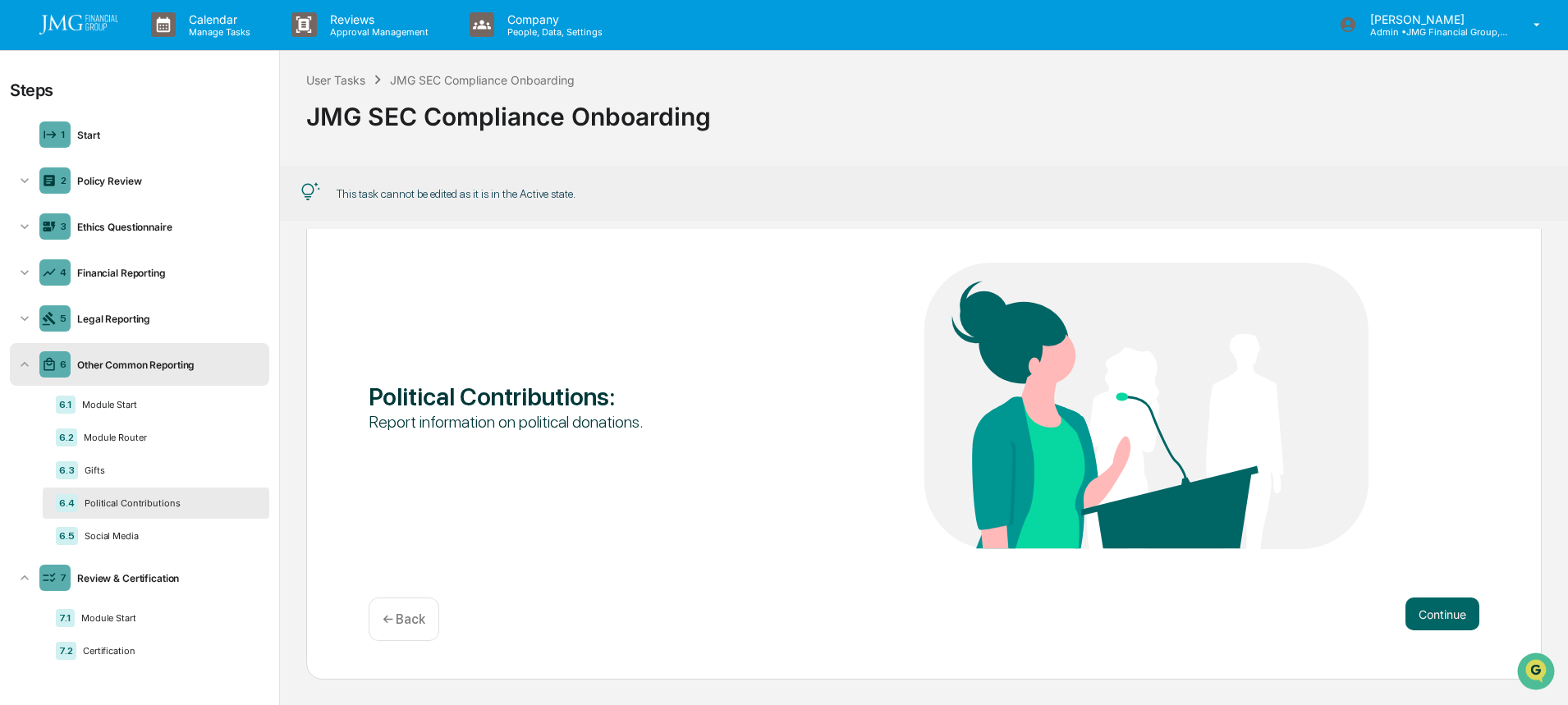 click on "Continue" at bounding box center (1442, 614) 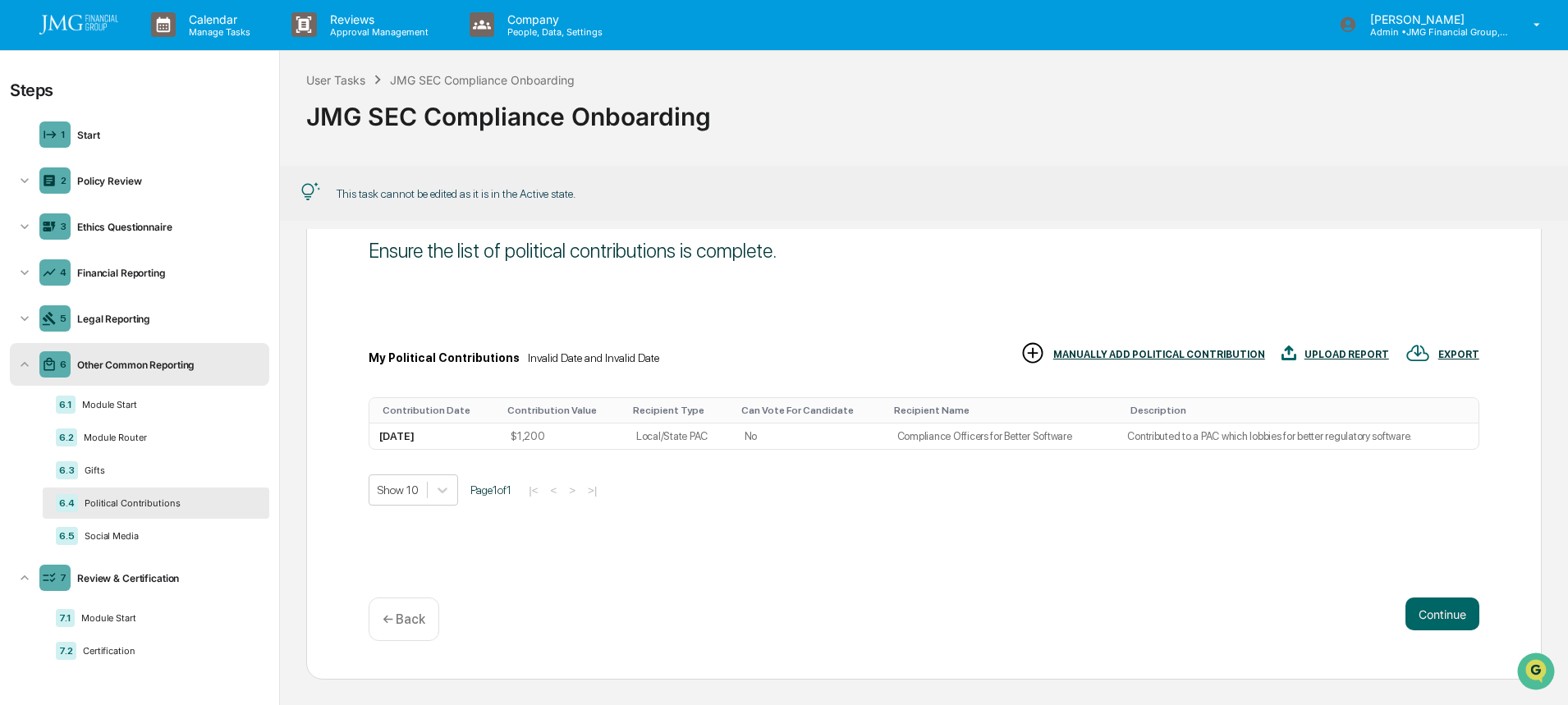 click at bounding box center [1033, 353] 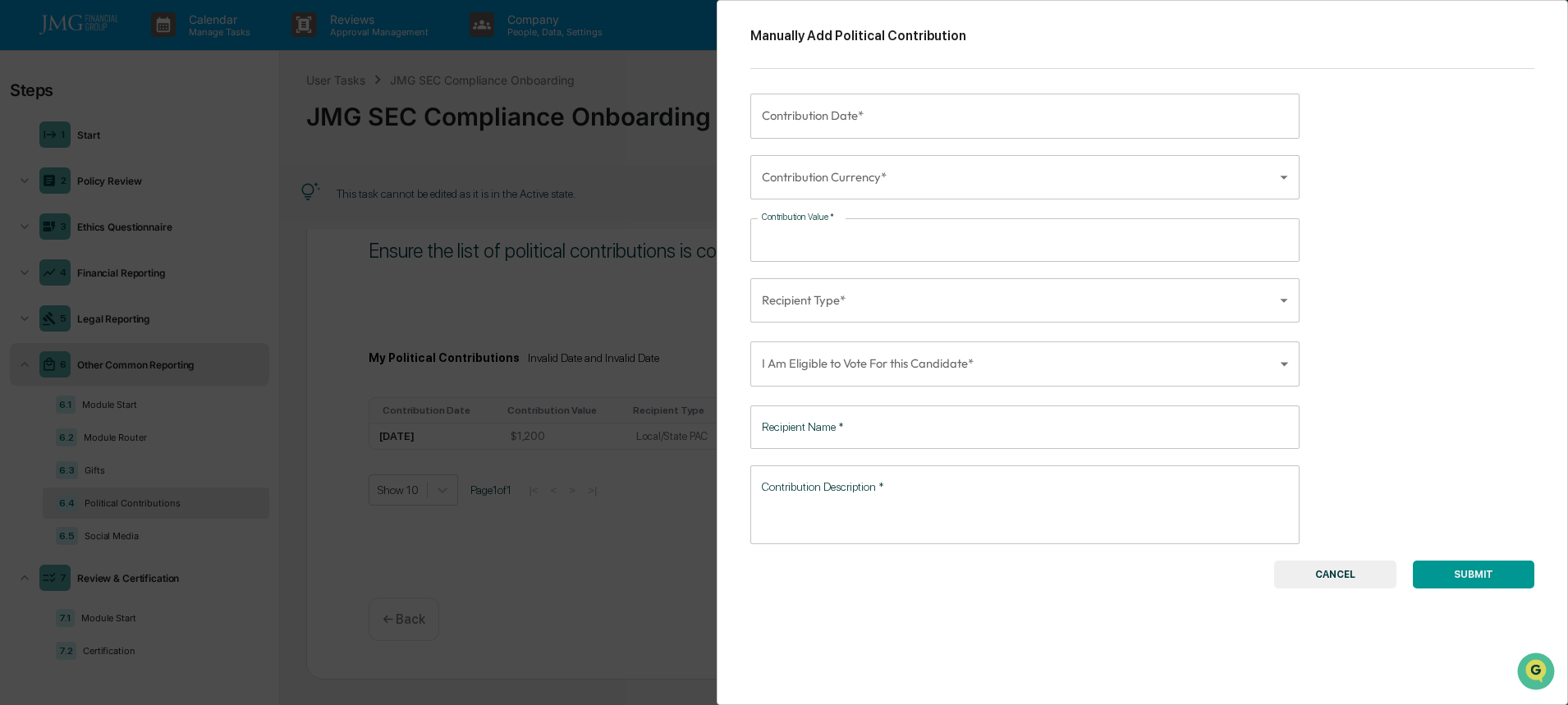 click on "CANCEL" at bounding box center [1335, 575] 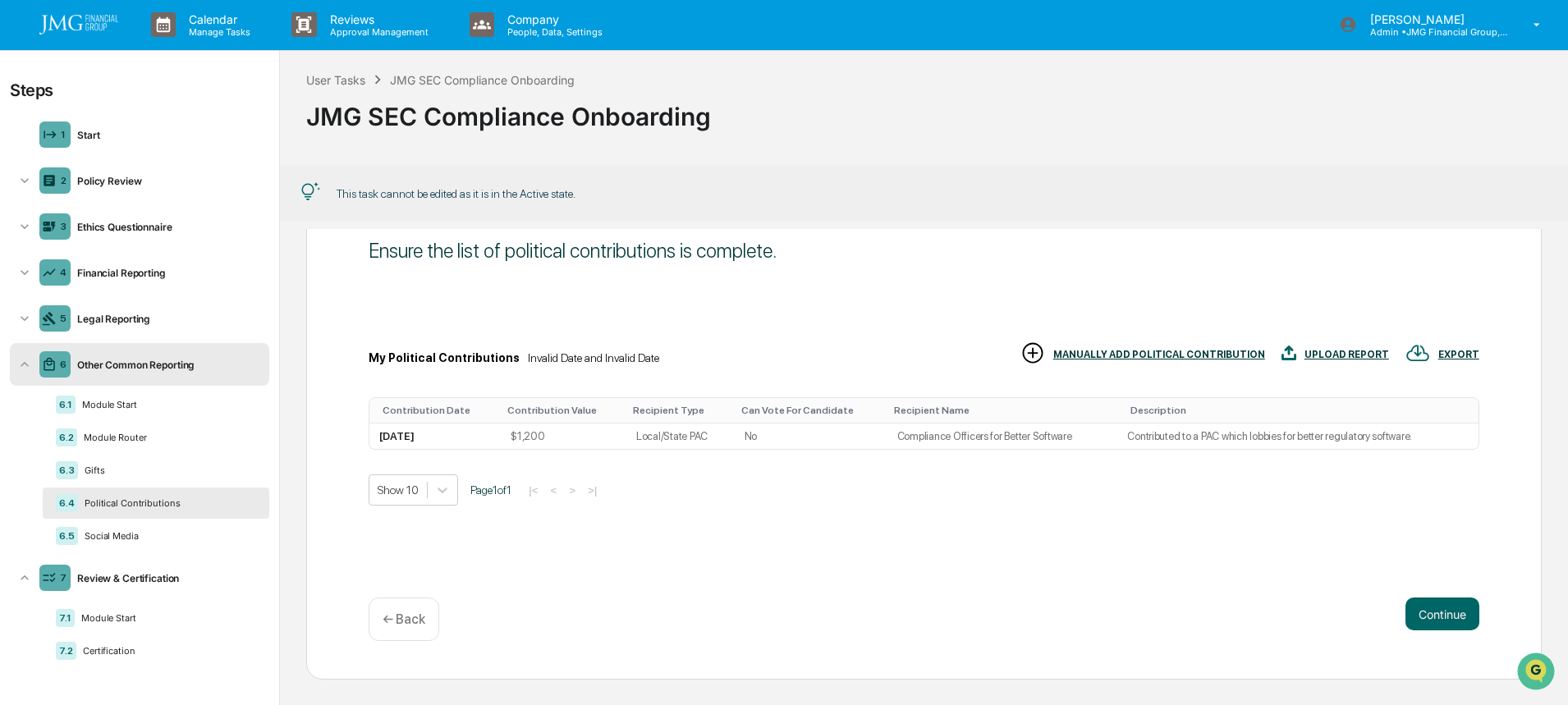 scroll, scrollTop: 0, scrollLeft: 0, axis: both 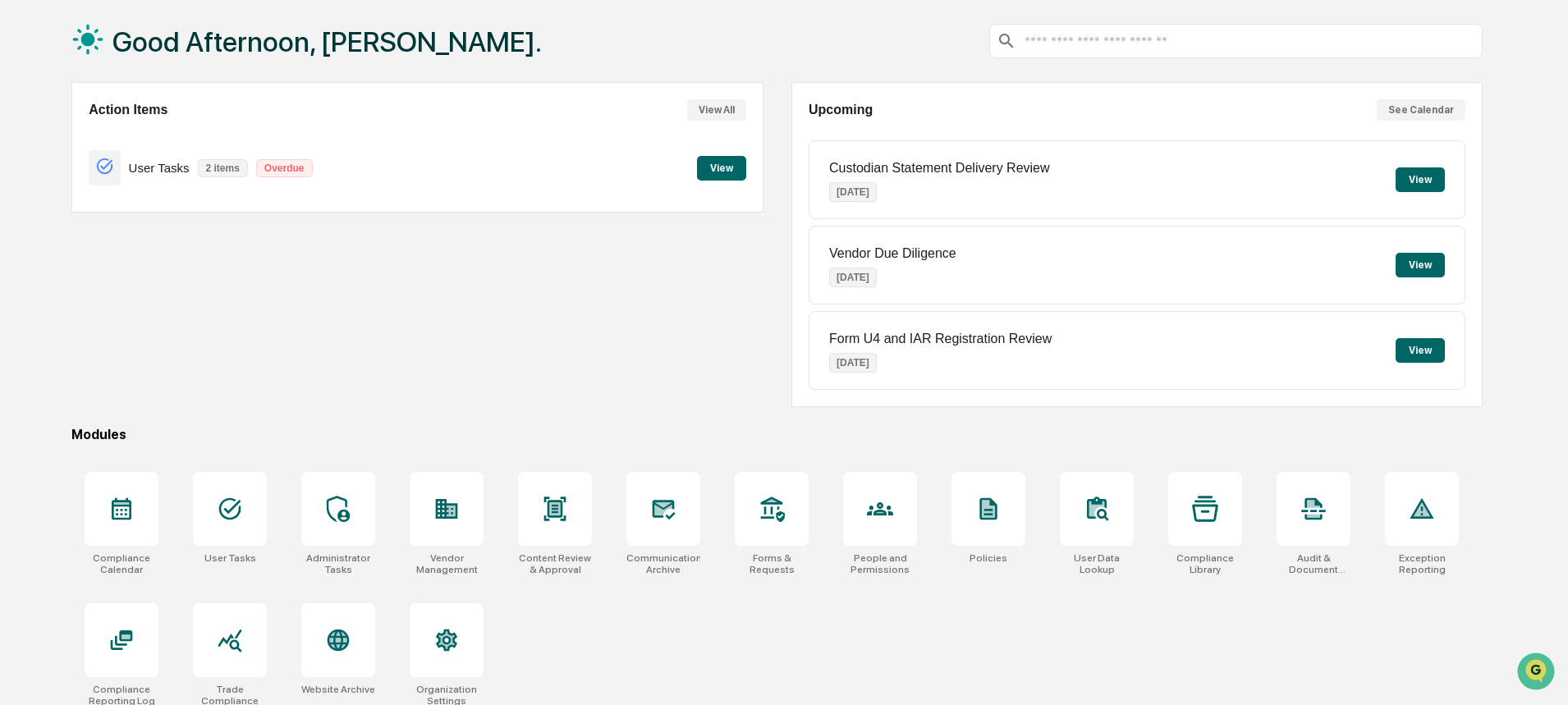 click on "User Tasks" at bounding box center [159, 167] 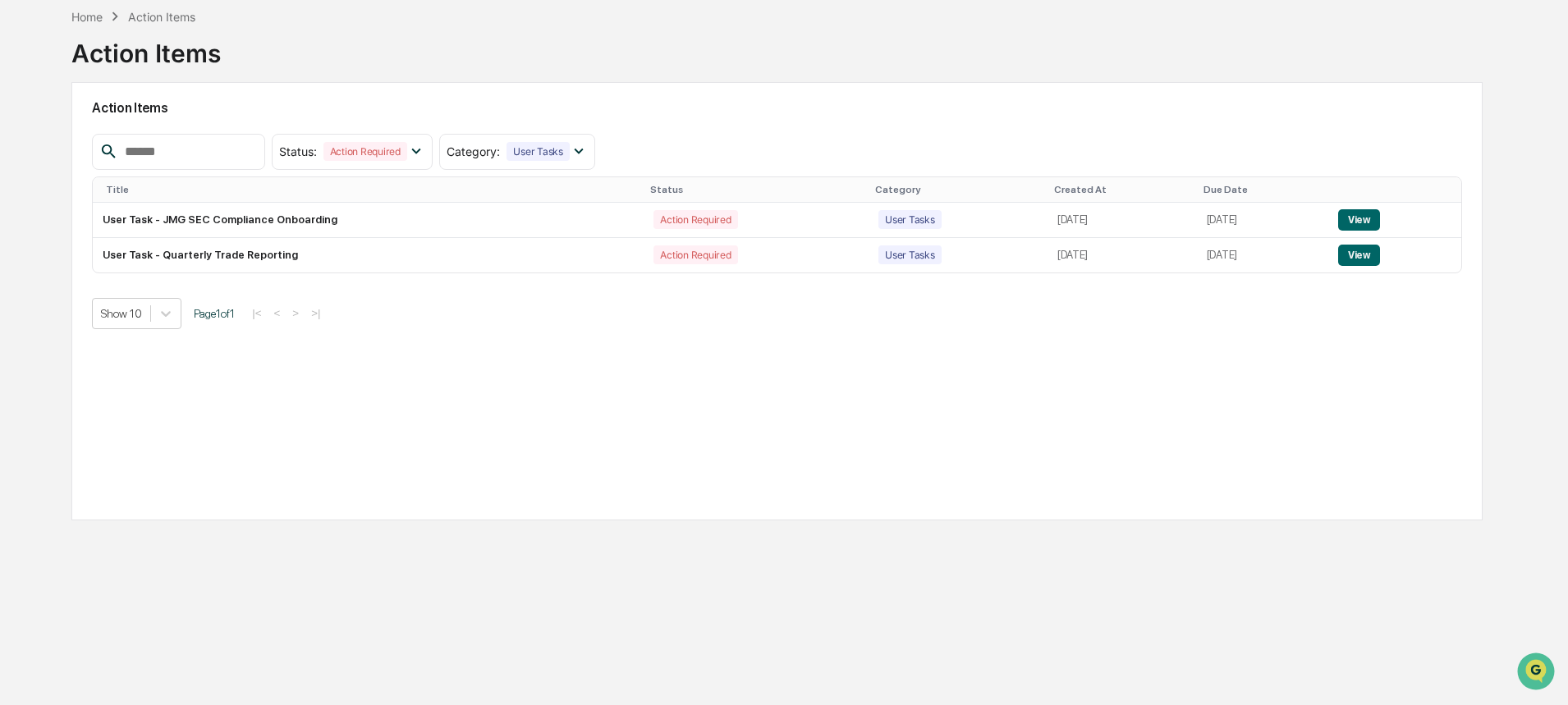 click on "User Task - Quarterly Trade Reporting" at bounding box center [368, 255] 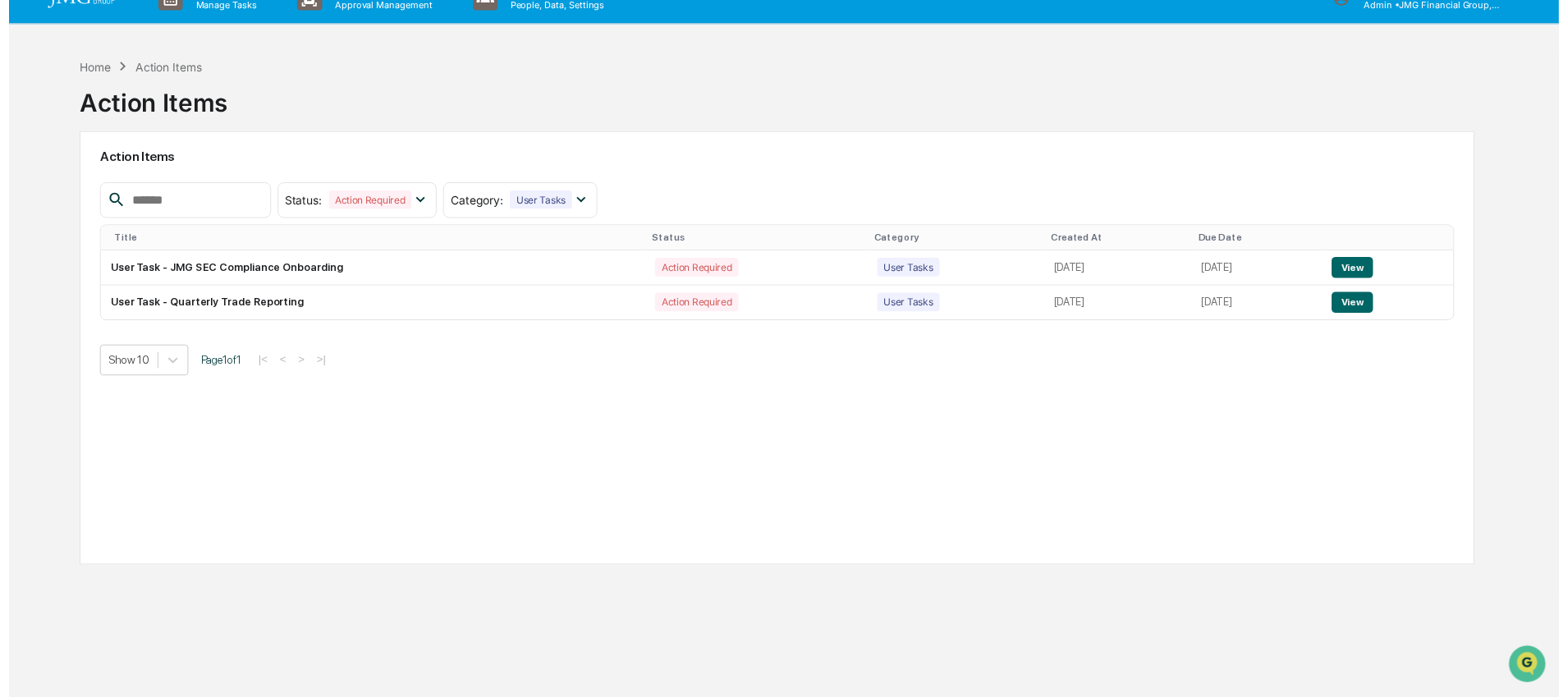 scroll, scrollTop: 0, scrollLeft: 0, axis: both 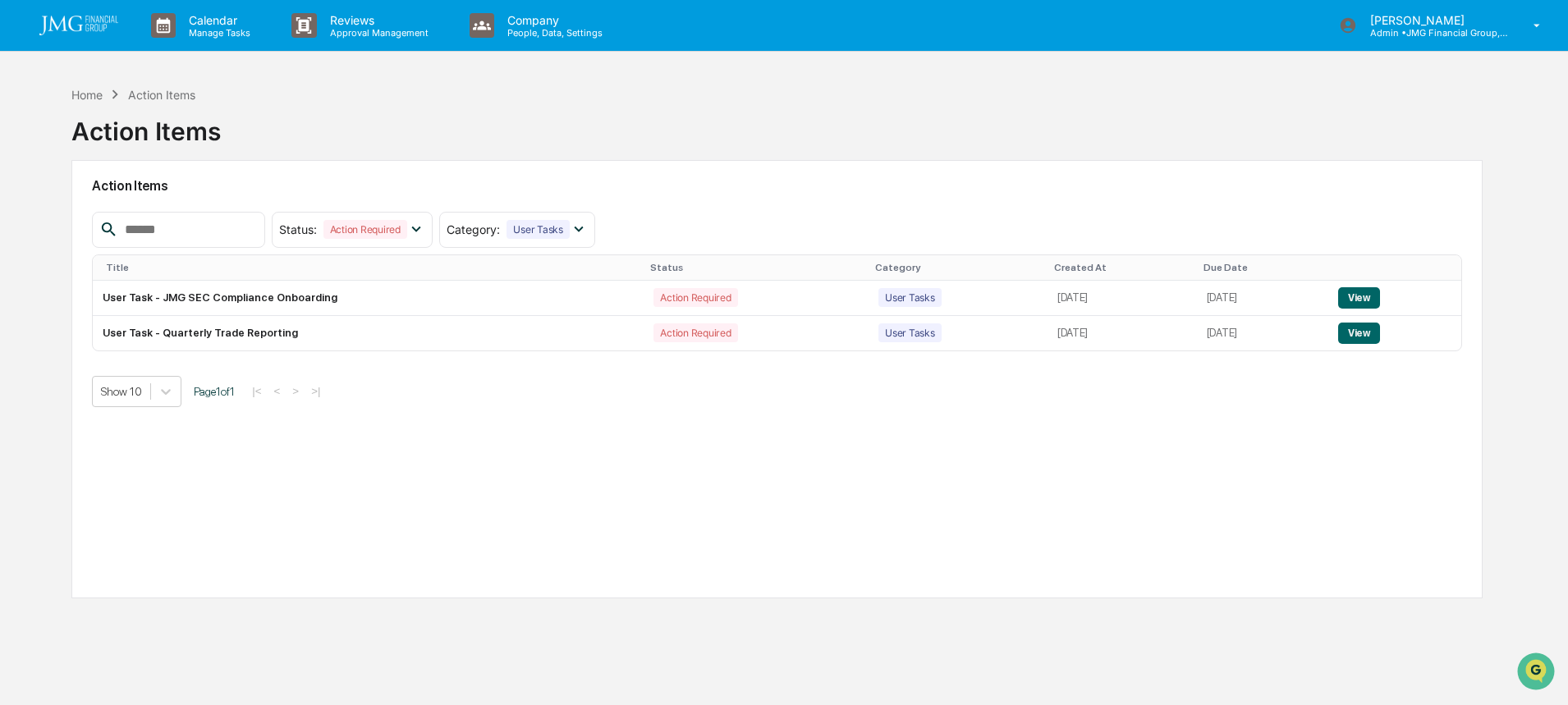 click on "Action Items Status : Action Required Select/Deselect All Action Required Resolved Category : User Tasks Select/Deselect All Archiving Content Approval Requests Vendor Management Administrator Tasks User Tasks Exception Reports Title Status Category Created At Due Date User Task - JMG SEC Compliance Onboarding Action Required User Tasks [DATE] [DATE] View User Task - Quarterly Trade Reporting Action Required User Tasks [DATE] [DATE] View Show 10 Page  1  of  1   |<   <   >   >|" at bounding box center [777, 379] 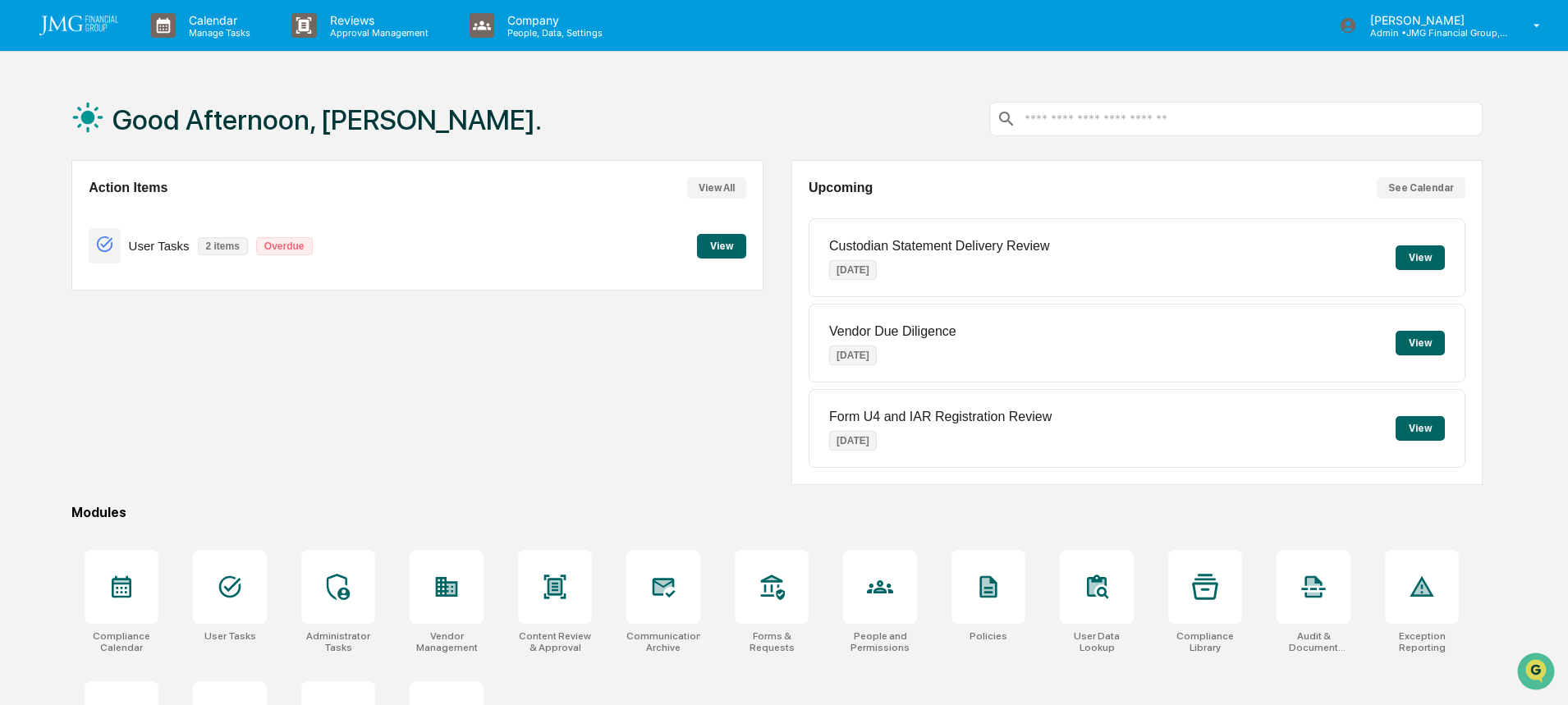 click on "View" at bounding box center [722, 246] 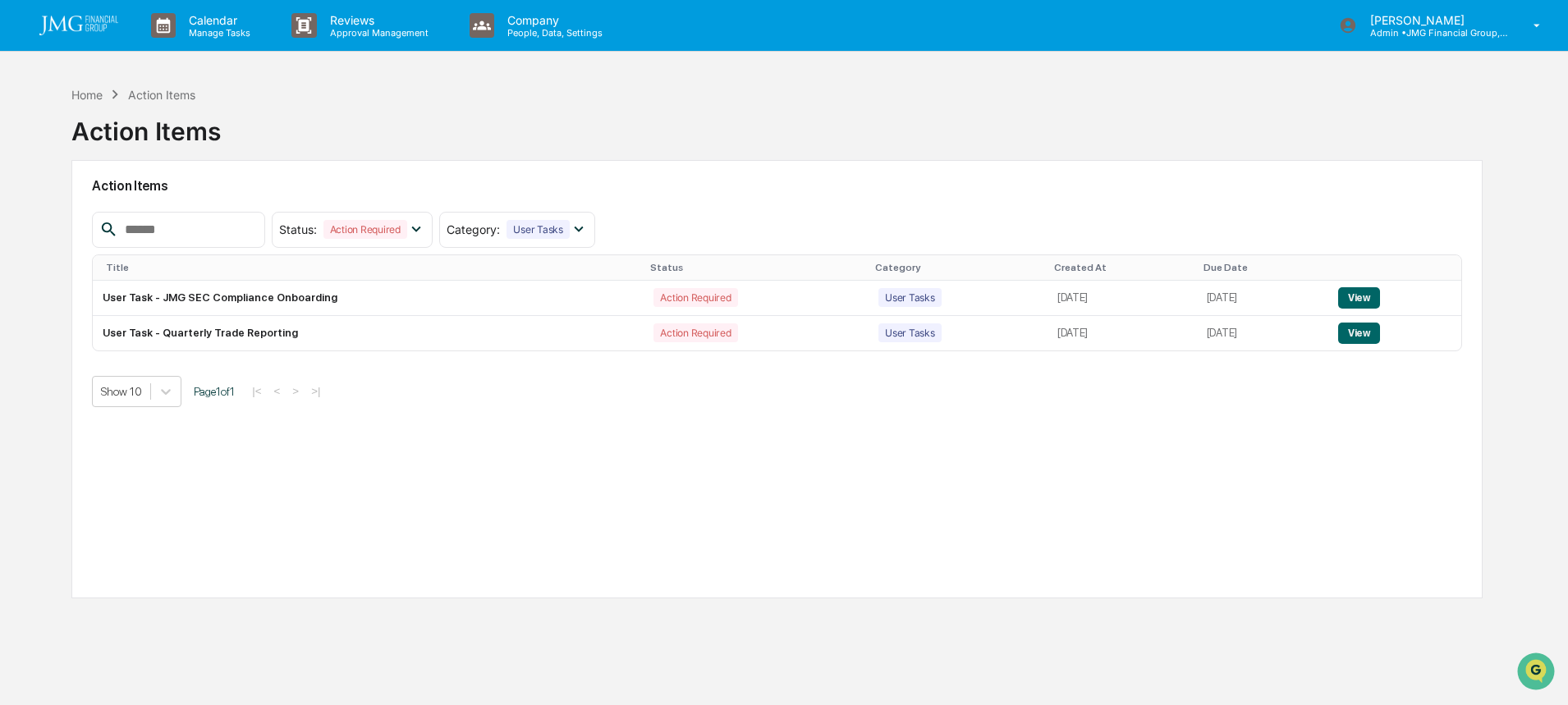 click on "User Task - Quarterly Trade Reporting" at bounding box center [368, 333] 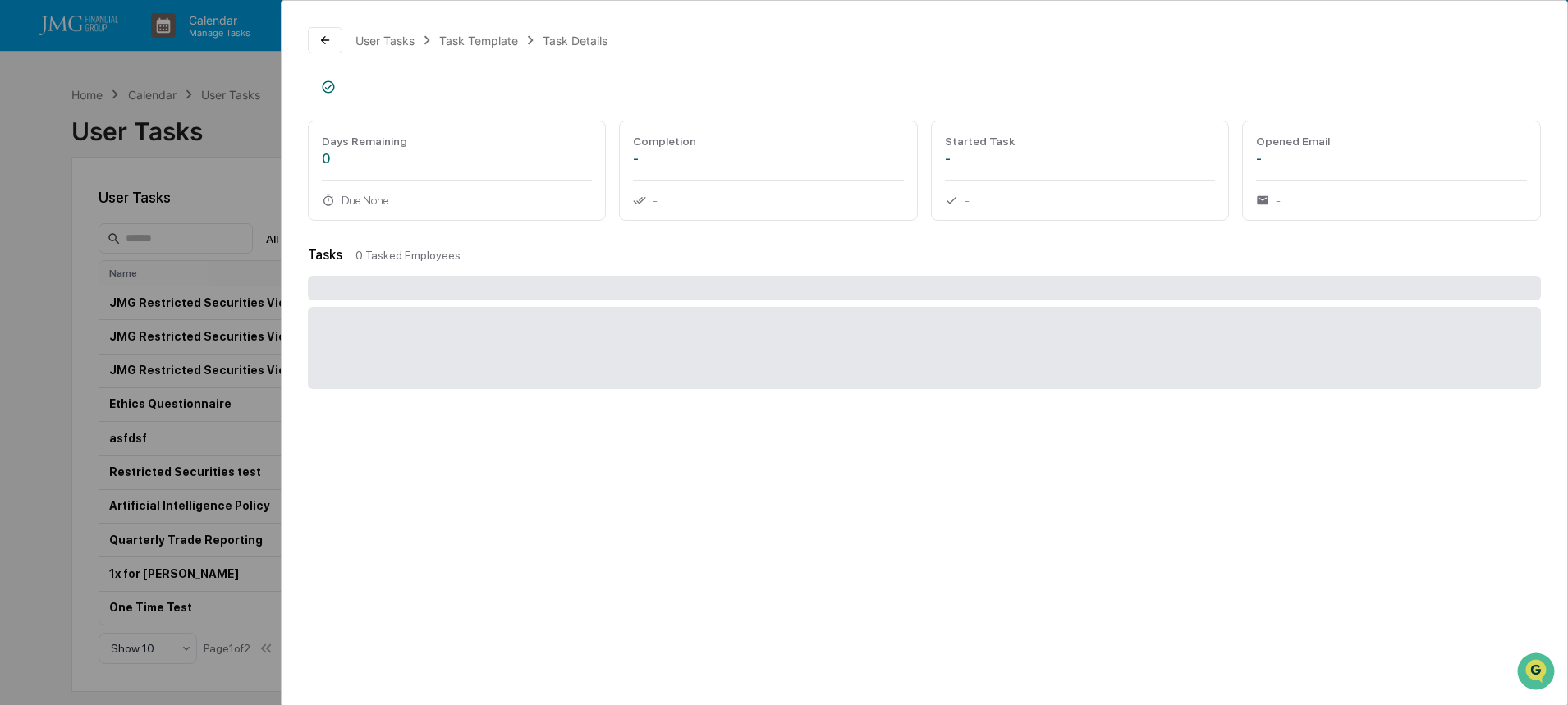 click at bounding box center (325, 40) 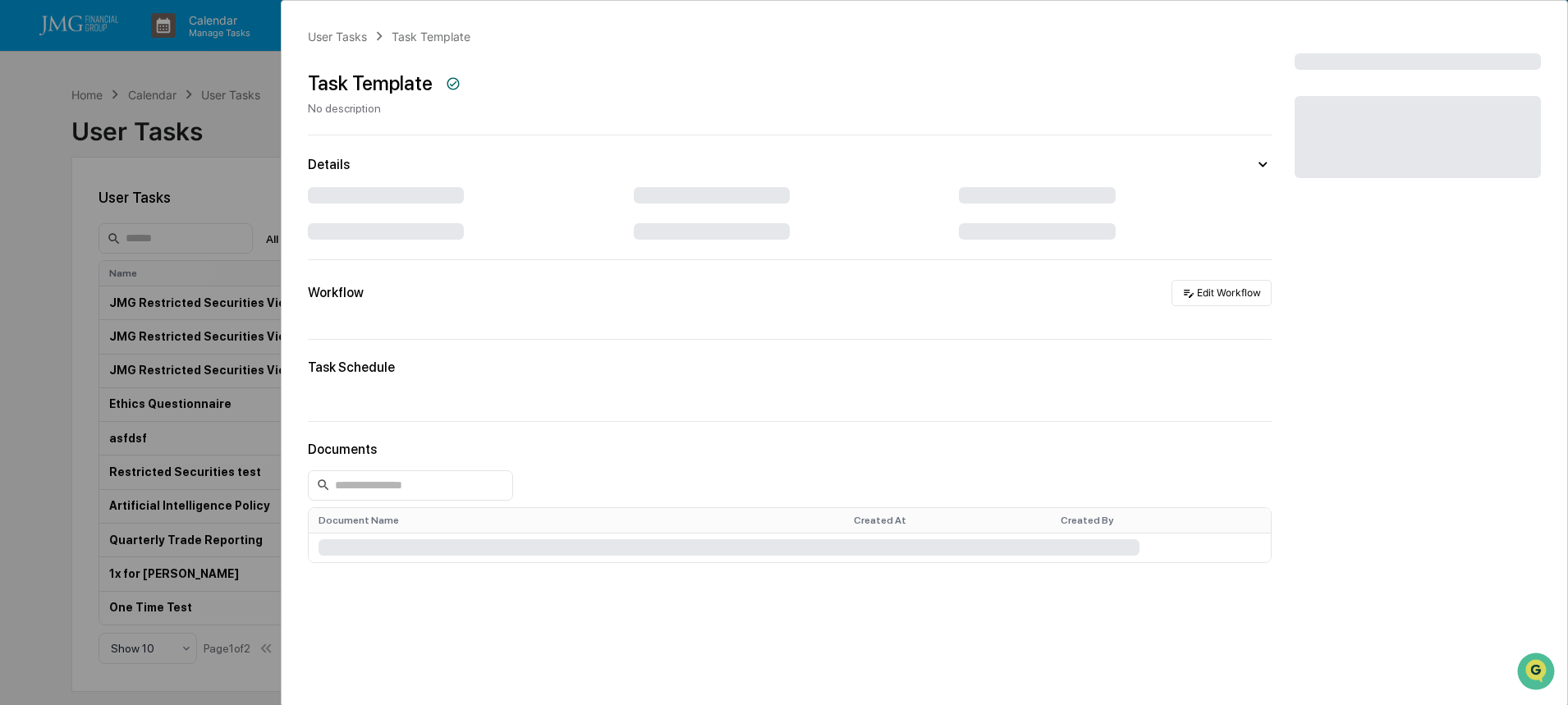 click on "Edit Workflow" at bounding box center [1222, 293] 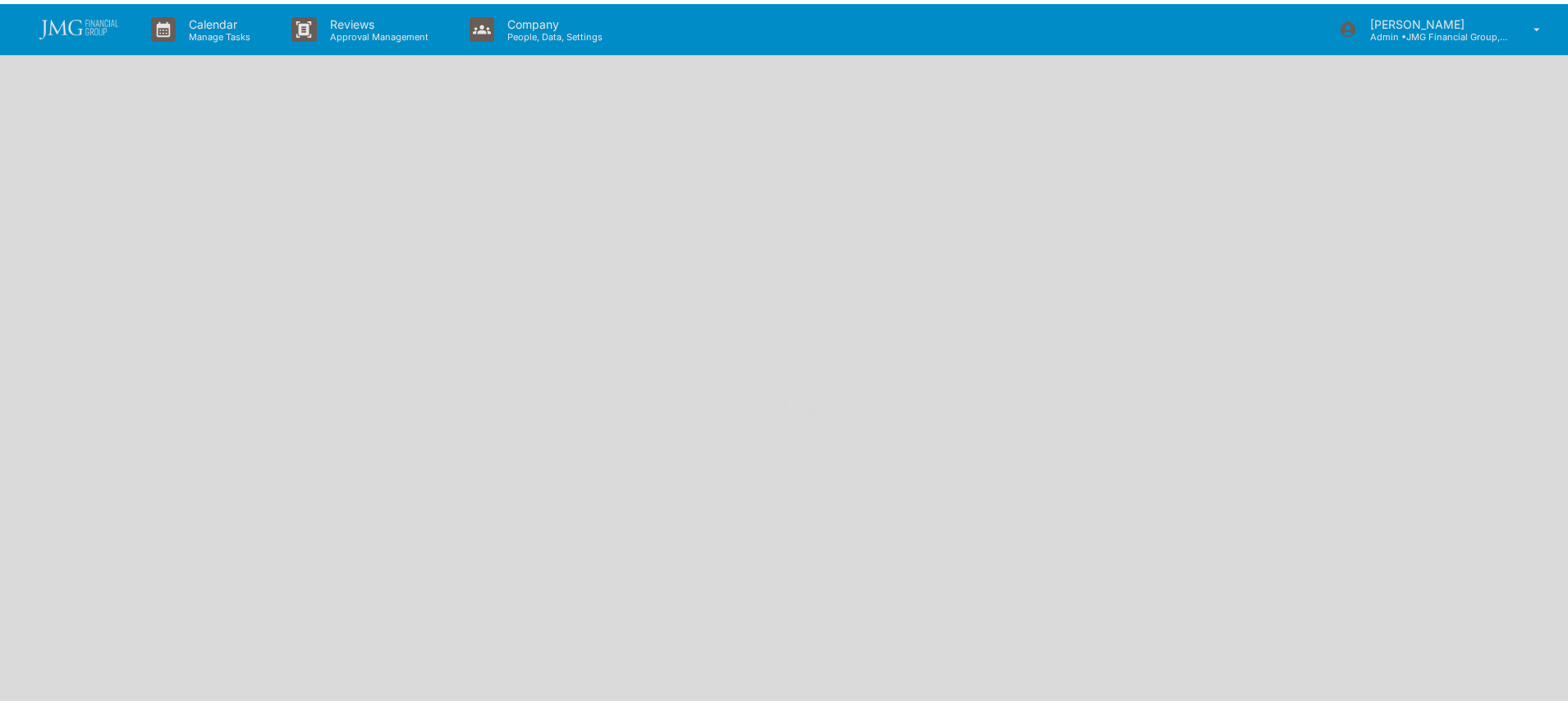 scroll, scrollTop: 0, scrollLeft: 0, axis: both 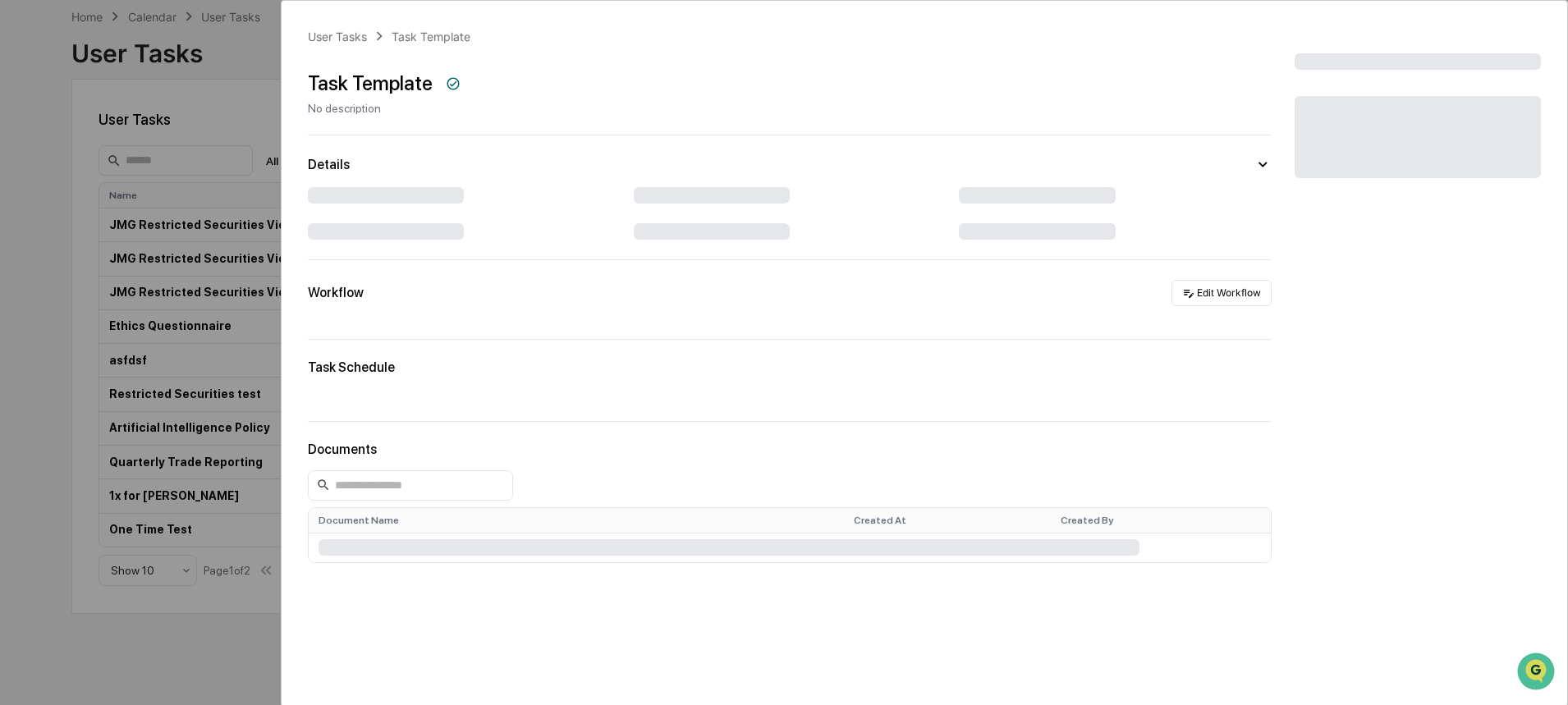 click on "Edit Workflow" at bounding box center (1222, 293) 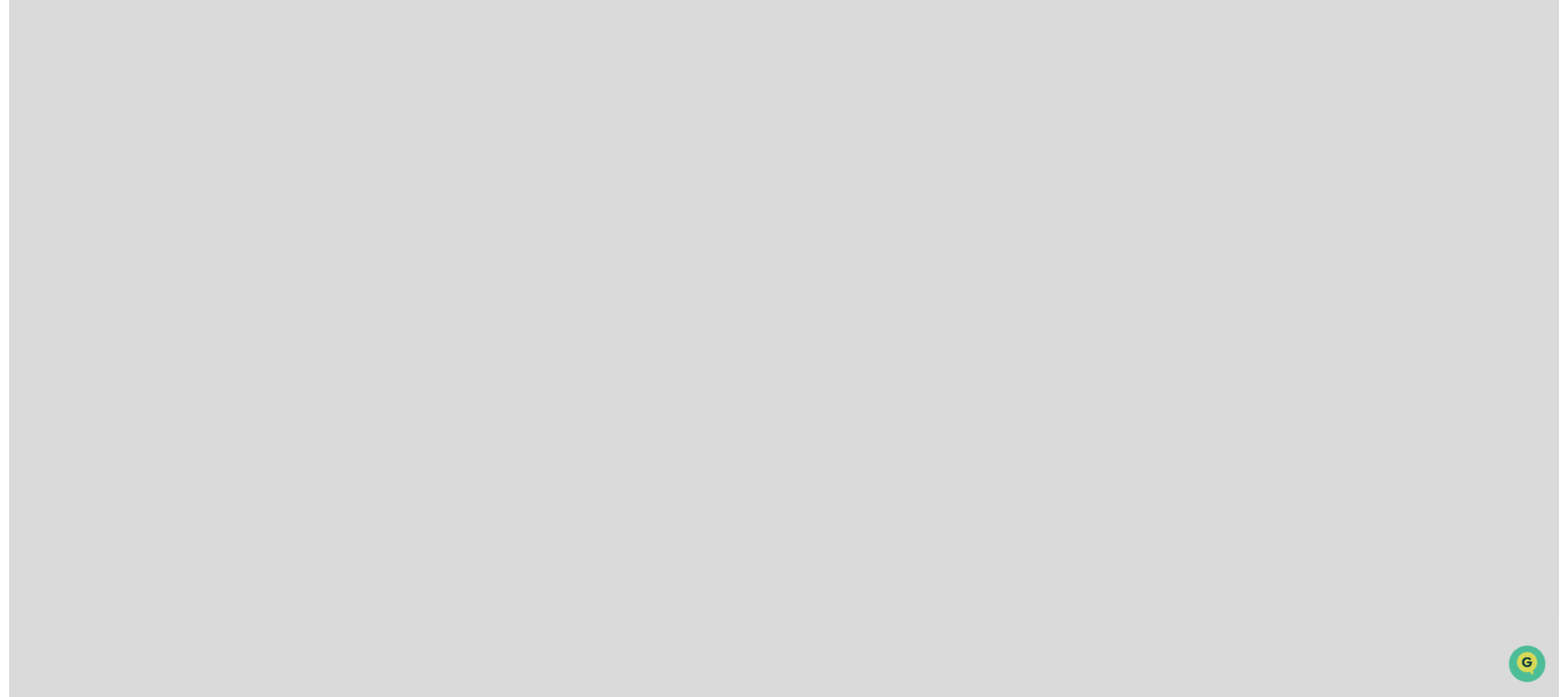 scroll, scrollTop: 0, scrollLeft: 0, axis: both 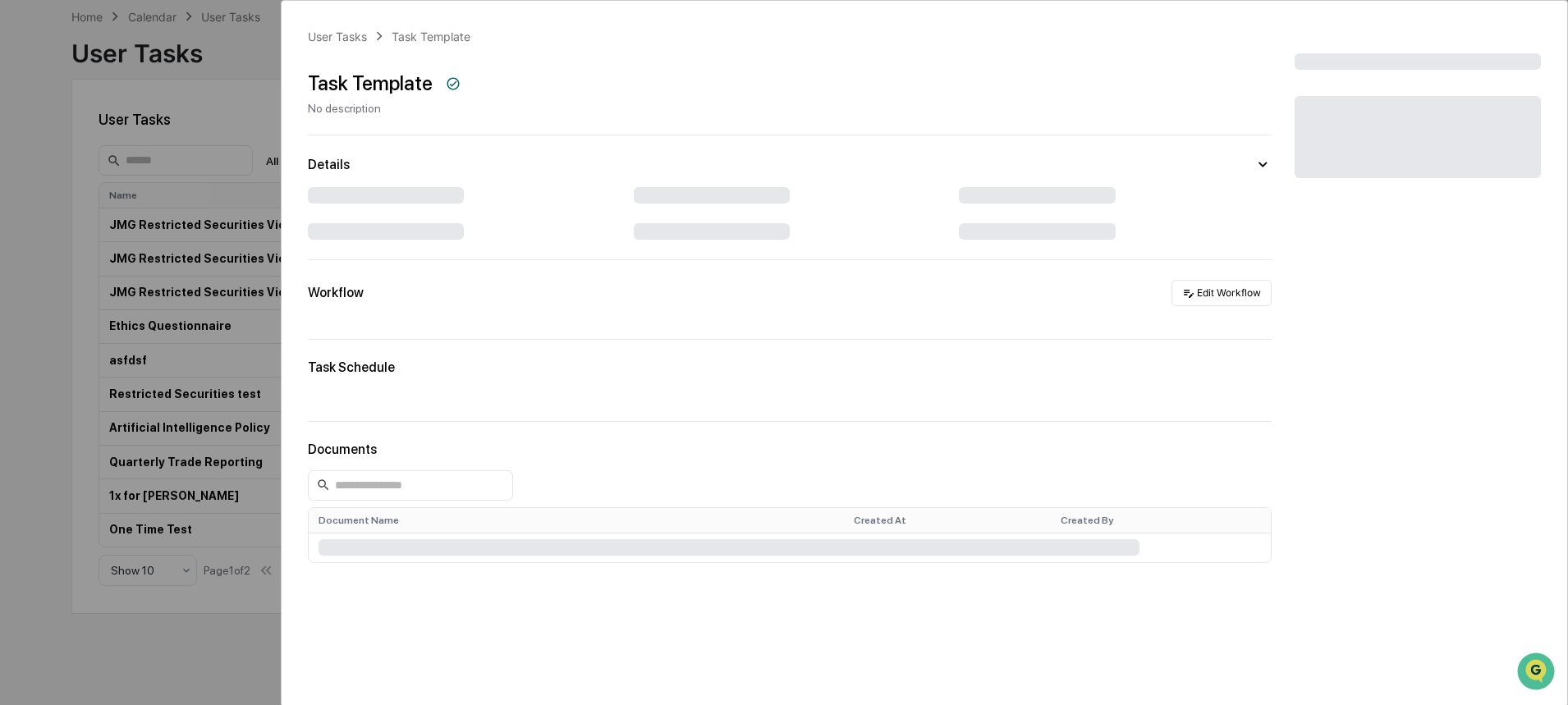 click on "User Tasks Task Template Task Template No description Details Workflow Edit Workflow Task Schedule Documents Document Name Created At Created By" at bounding box center [784, 352] 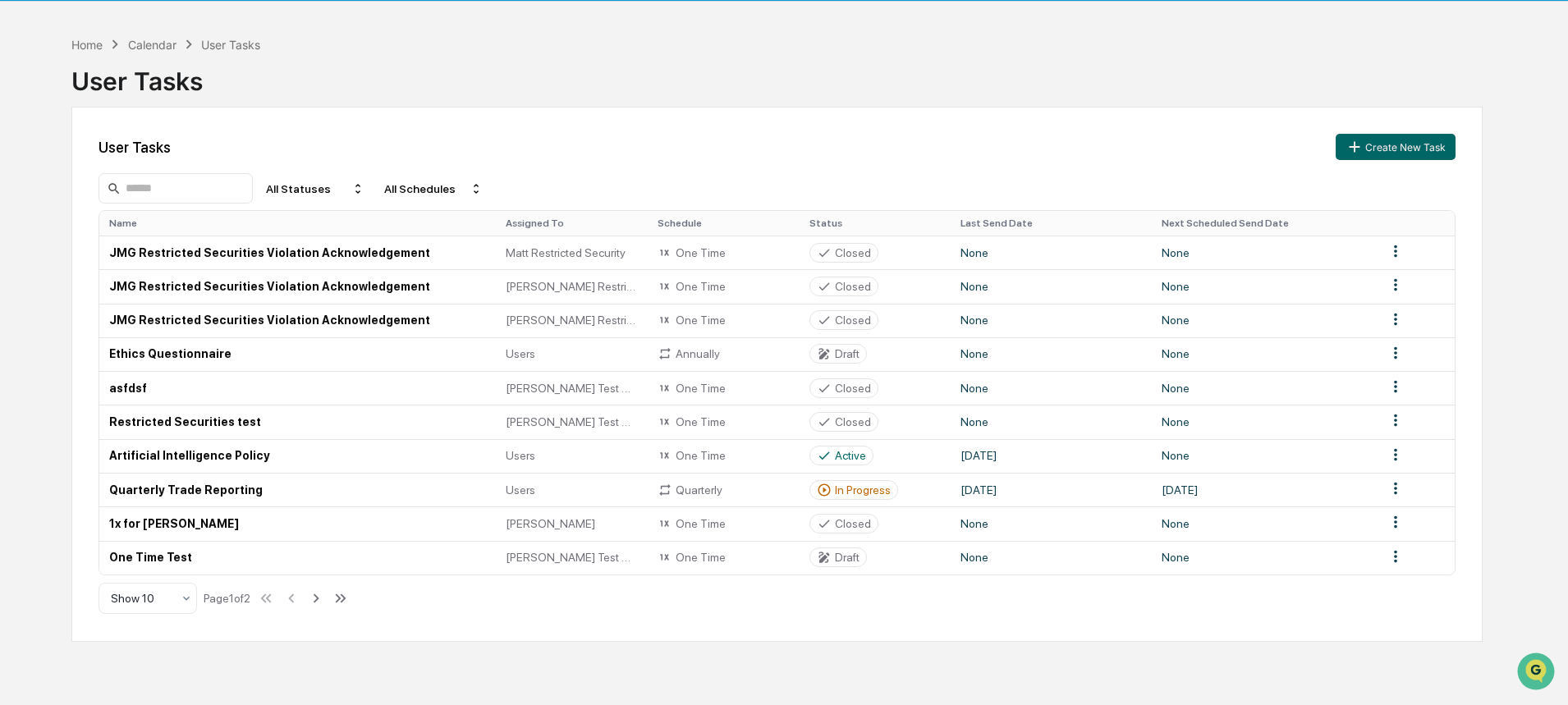 scroll, scrollTop: 78, scrollLeft: 0, axis: vertical 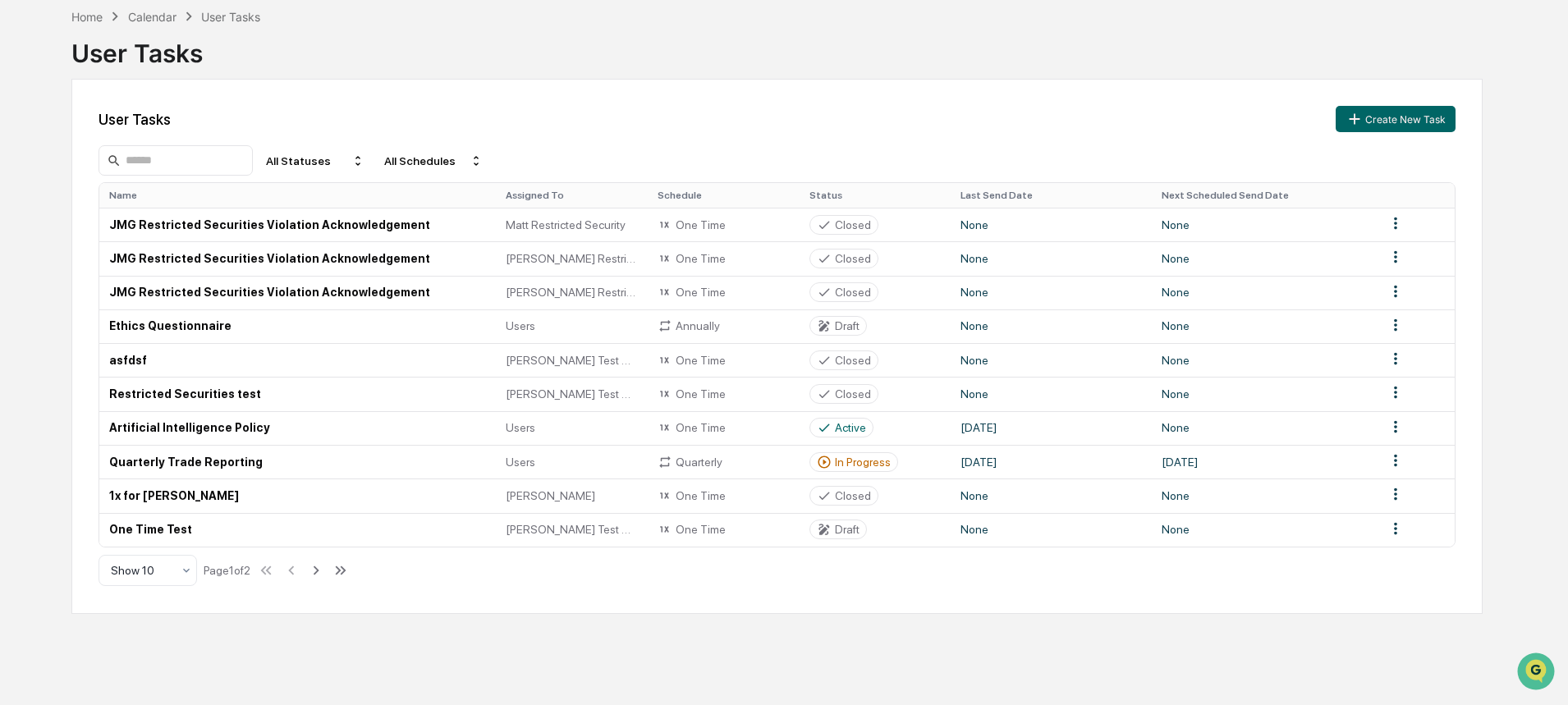 click 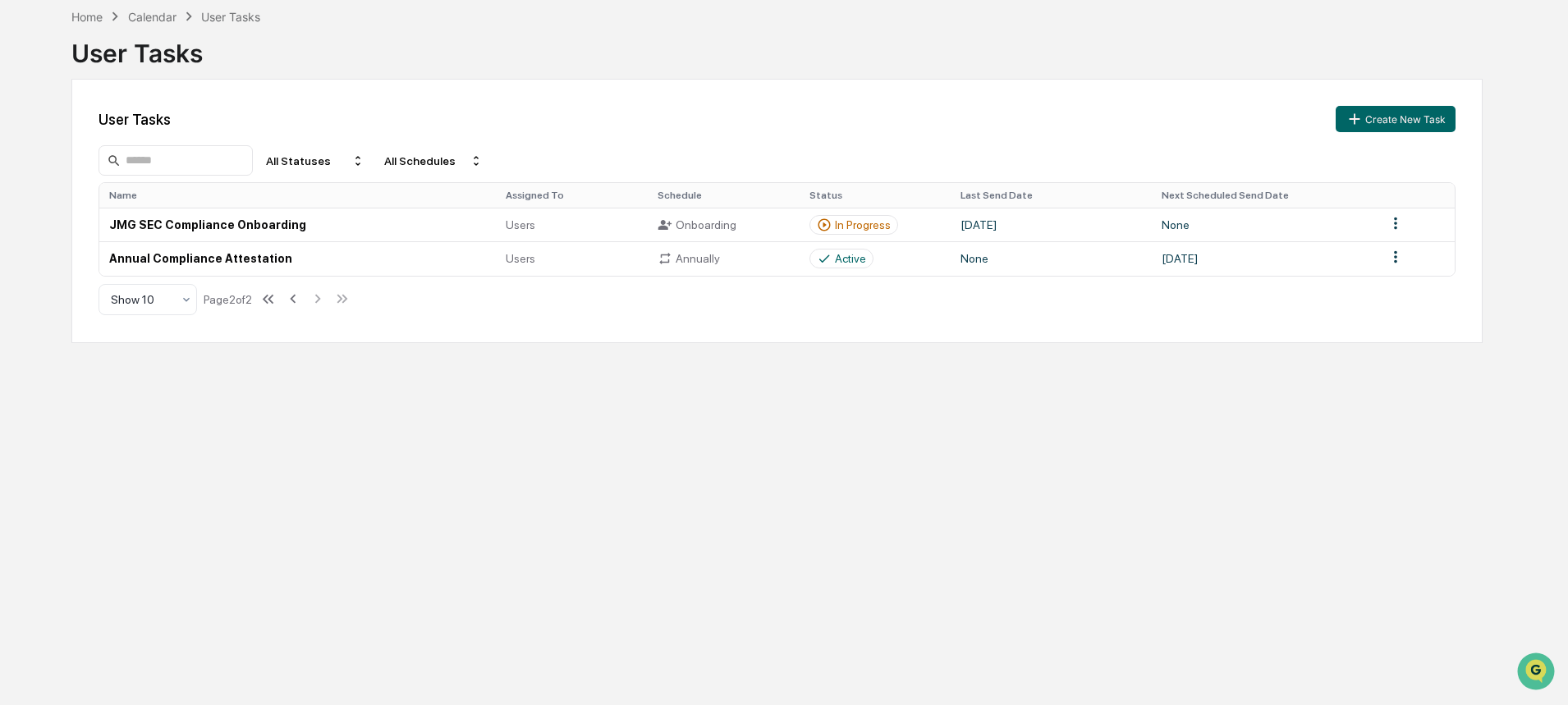 click on "Annual Compliance Attestation" at bounding box center (297, 258) 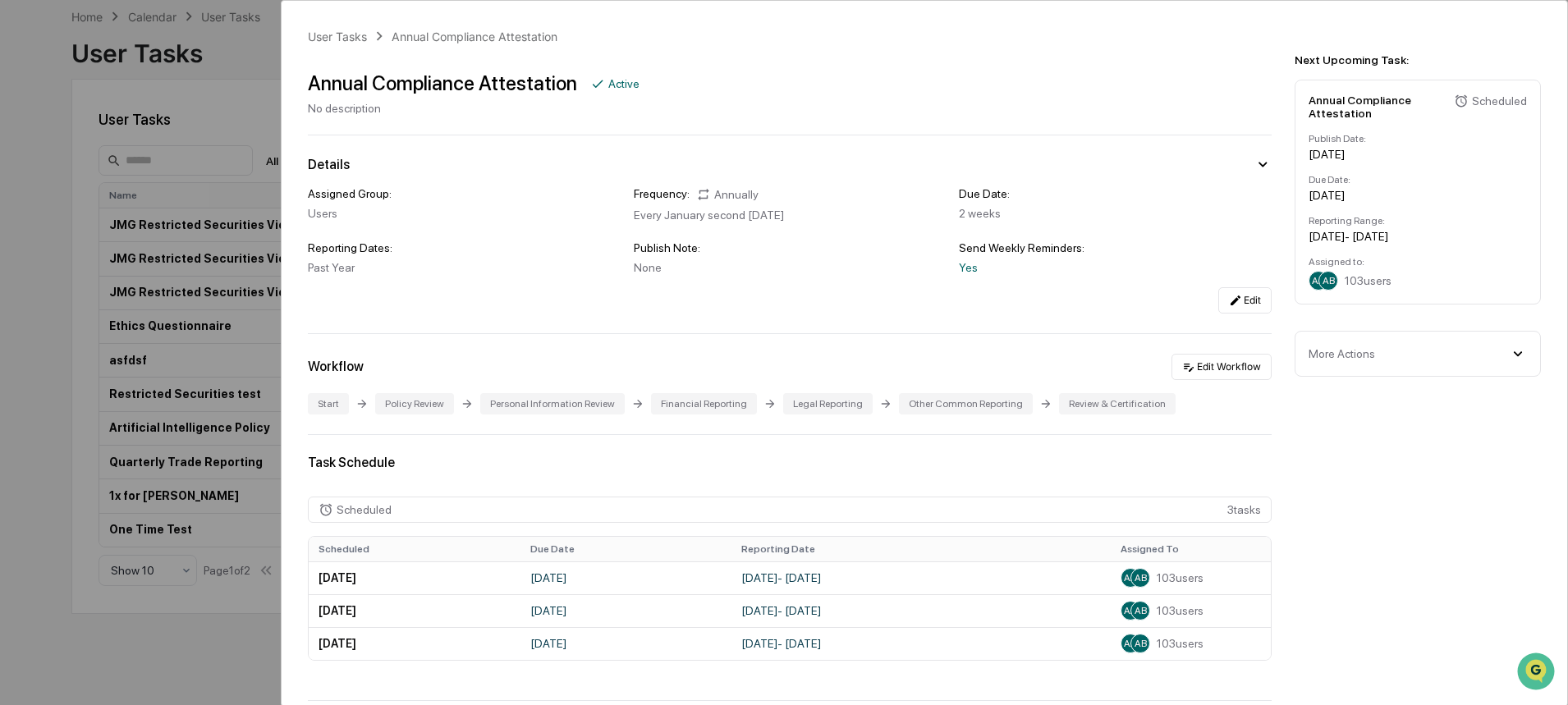click on "Edit Workflow" at bounding box center [1222, 367] 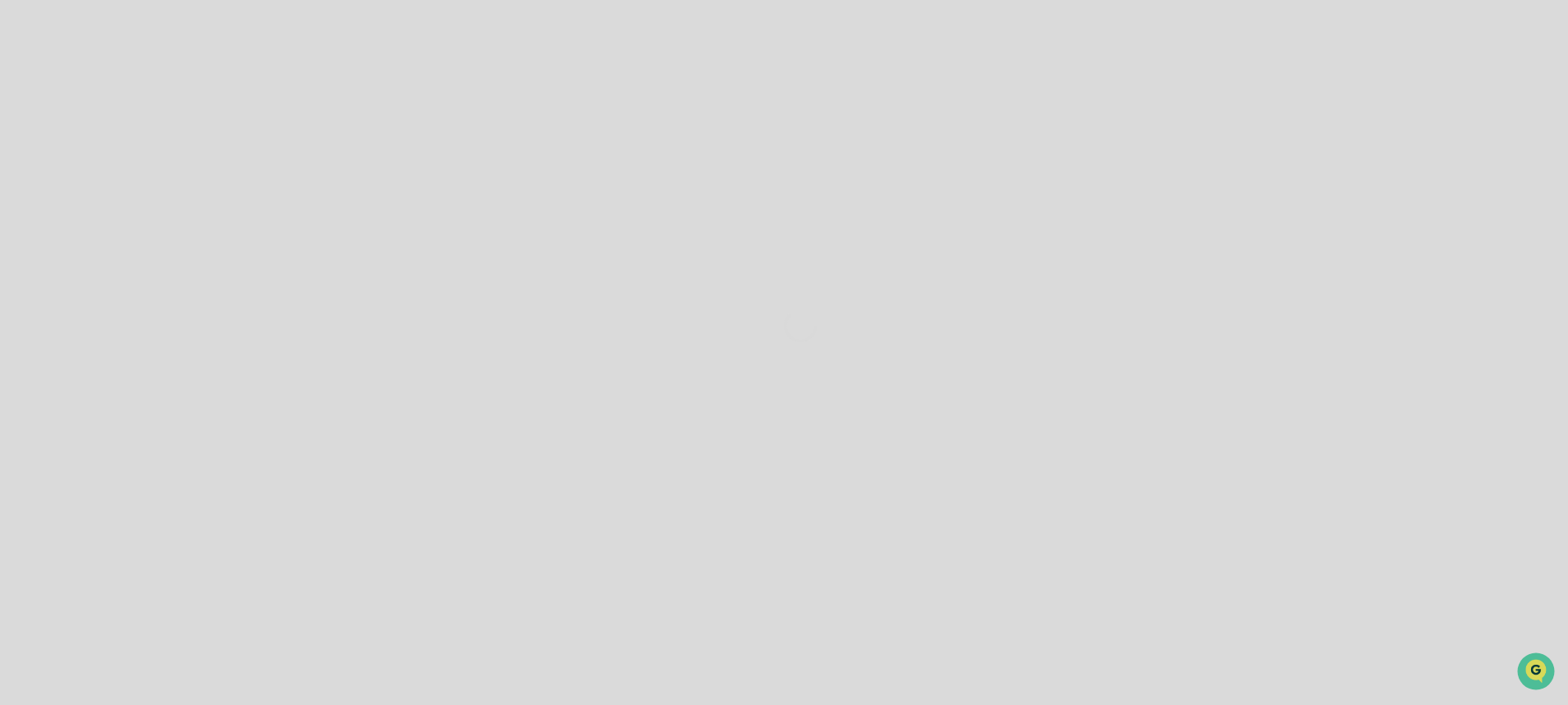 scroll, scrollTop: 0, scrollLeft: 0, axis: both 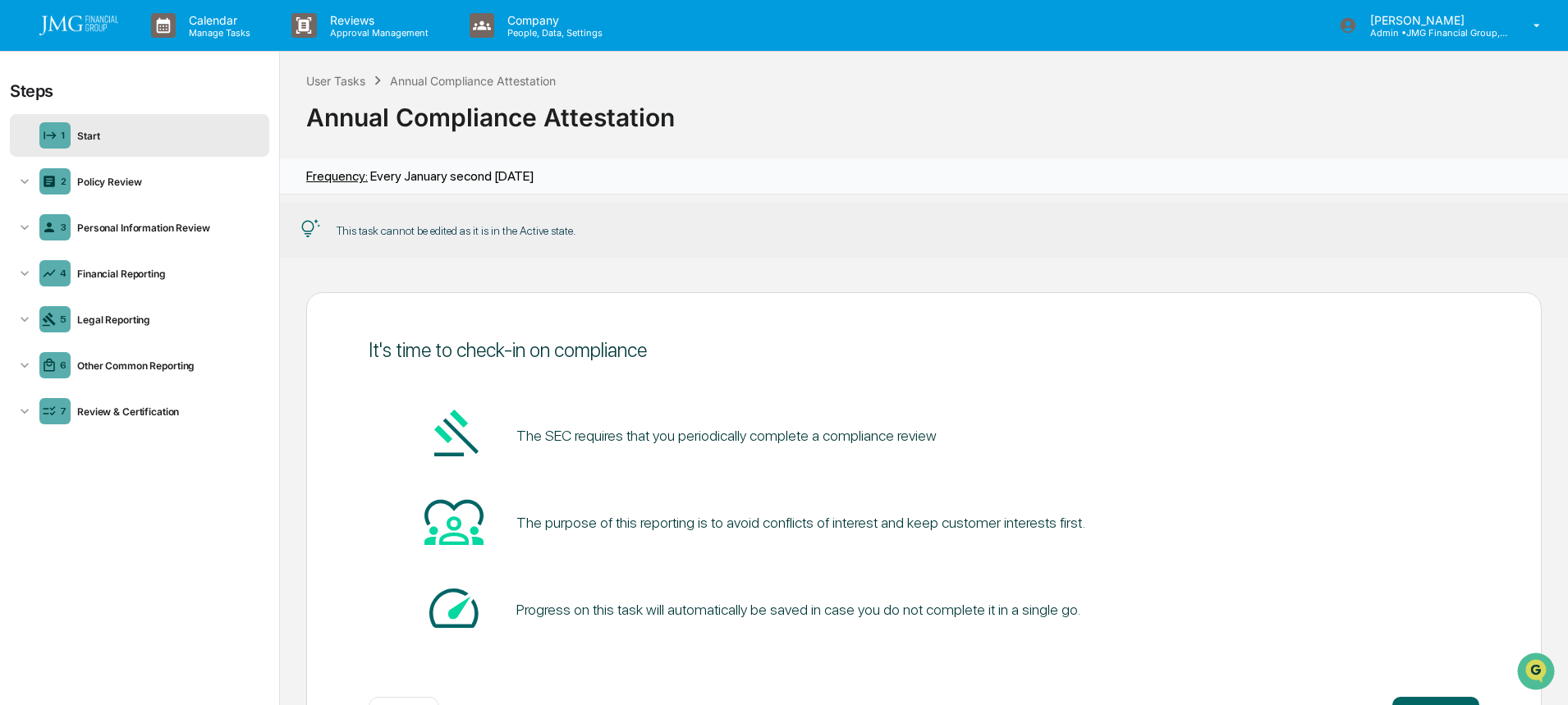 click on "Policy Review" at bounding box center [167, 181] 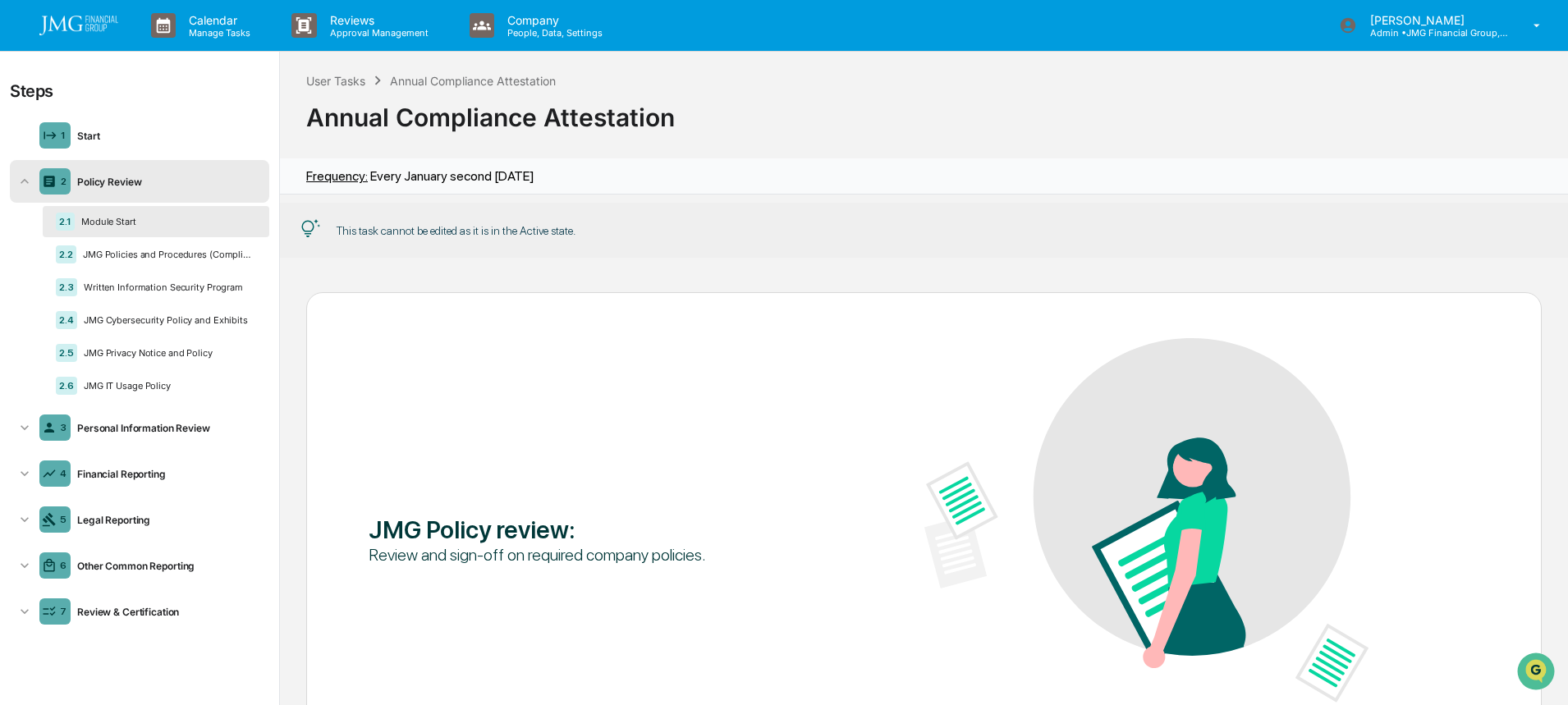 click on "Personal Information Review" at bounding box center (167, 428) 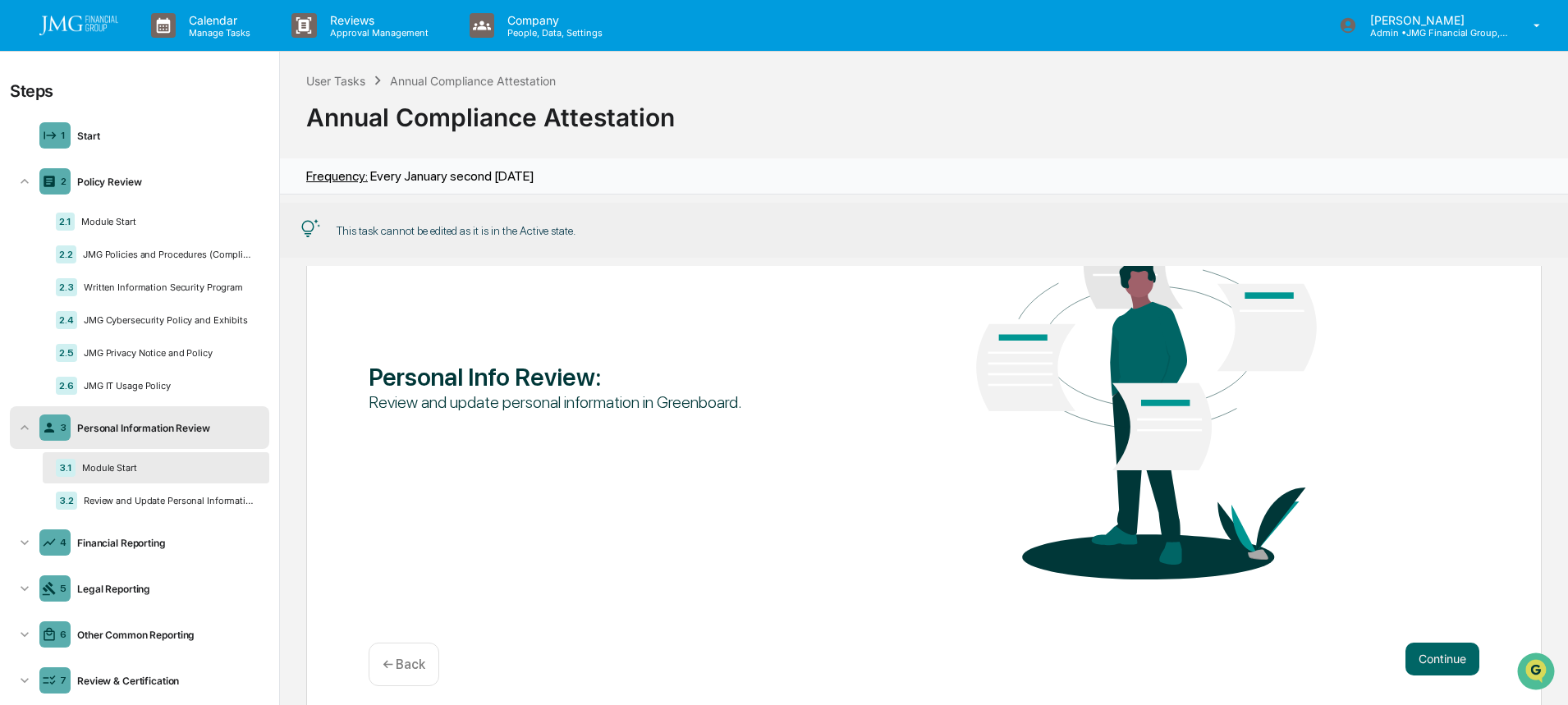 scroll, scrollTop: 225, scrollLeft: 0, axis: vertical 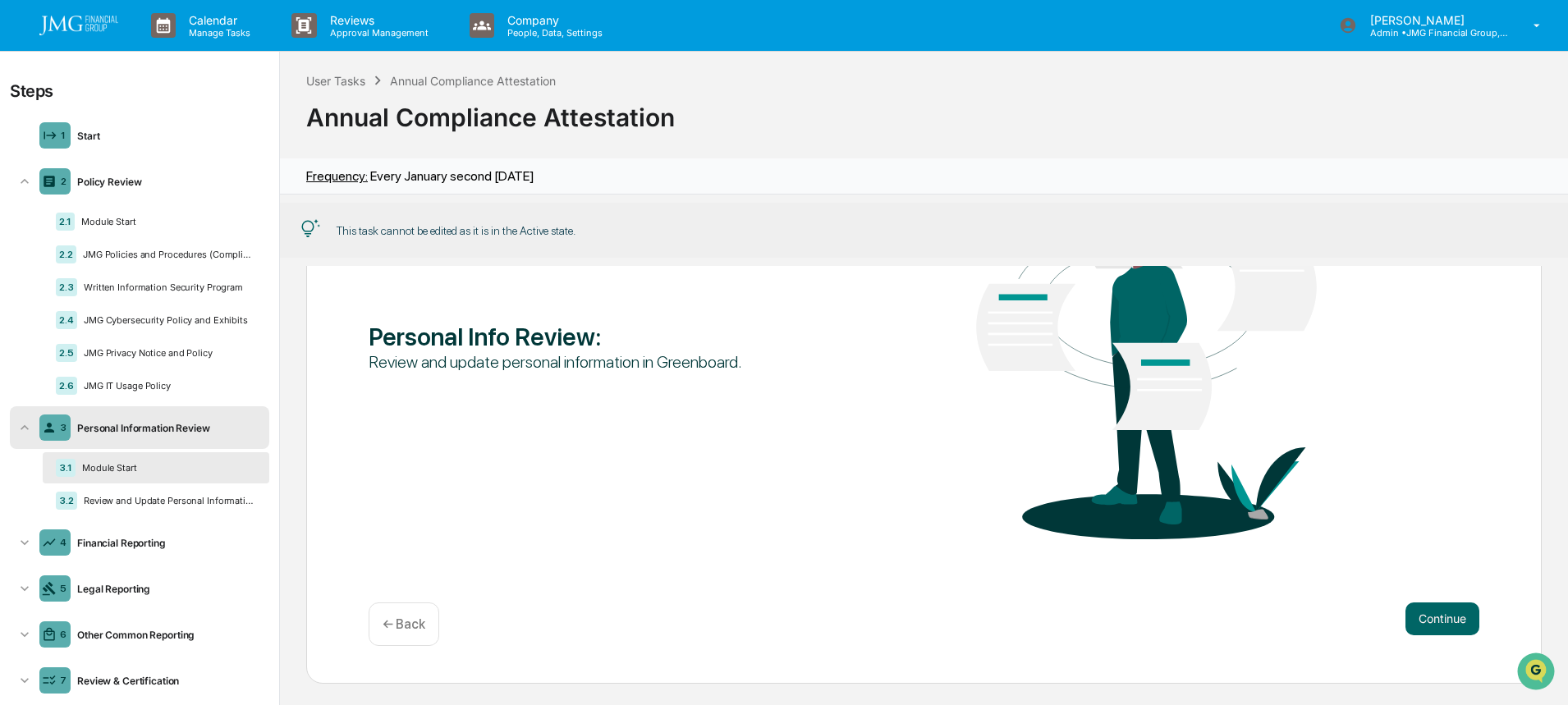 click on "Continue" at bounding box center (1442, 619) 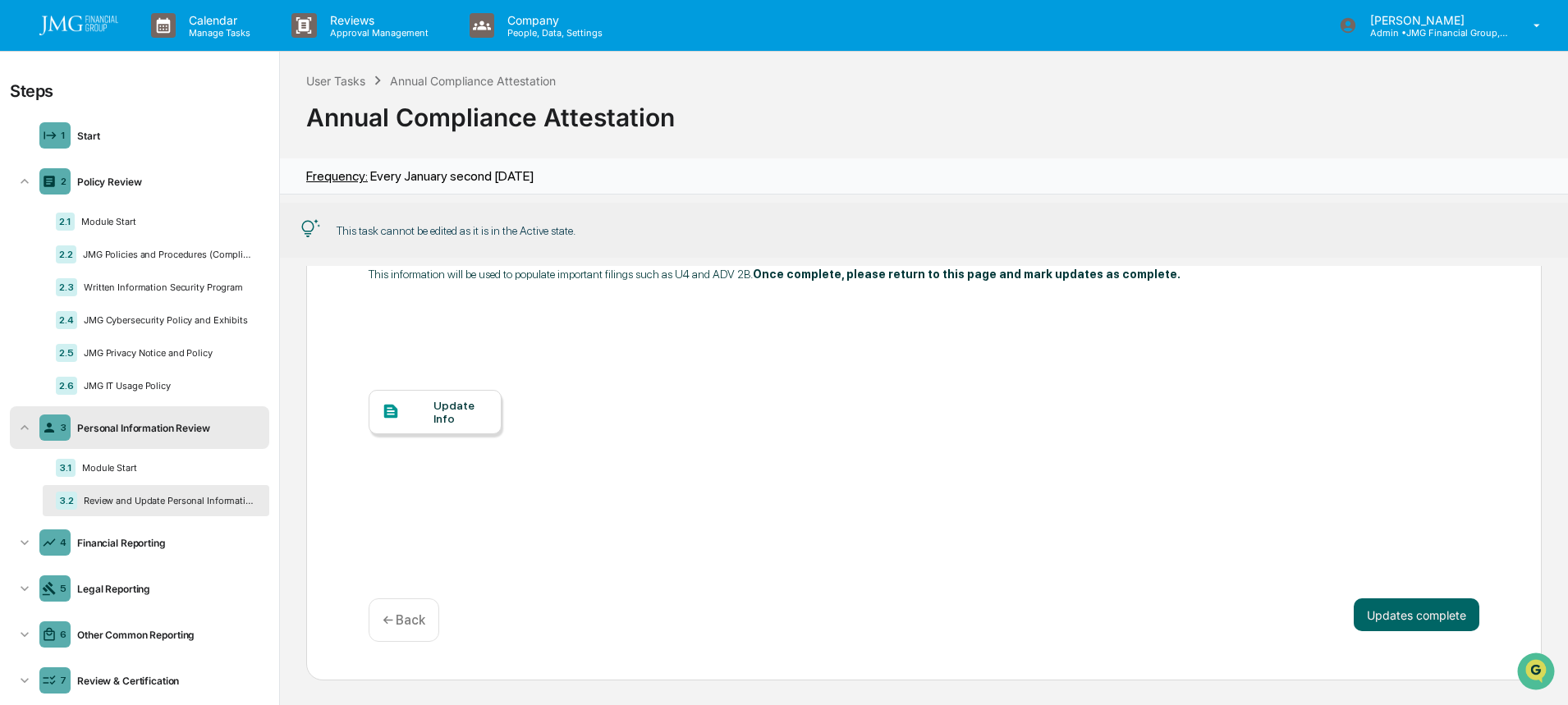 scroll, scrollTop: 111, scrollLeft: 0, axis: vertical 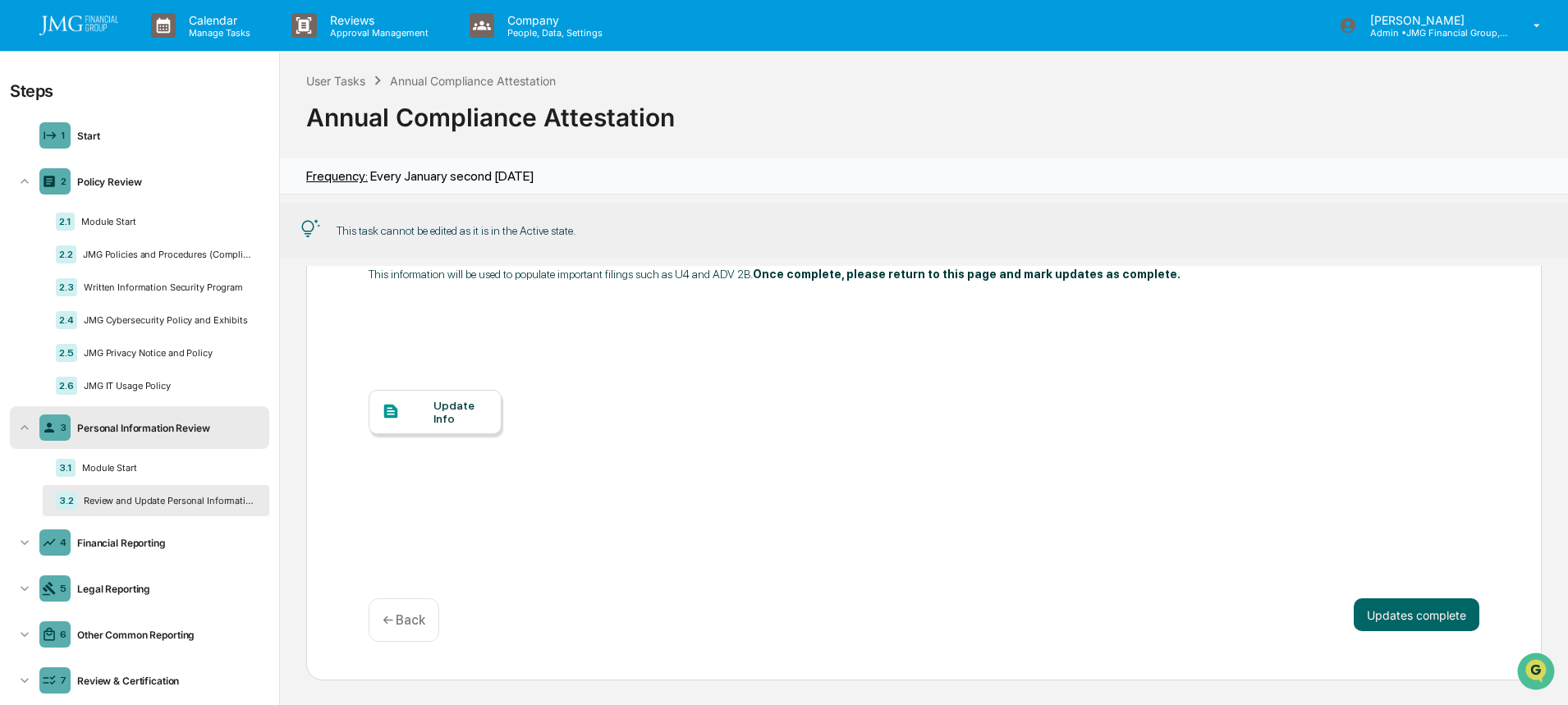 click on "Update Info" at bounding box center [461, 412] 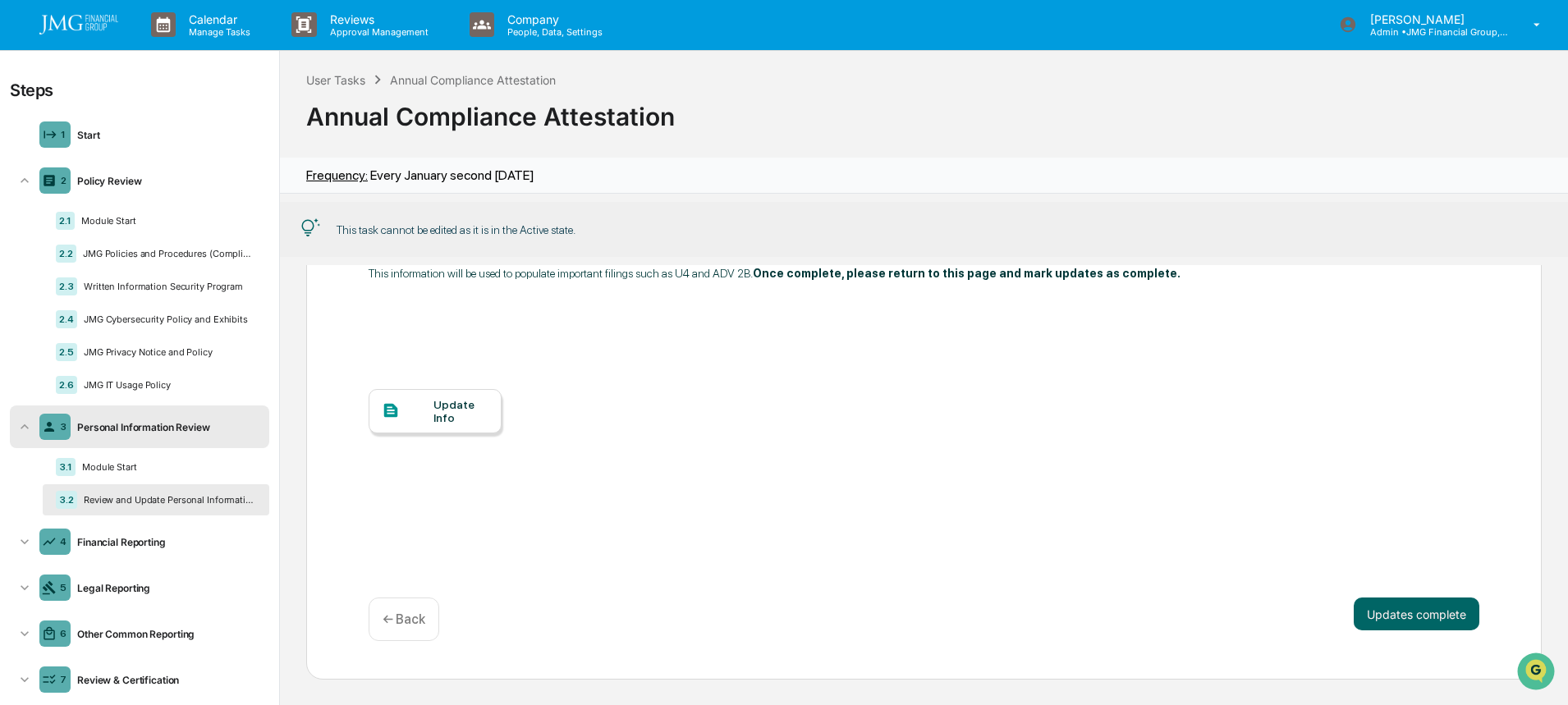 click on "Financial Reporting" at bounding box center [167, 542] 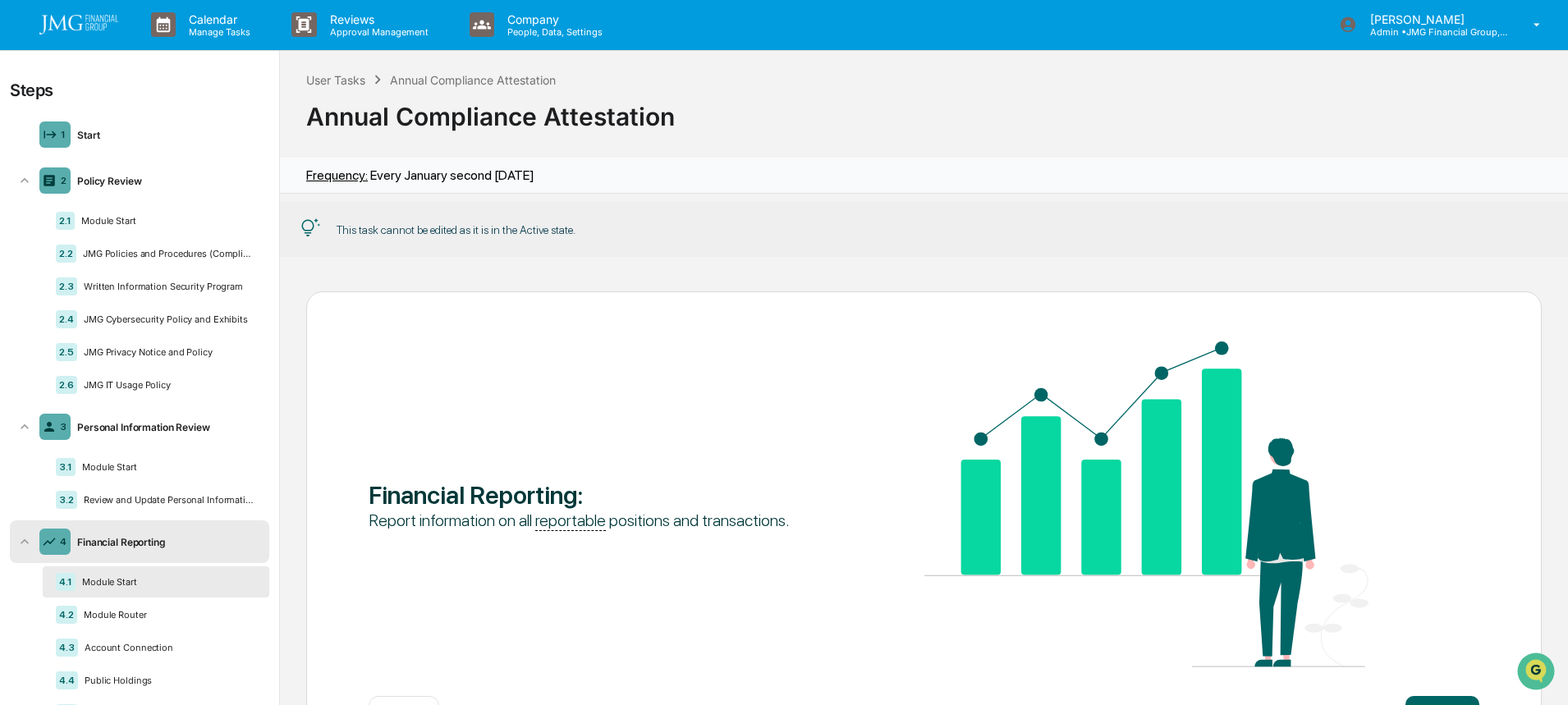 click 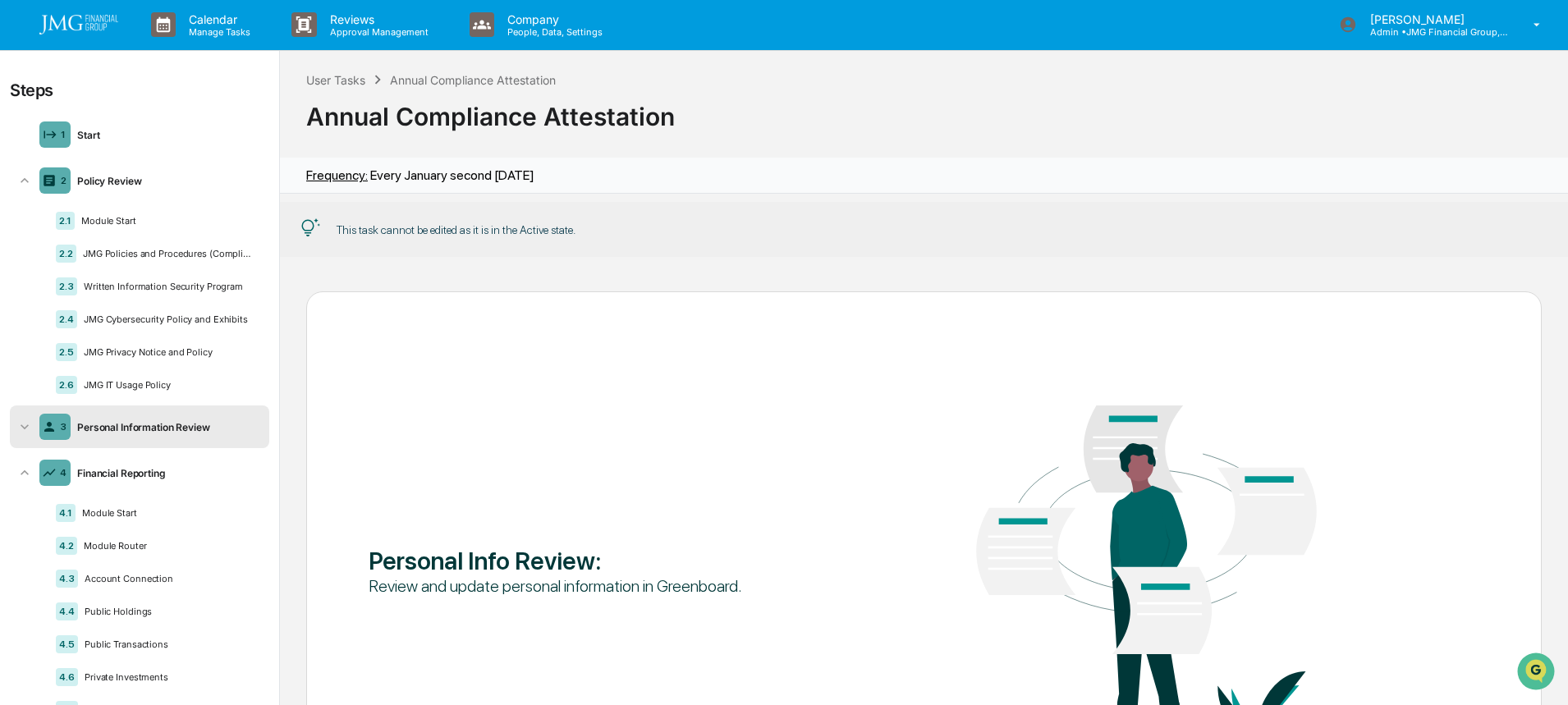 click 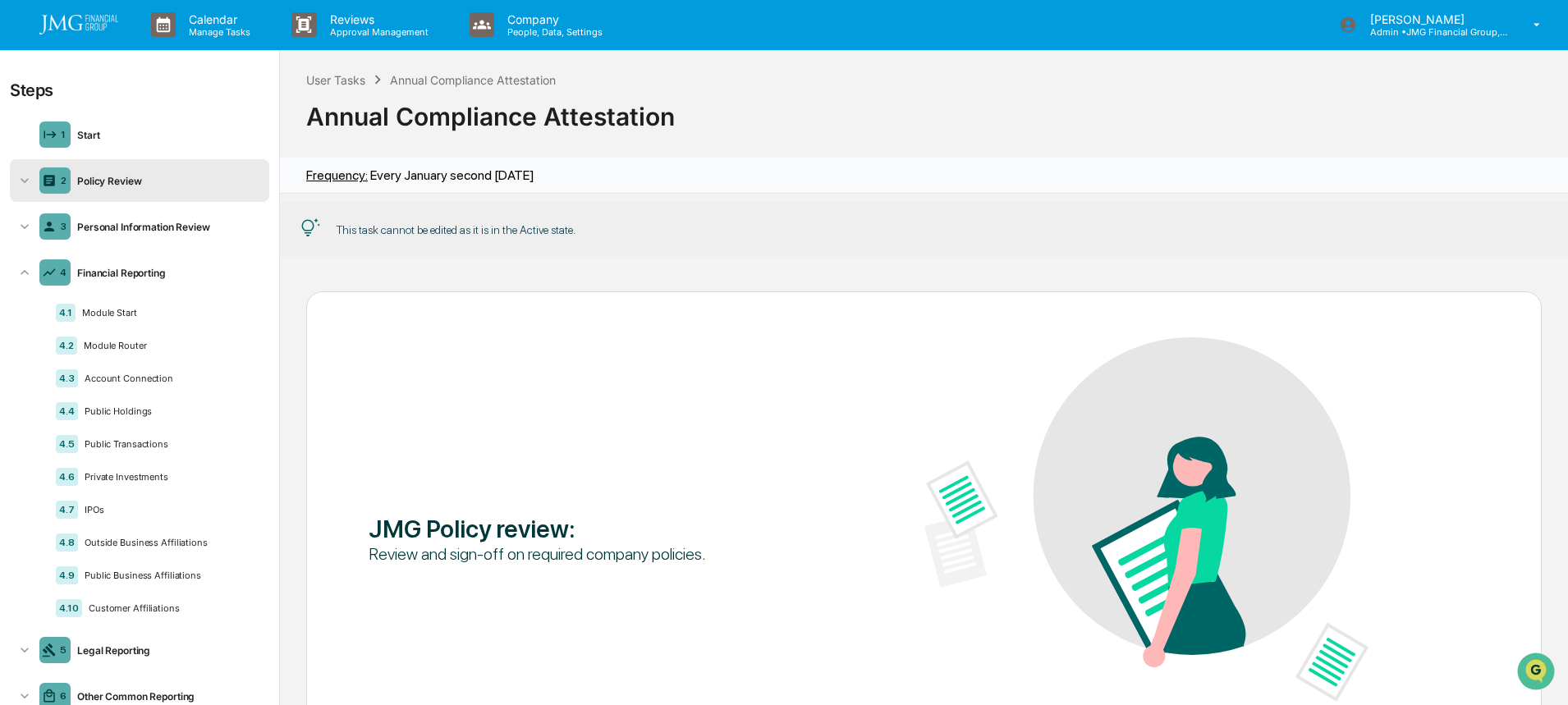 click 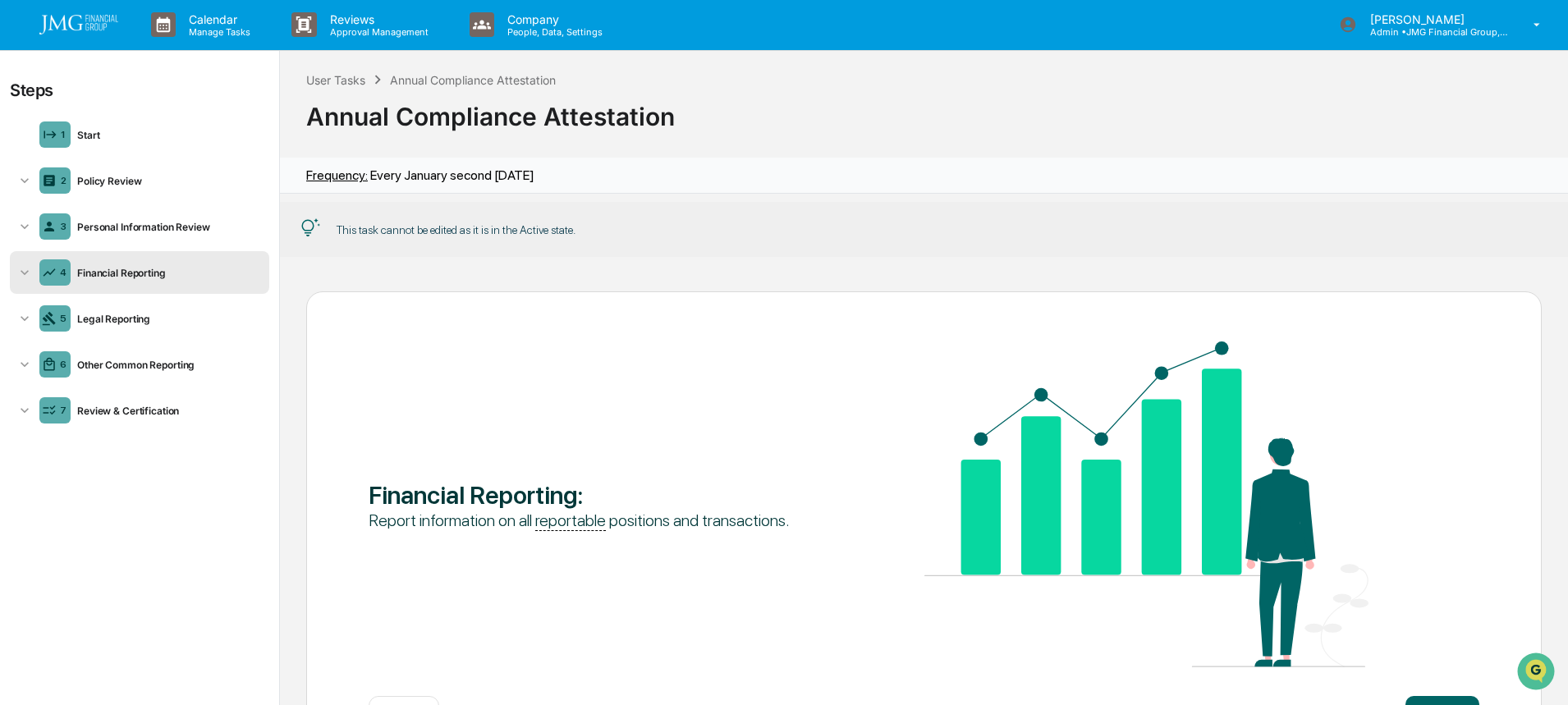 click 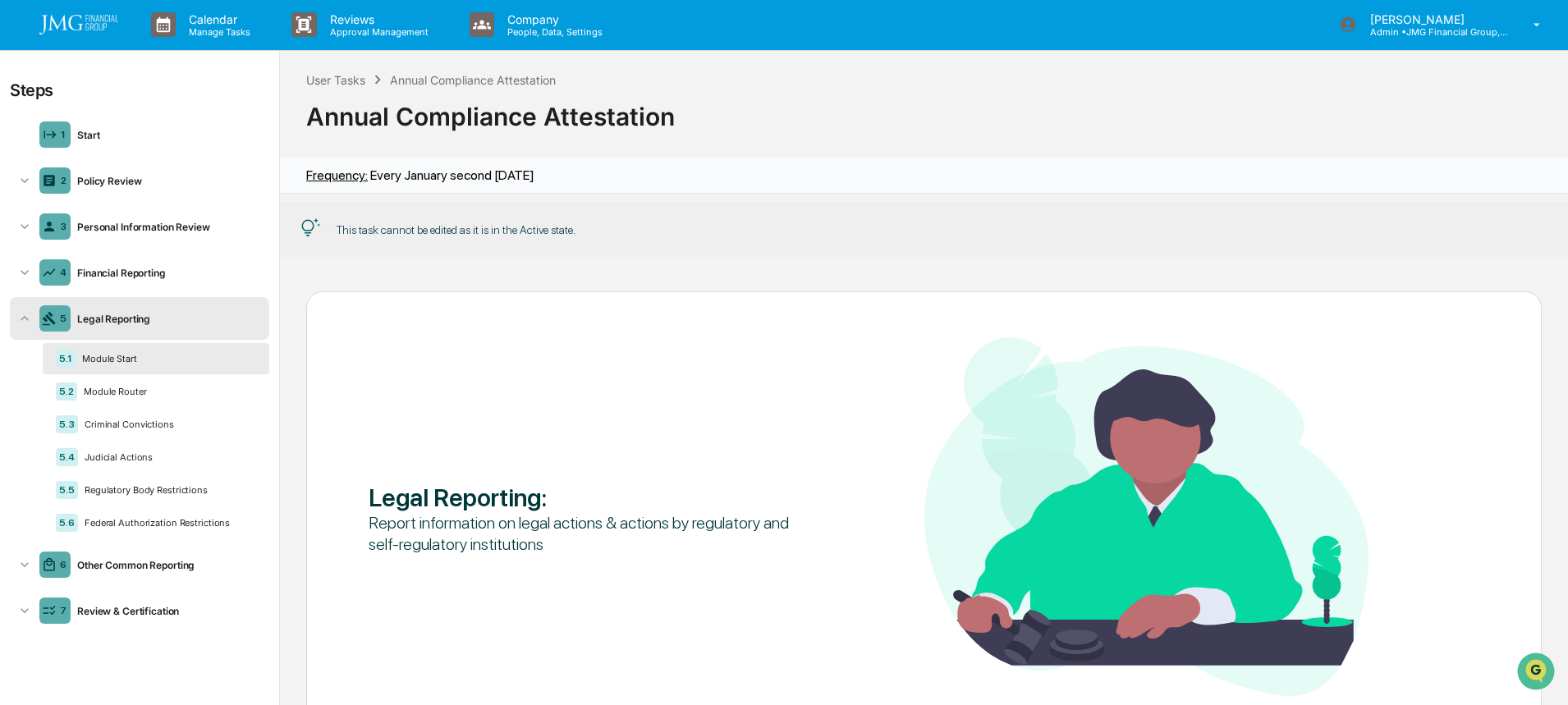 click 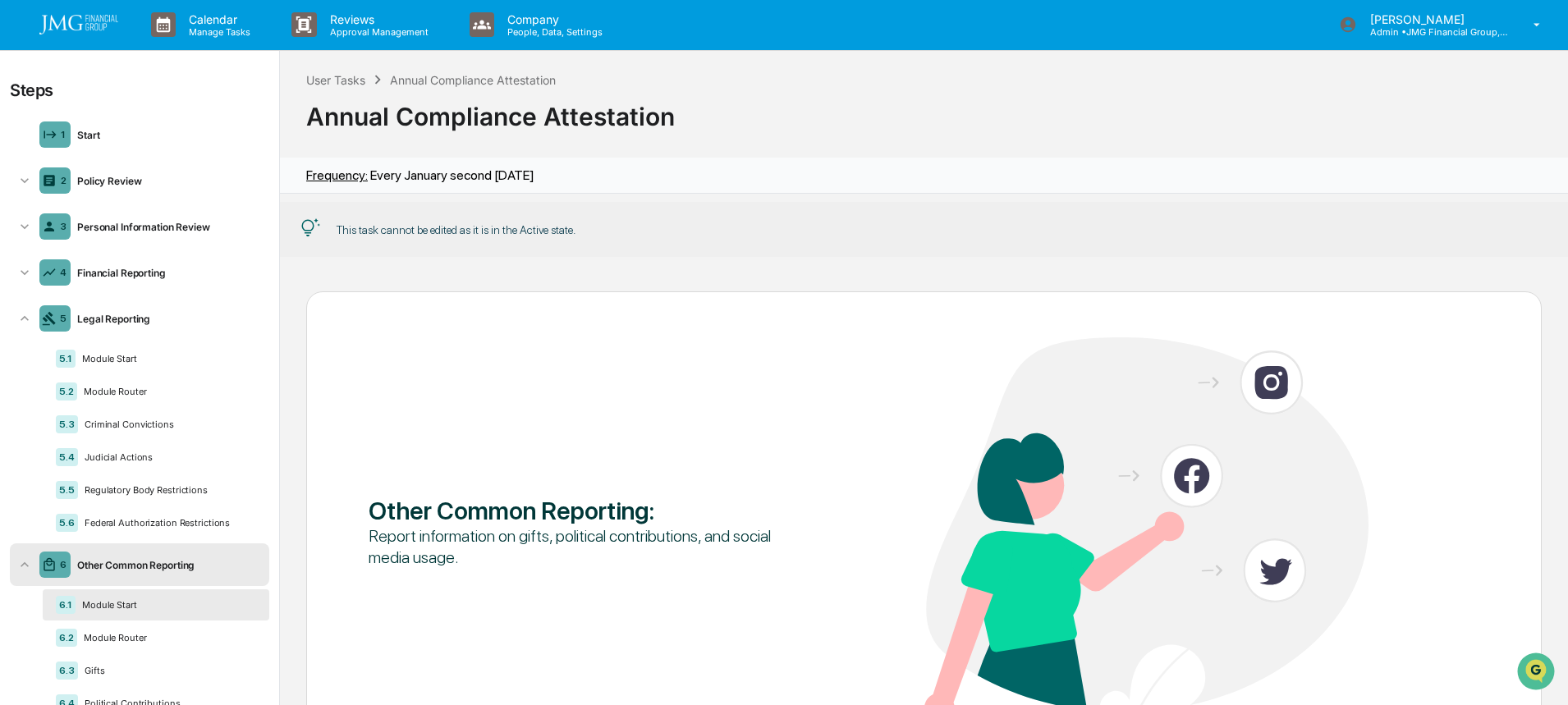 click 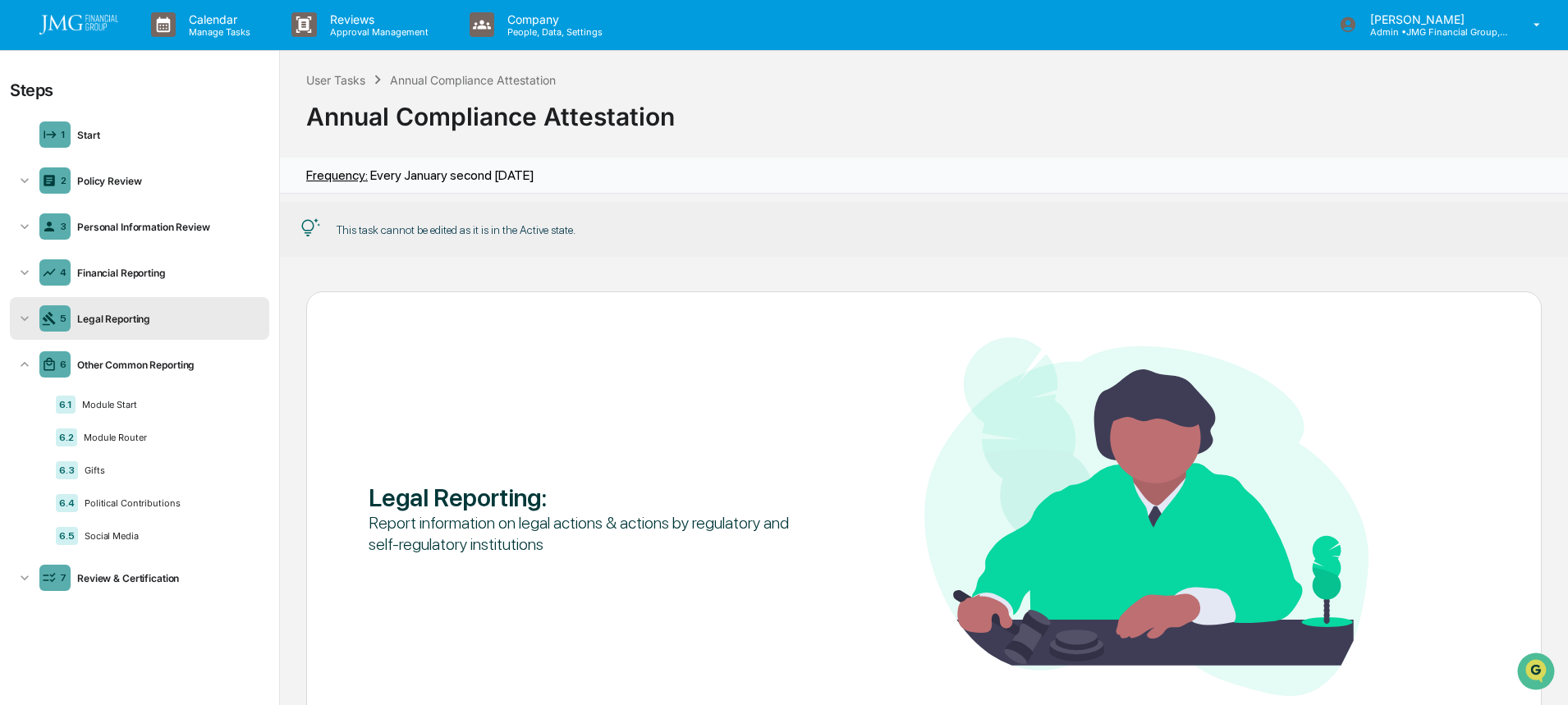 click 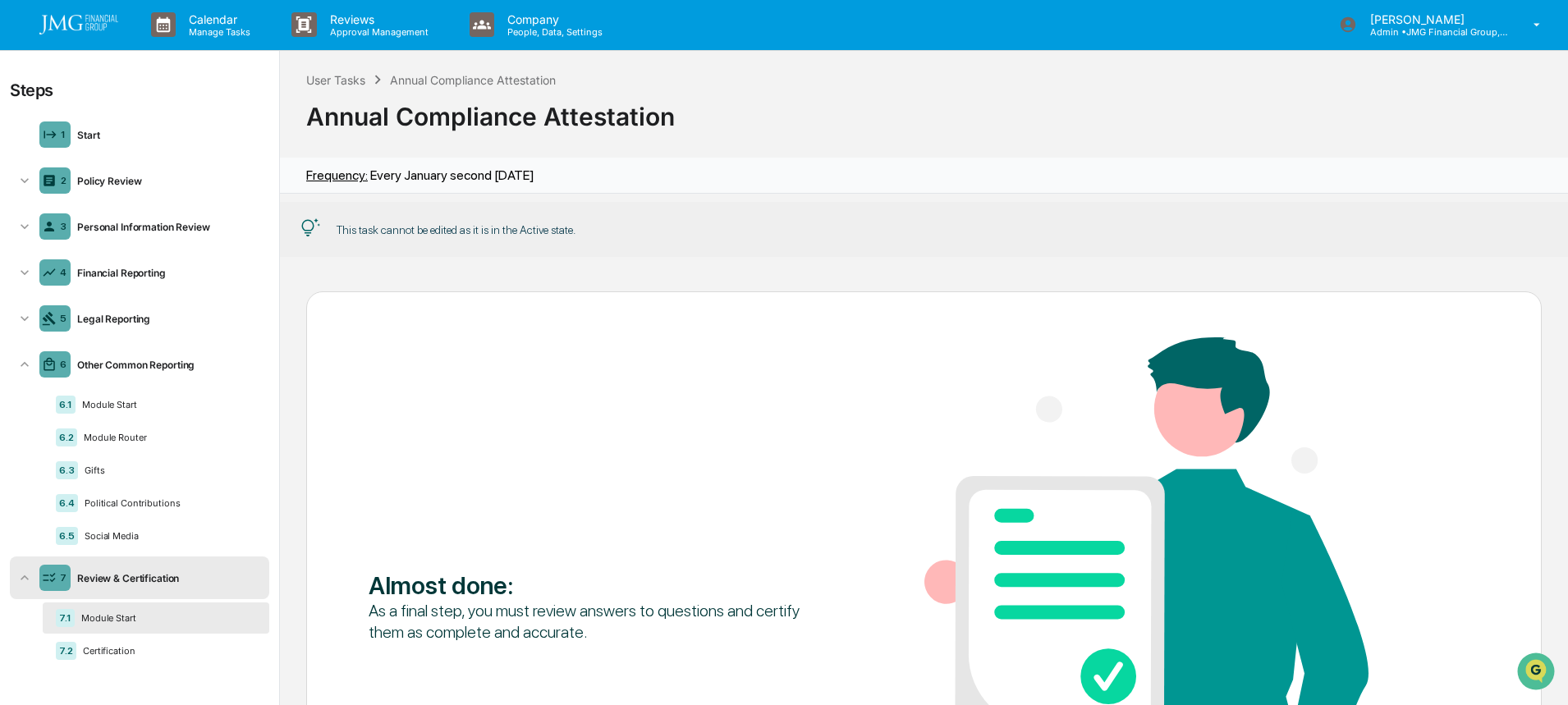 click 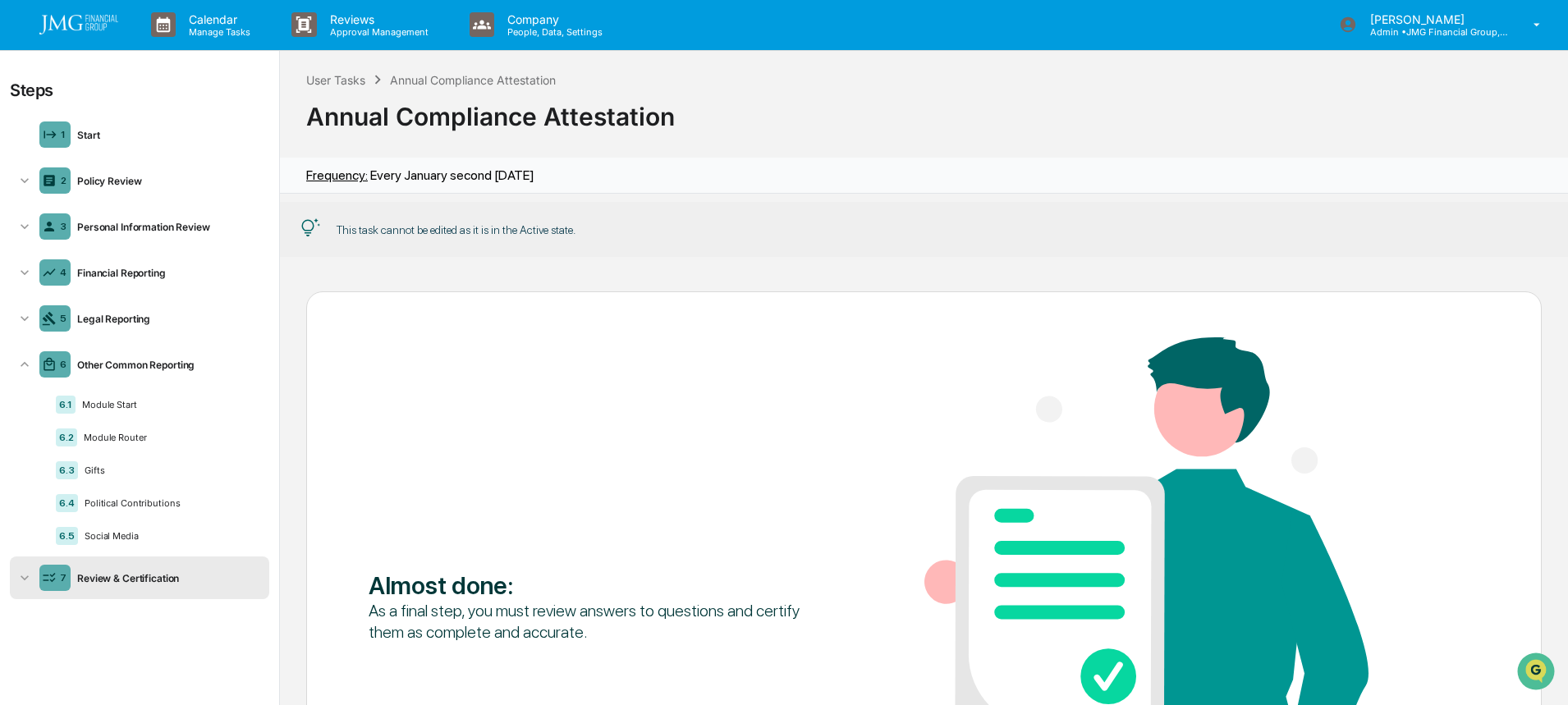 click on "3 Personal Information Review" at bounding box center (140, 227) 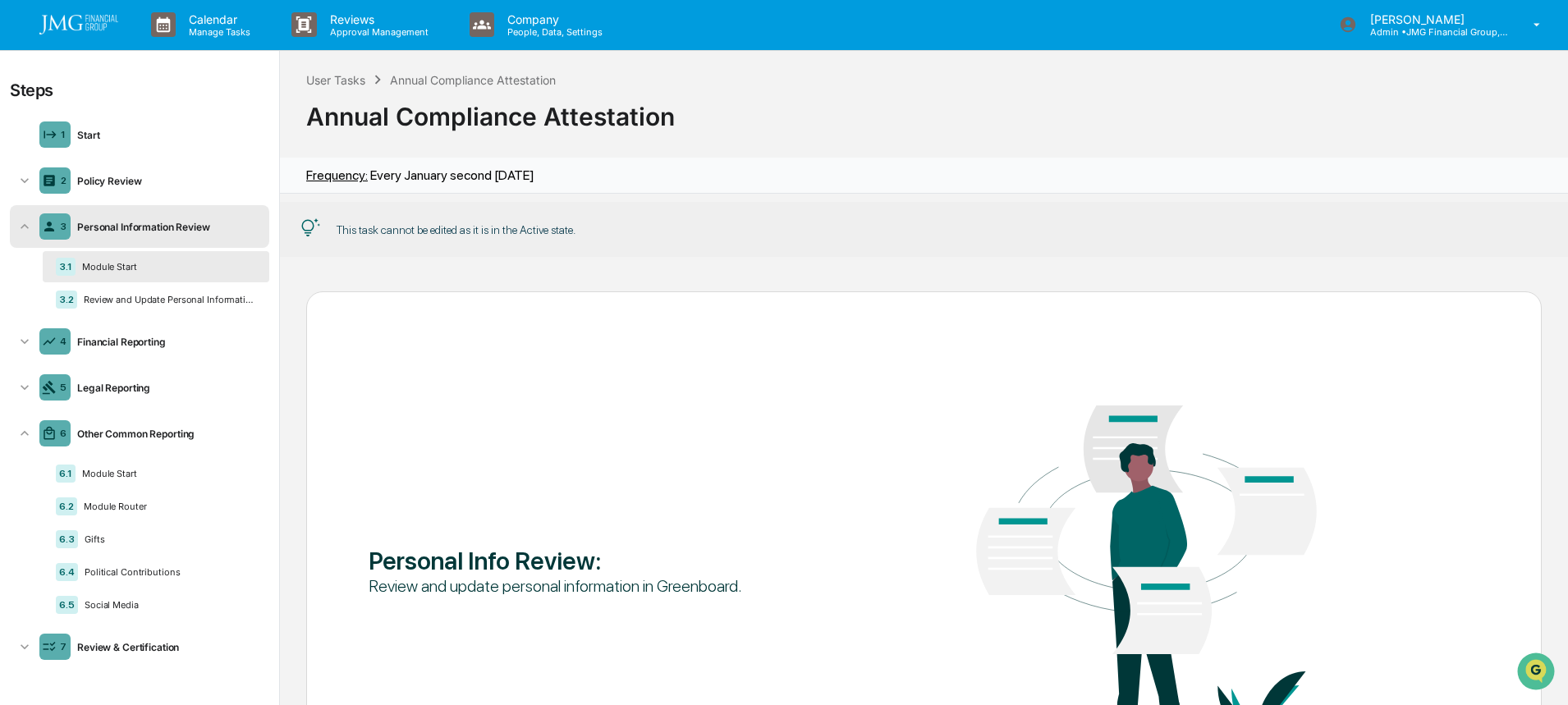 click on "1 Start 2 Policy Review 3 Personal Information Review 3.1 Module Start 3.2 Review and Update Personal Information 4 Financial Reporting 5 Legal Reporting 6 Other Common Reporting 6.1 Module Start 6.2 Module Router 6.3 Gifts 6.4 Political Contributions 6.5 Social Media 7 Review & Certification" at bounding box center (140, 391) 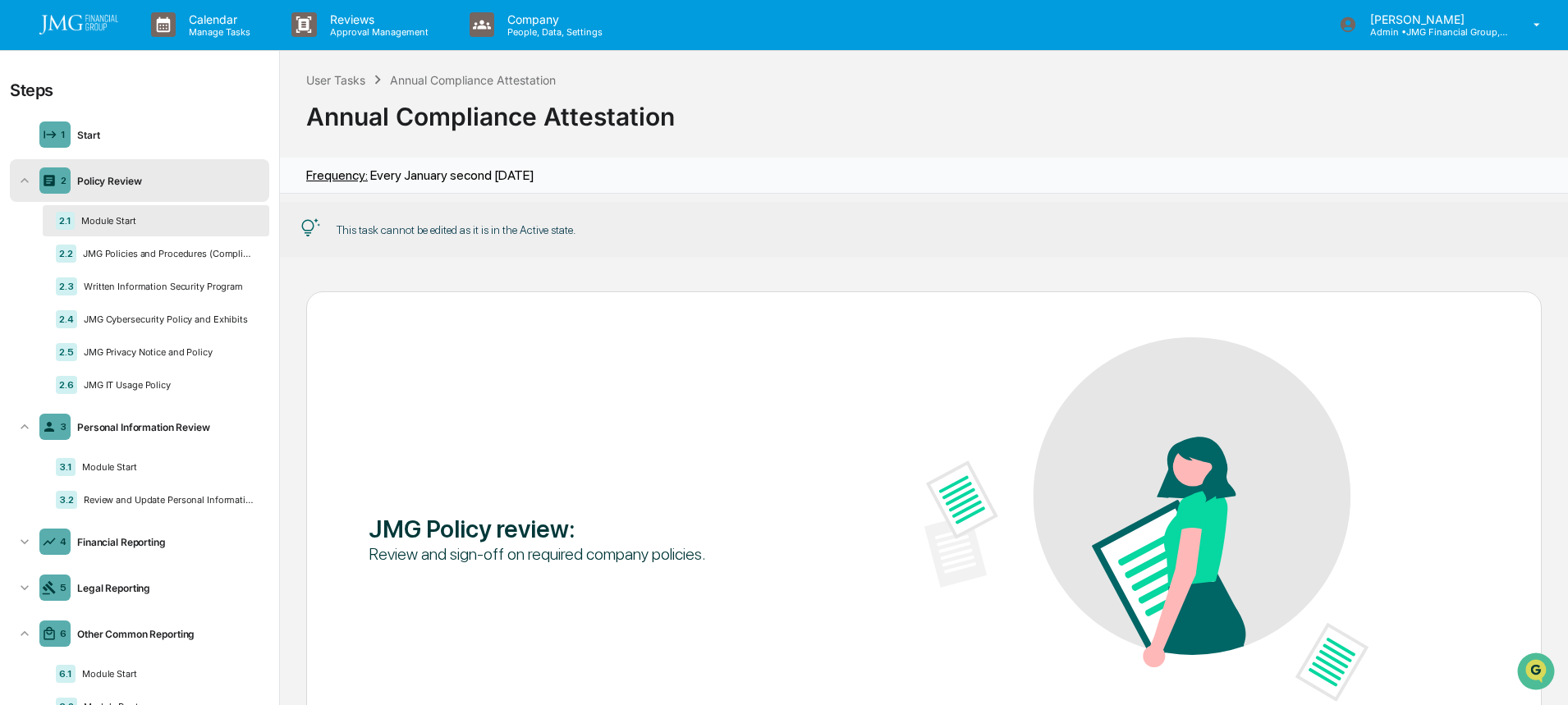click on "Personal Information Review" at bounding box center [167, 427] 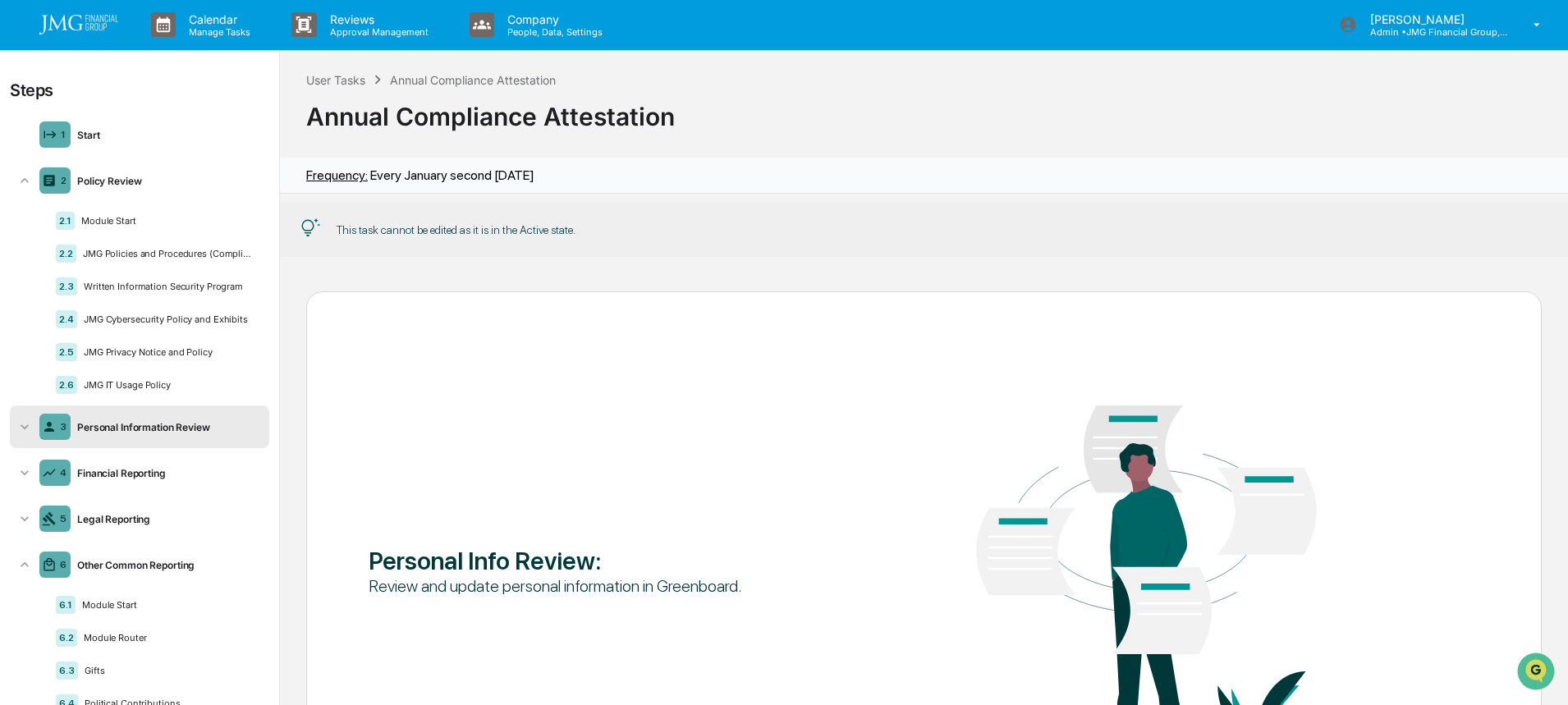 click on "3 Personal Information Review" at bounding box center [140, 427] 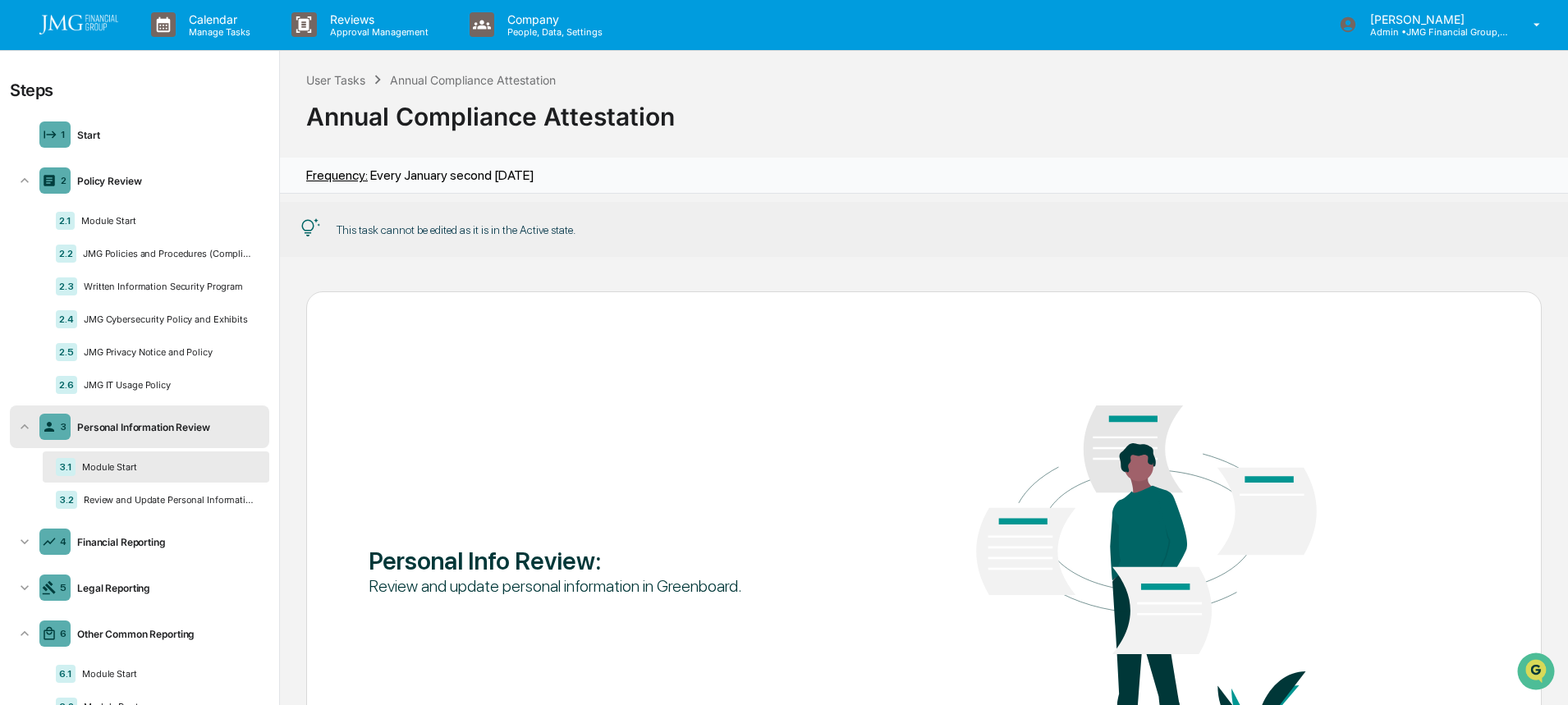 click on "3 Personal Information Review" at bounding box center [140, 427] 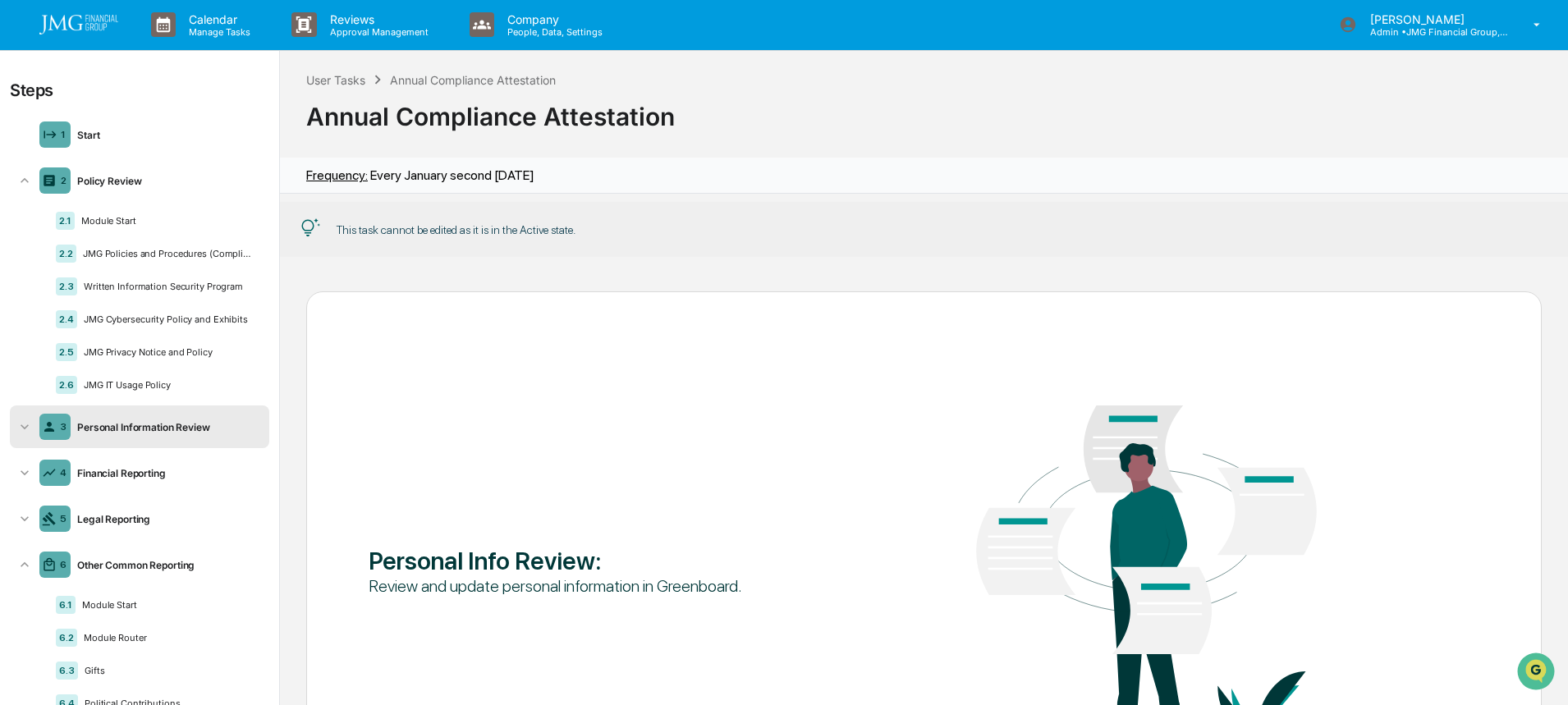 click on "3 Personal Information Review" at bounding box center [140, 427] 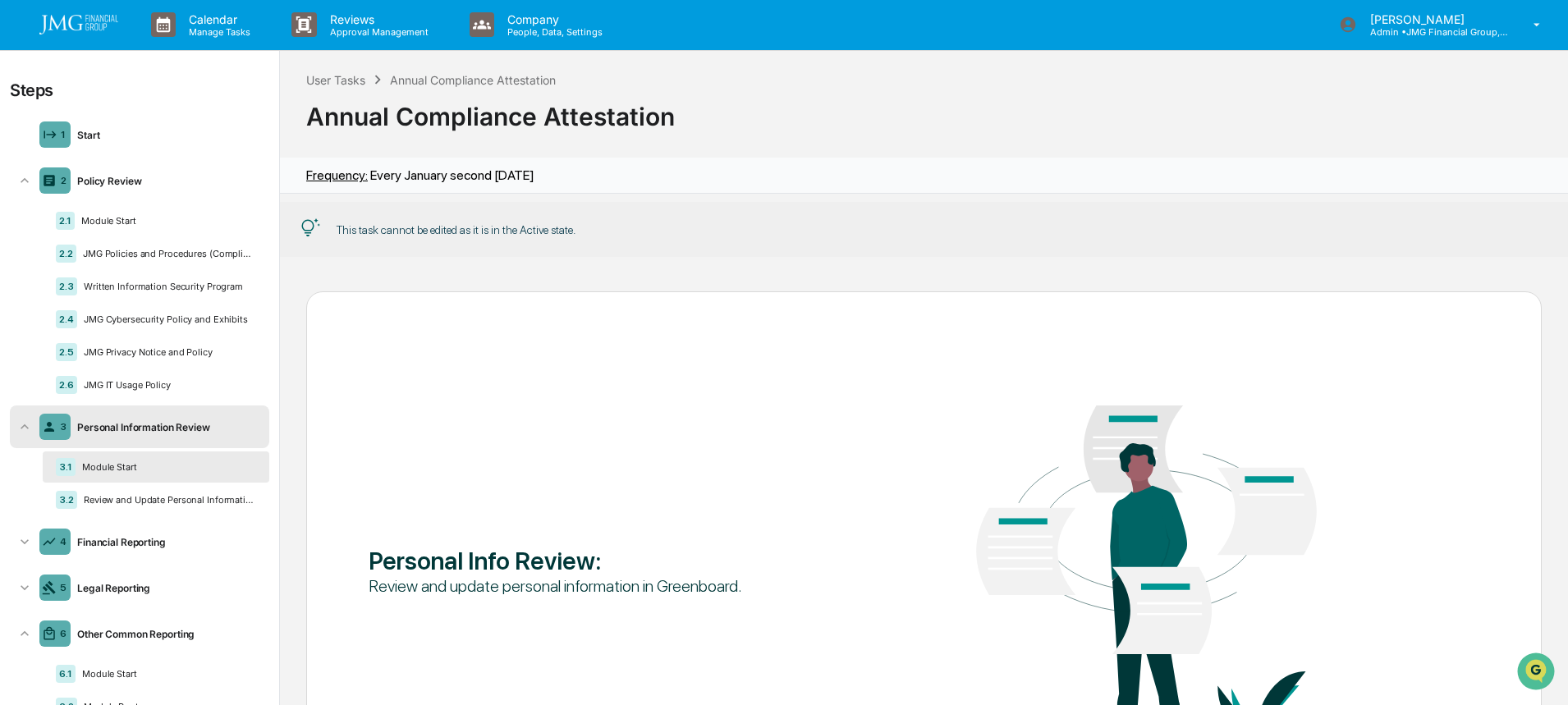 click on "Financial Reporting" at bounding box center [167, 542] 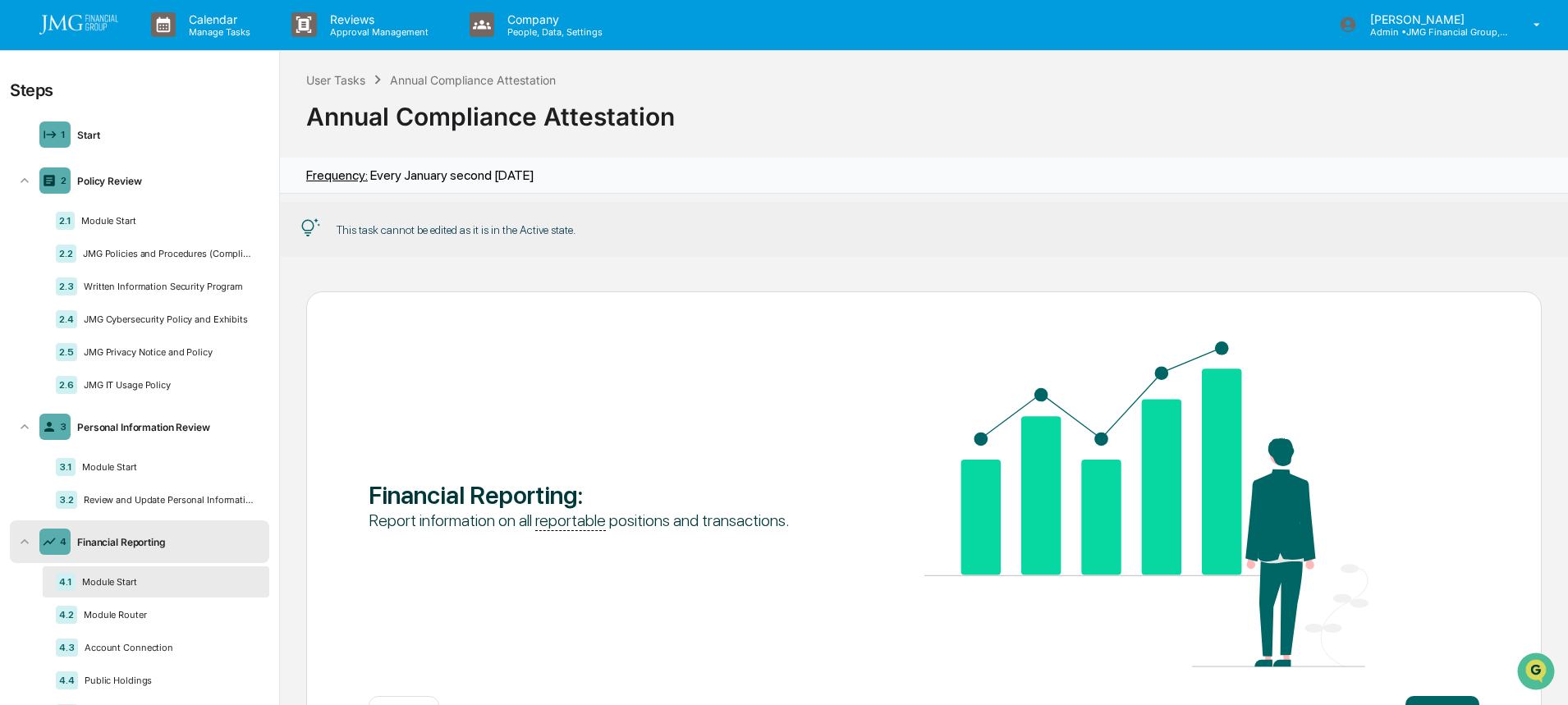 click 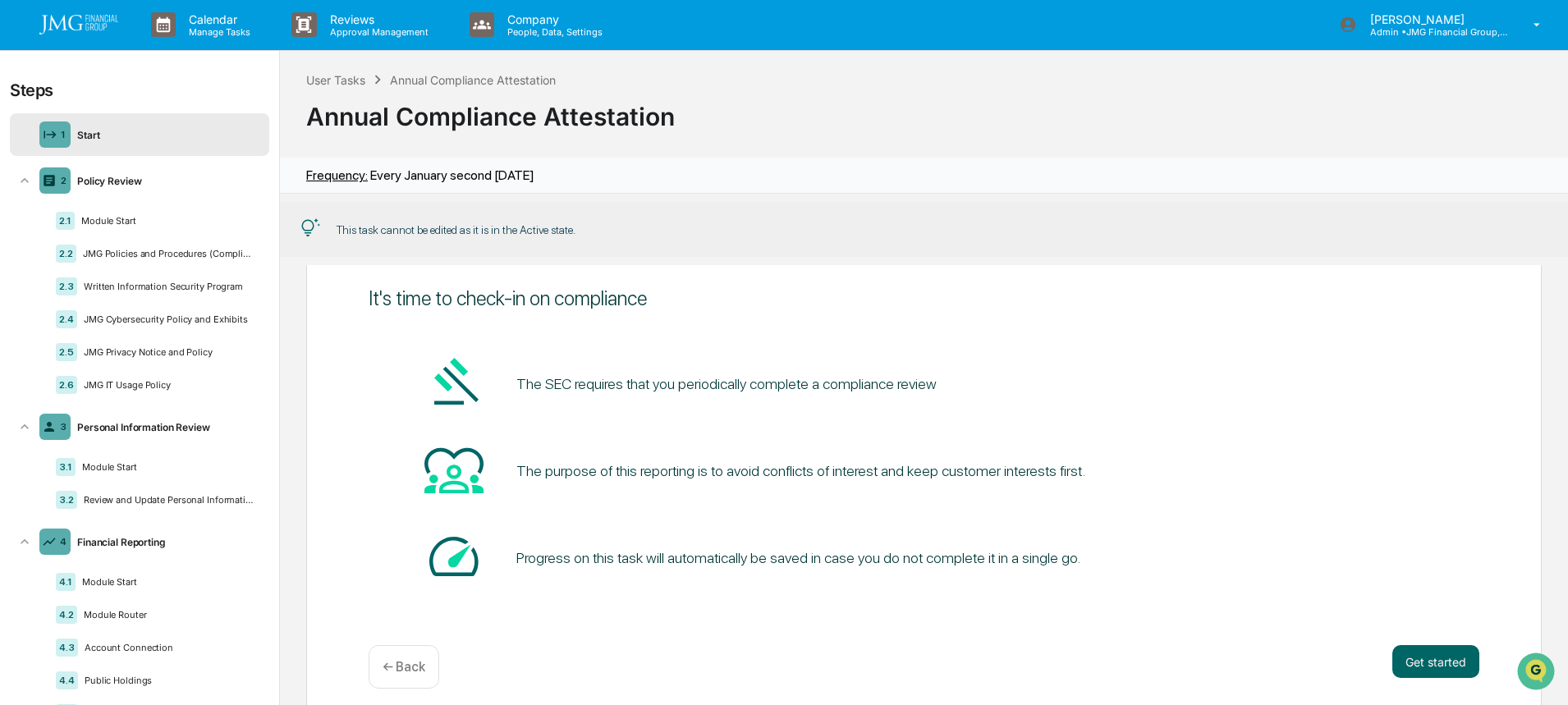 scroll, scrollTop: 0, scrollLeft: 0, axis: both 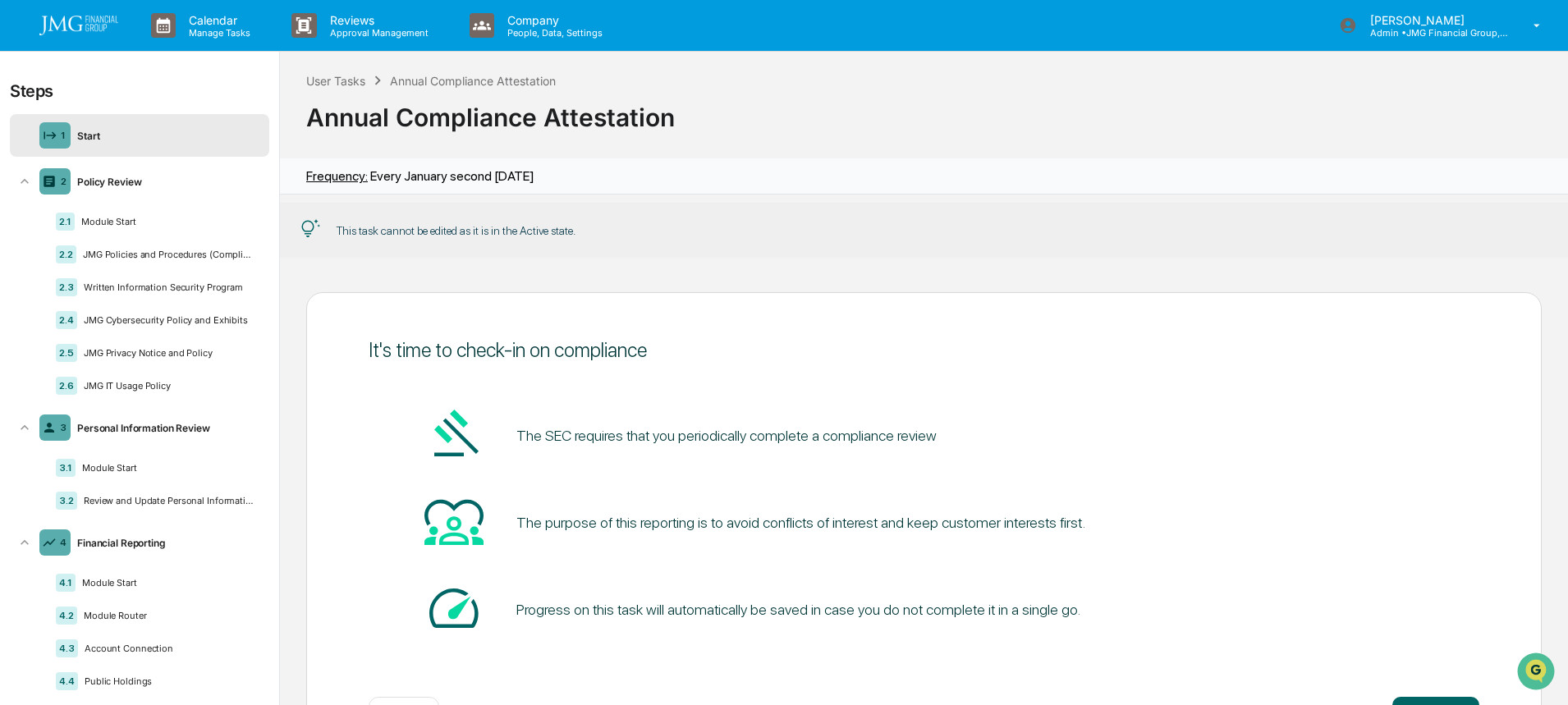 click on "Get started" at bounding box center [1436, 713] 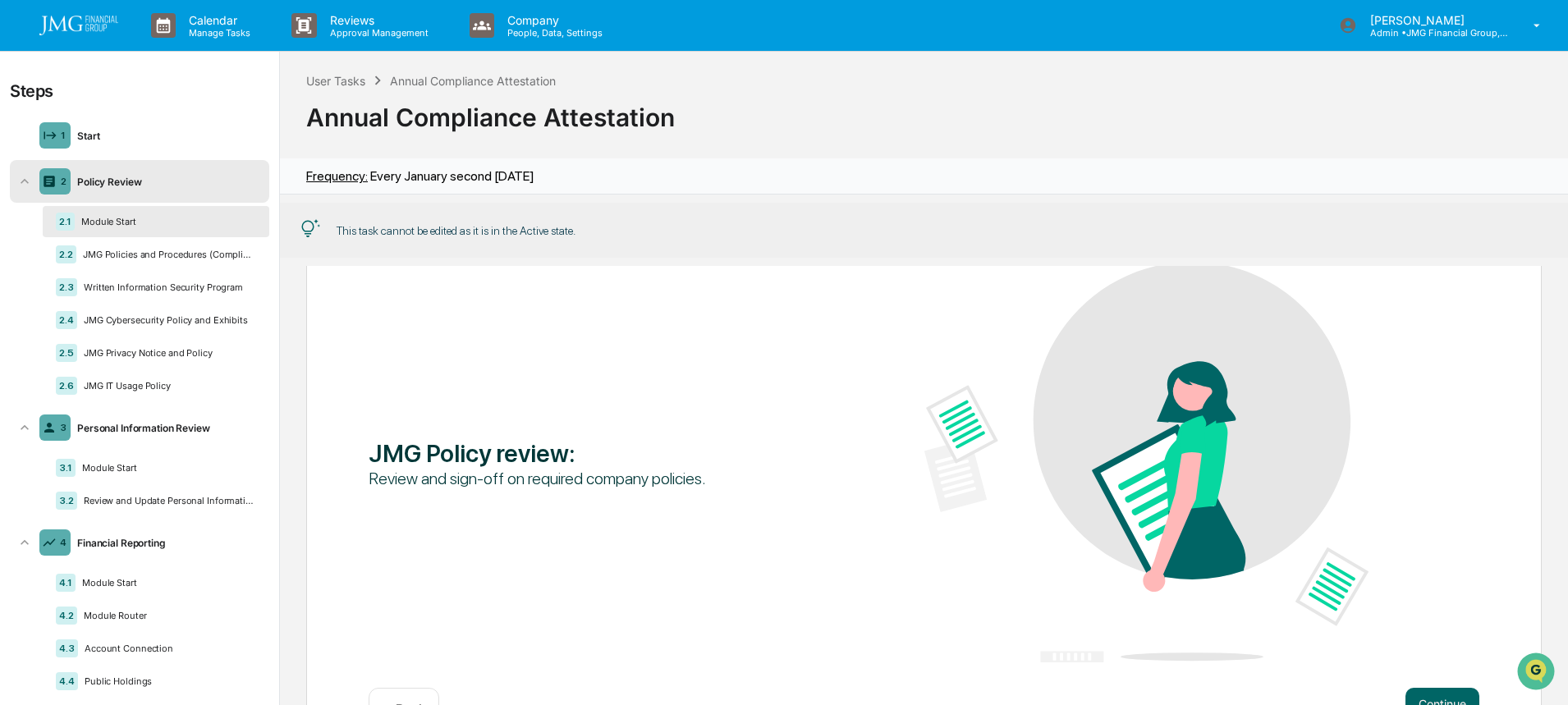 scroll, scrollTop: 163, scrollLeft: 0, axis: vertical 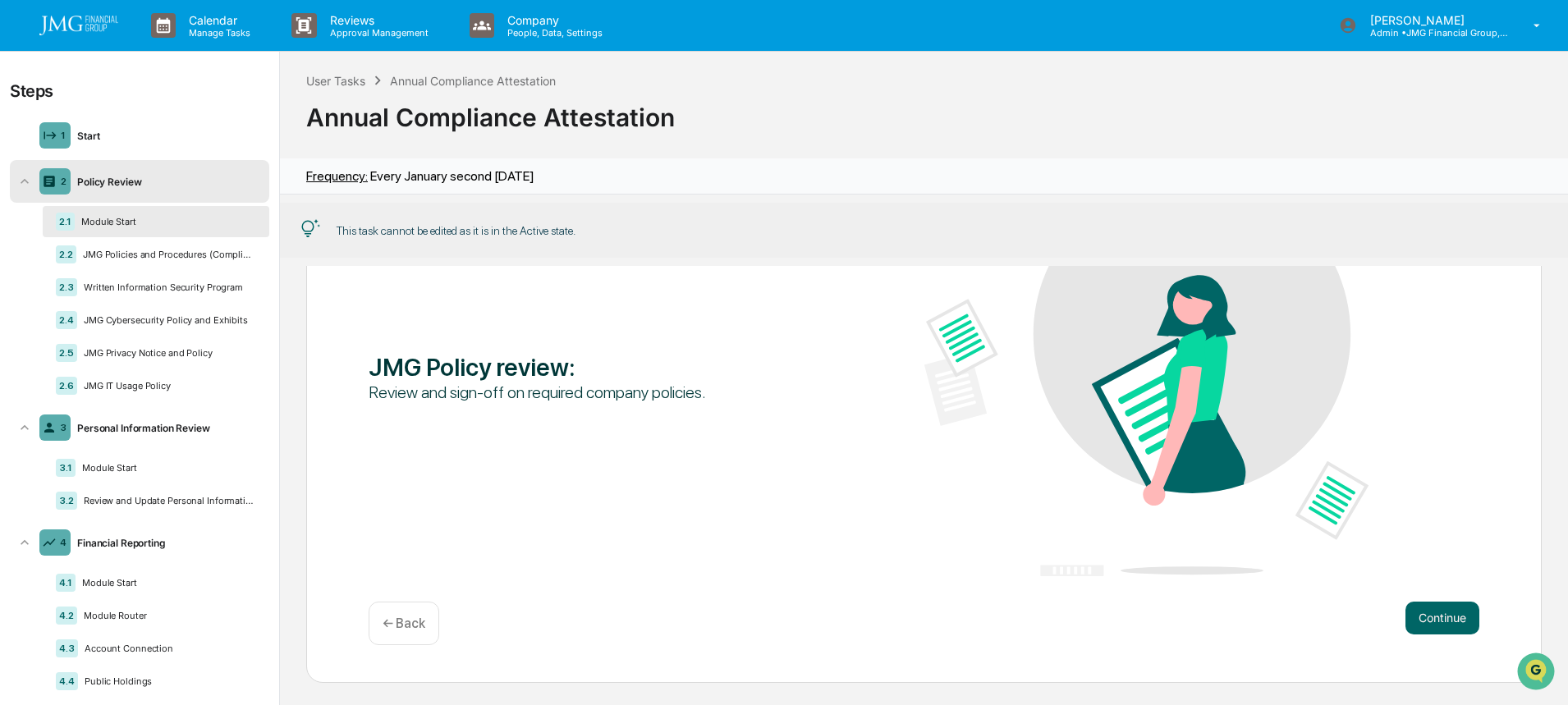 click on "Continue" at bounding box center (1442, 618) 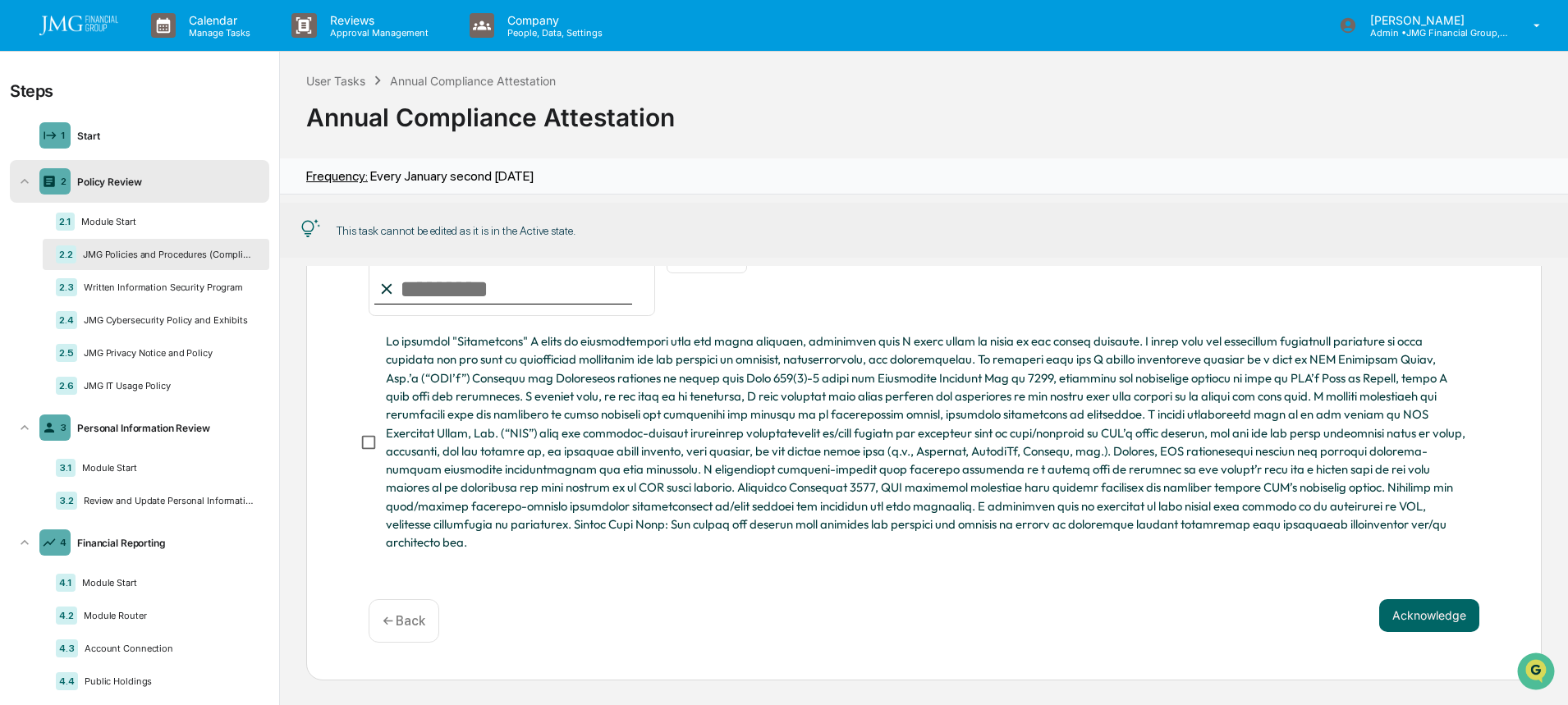 scroll, scrollTop: 297, scrollLeft: 0, axis: vertical 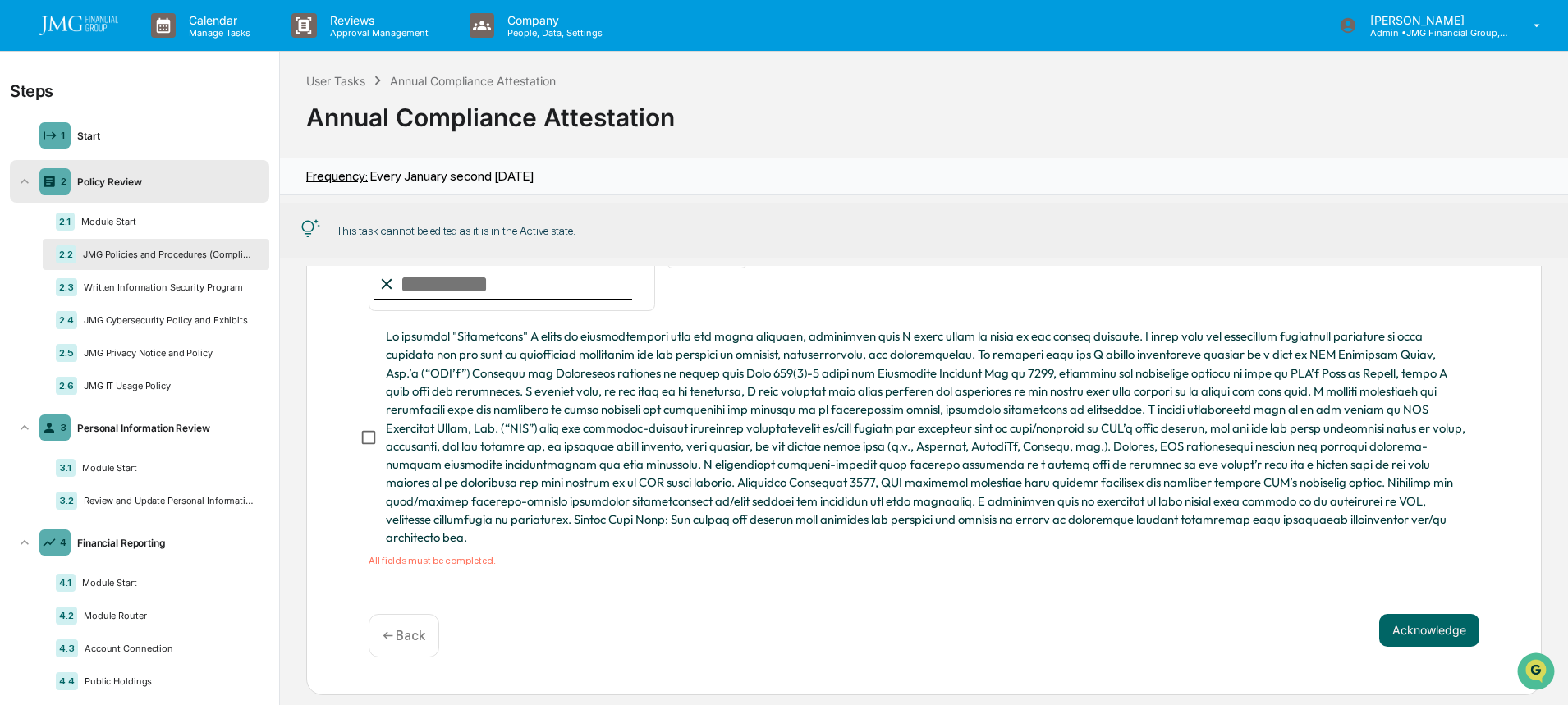 click on "Acknowledge" at bounding box center [1429, 630] 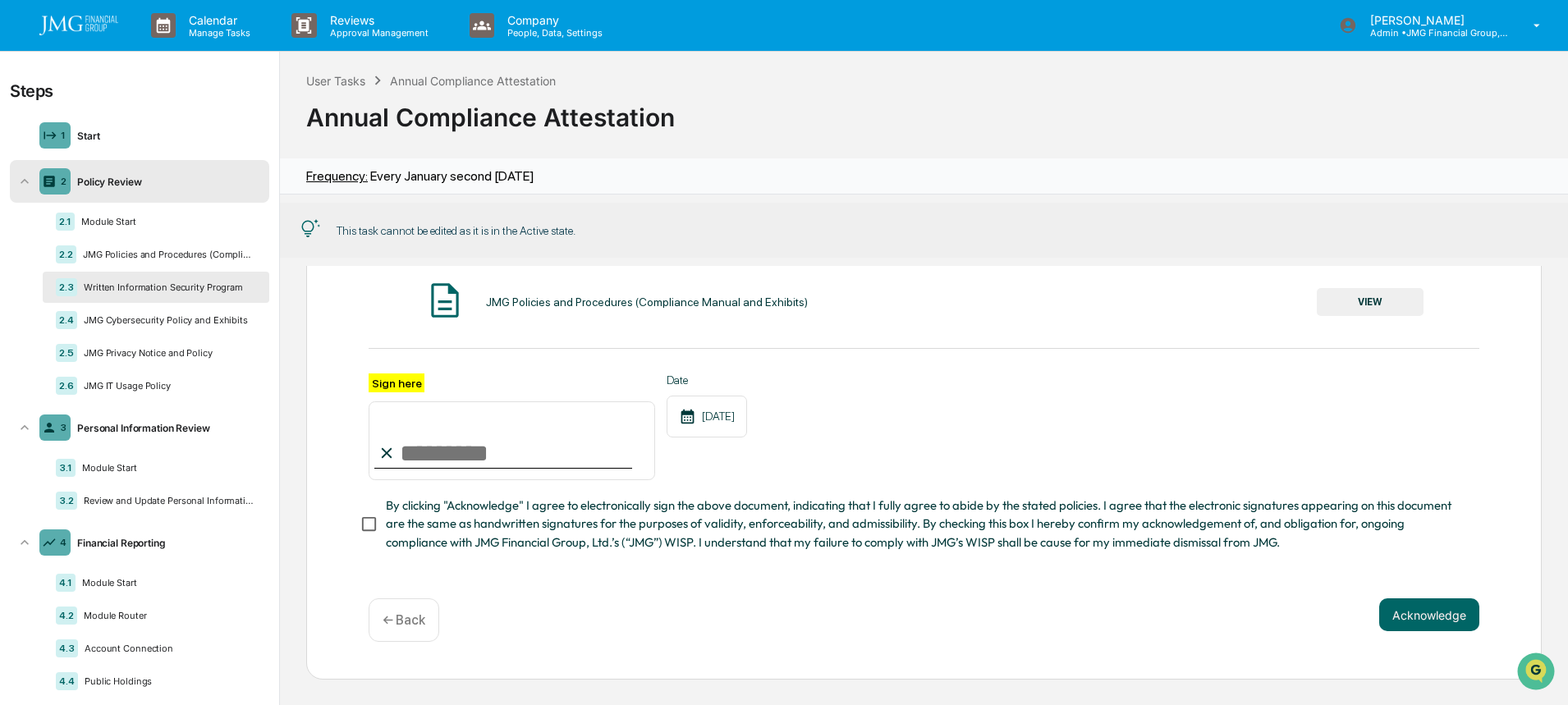 scroll, scrollTop: 132, scrollLeft: 0, axis: vertical 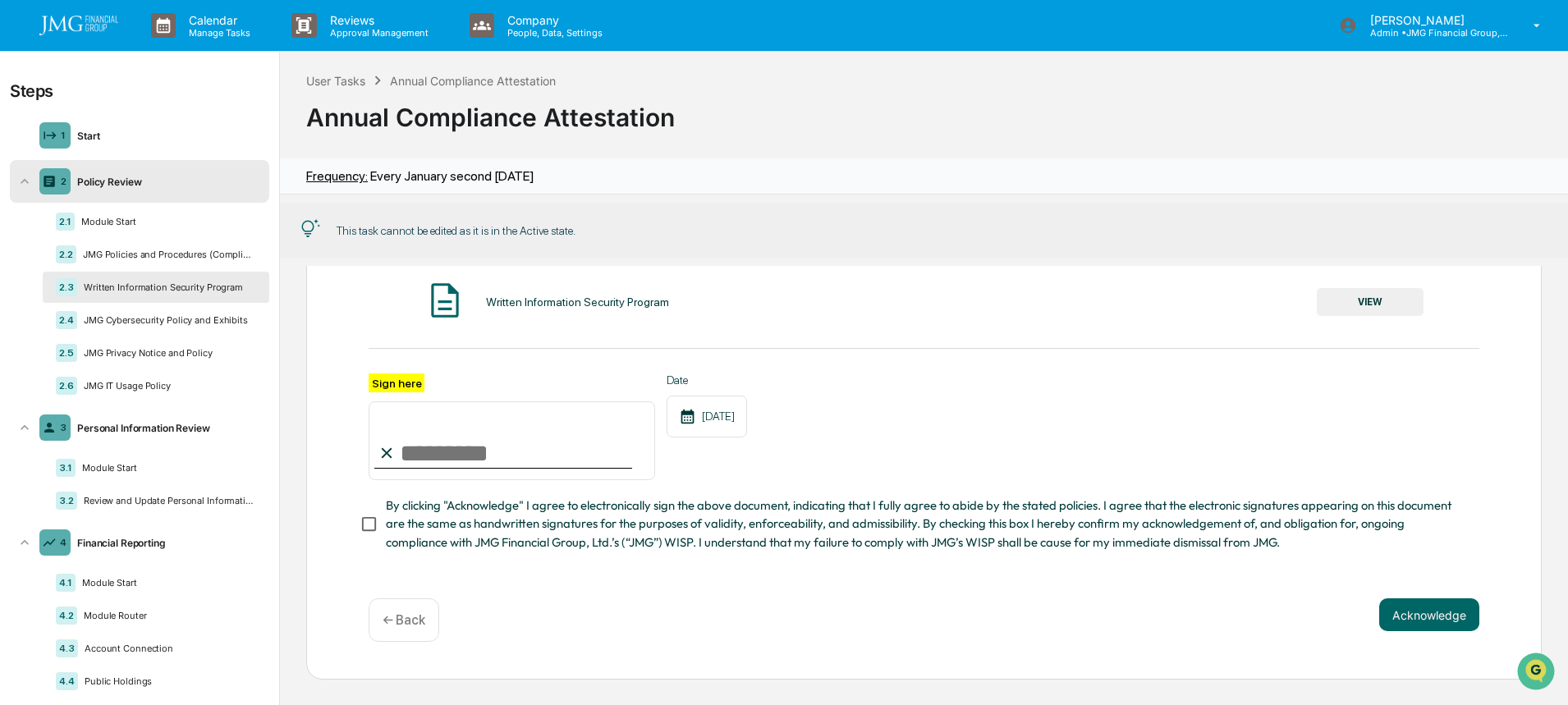 click on "2.1 Module Start" at bounding box center (156, 222) 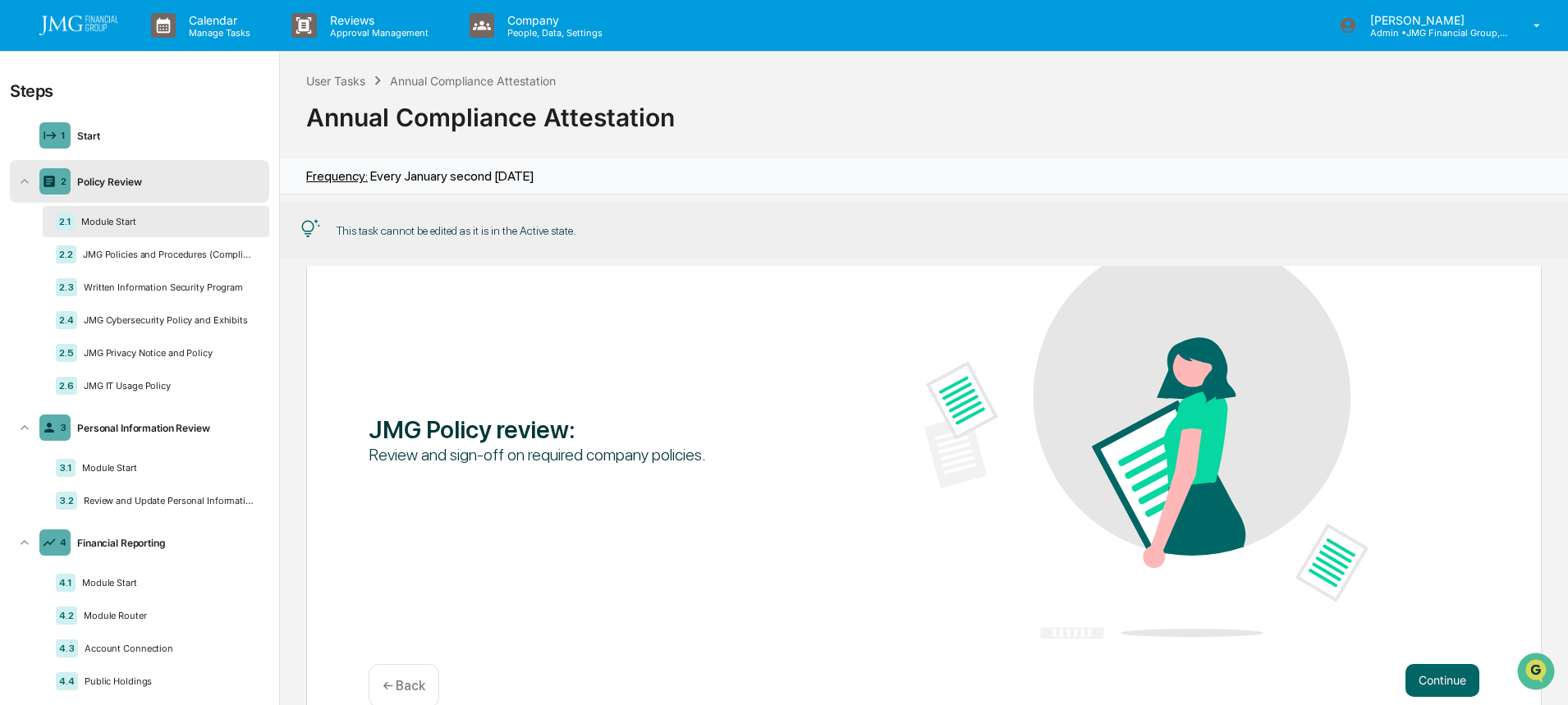 click on "JMG Policies and Procedures (Compliance Manual and Exhibits)" at bounding box center (166, 254) 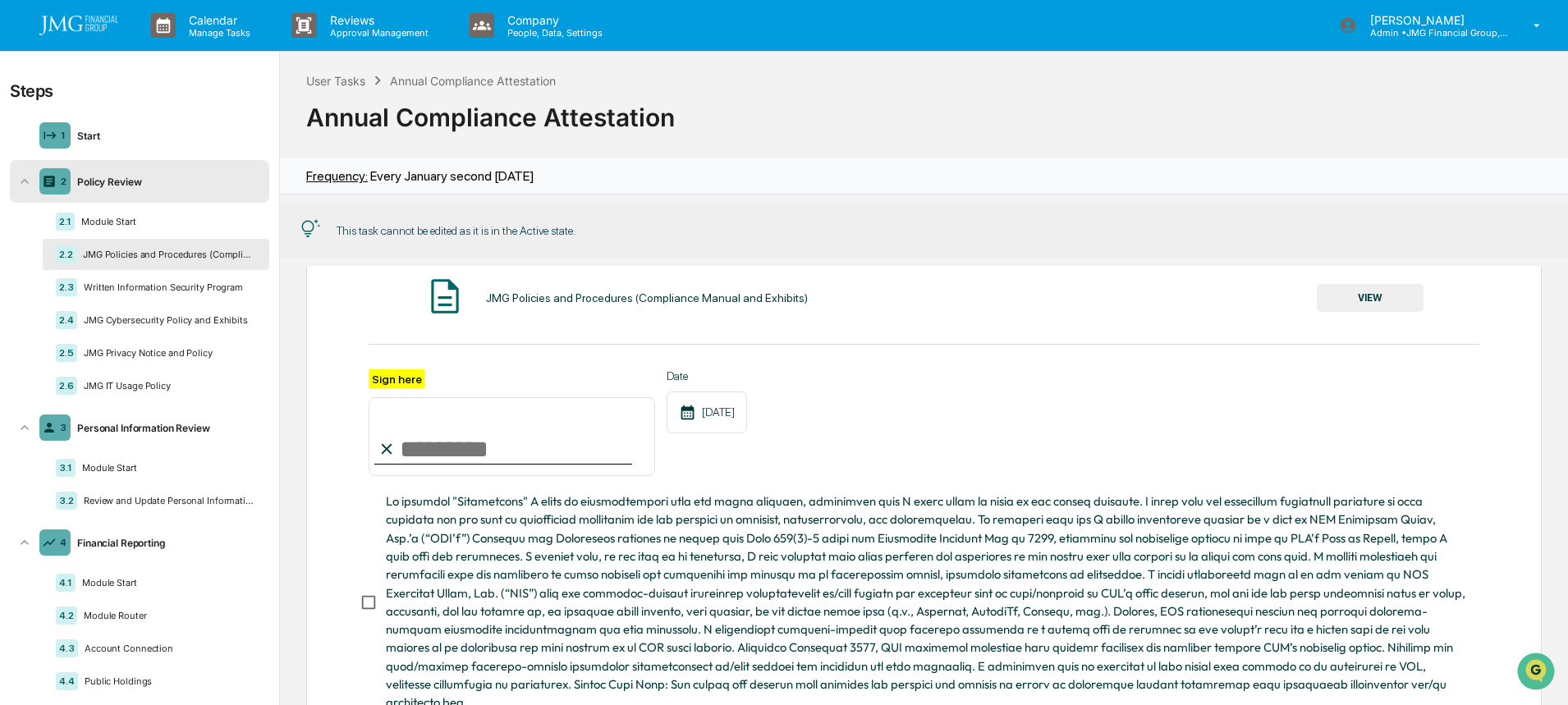 click on "Personal Information Review" at bounding box center [167, 428] 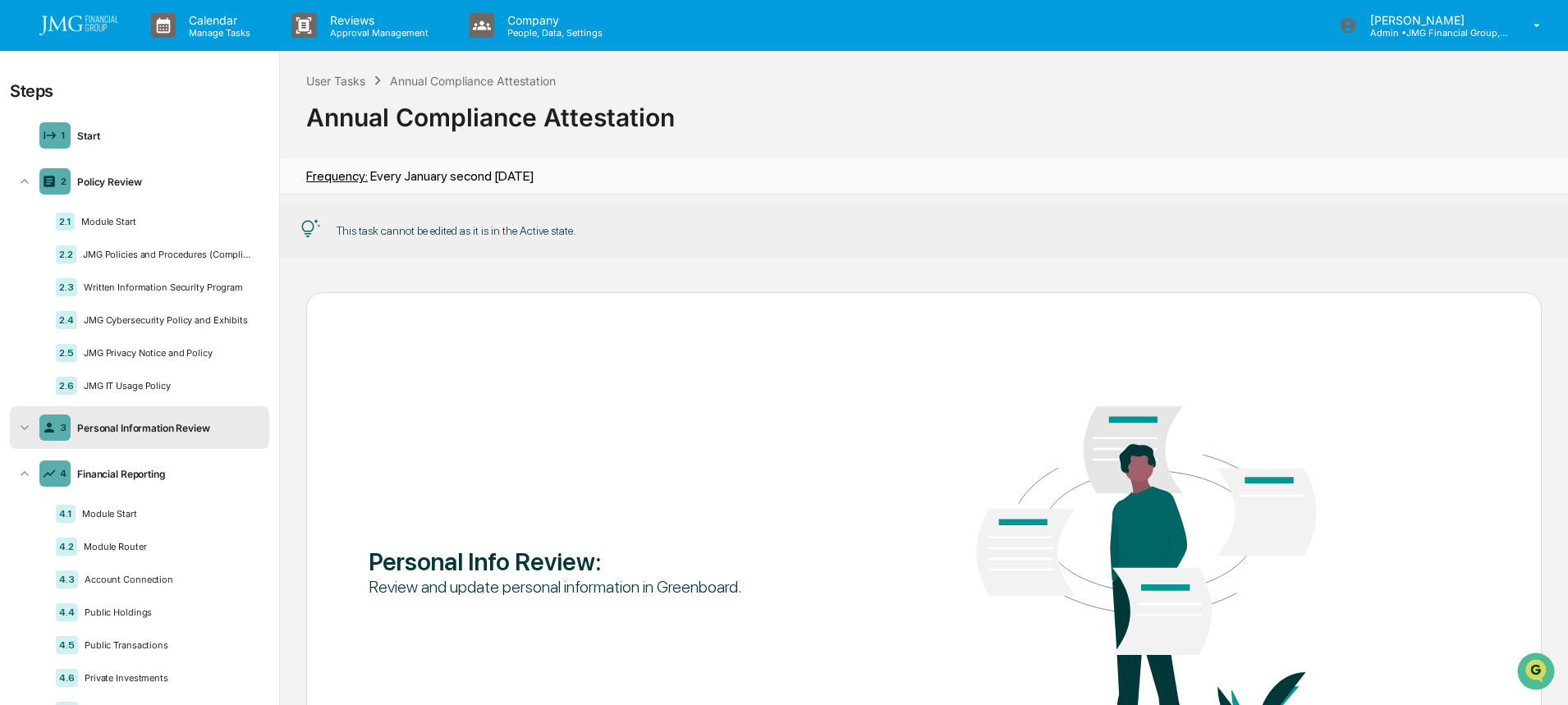 click 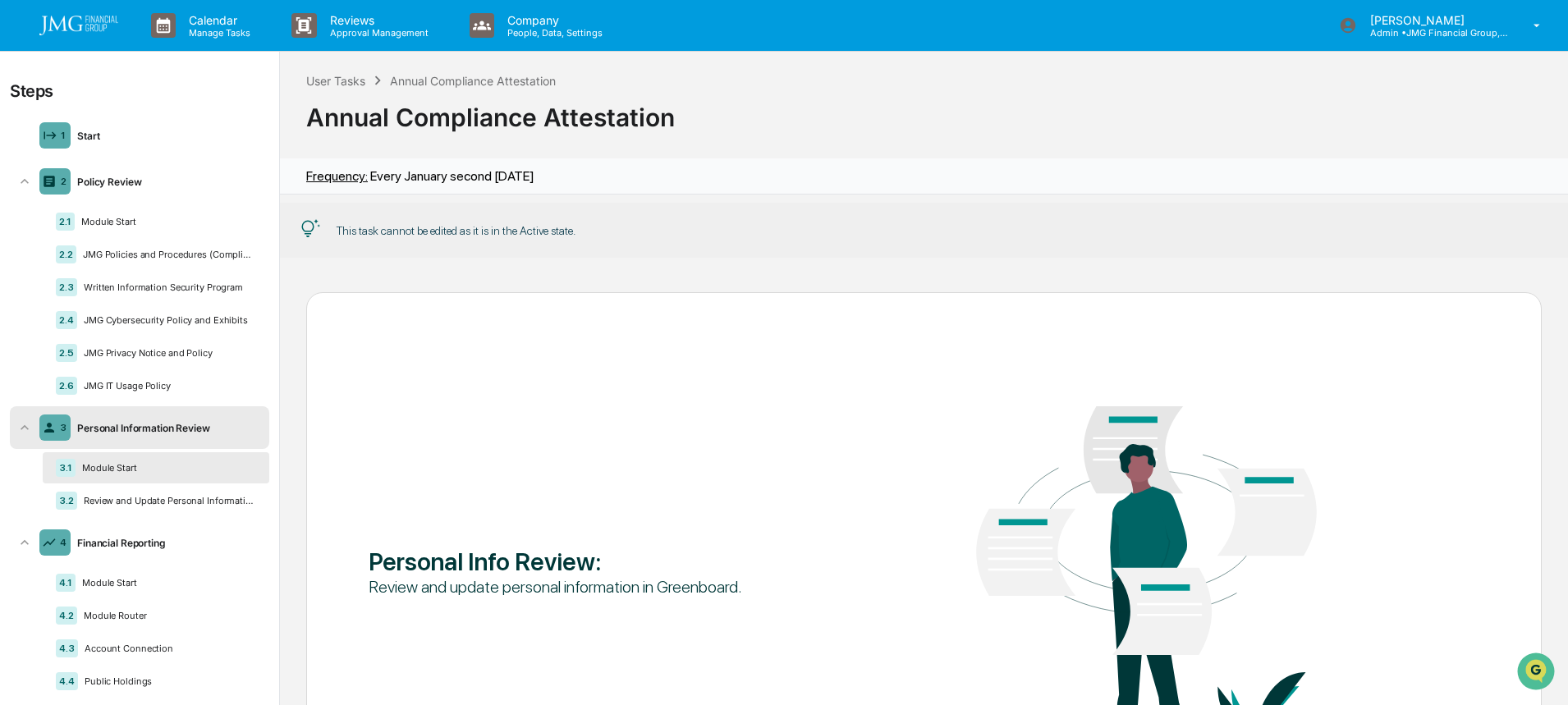 scroll, scrollTop: 1, scrollLeft: 0, axis: vertical 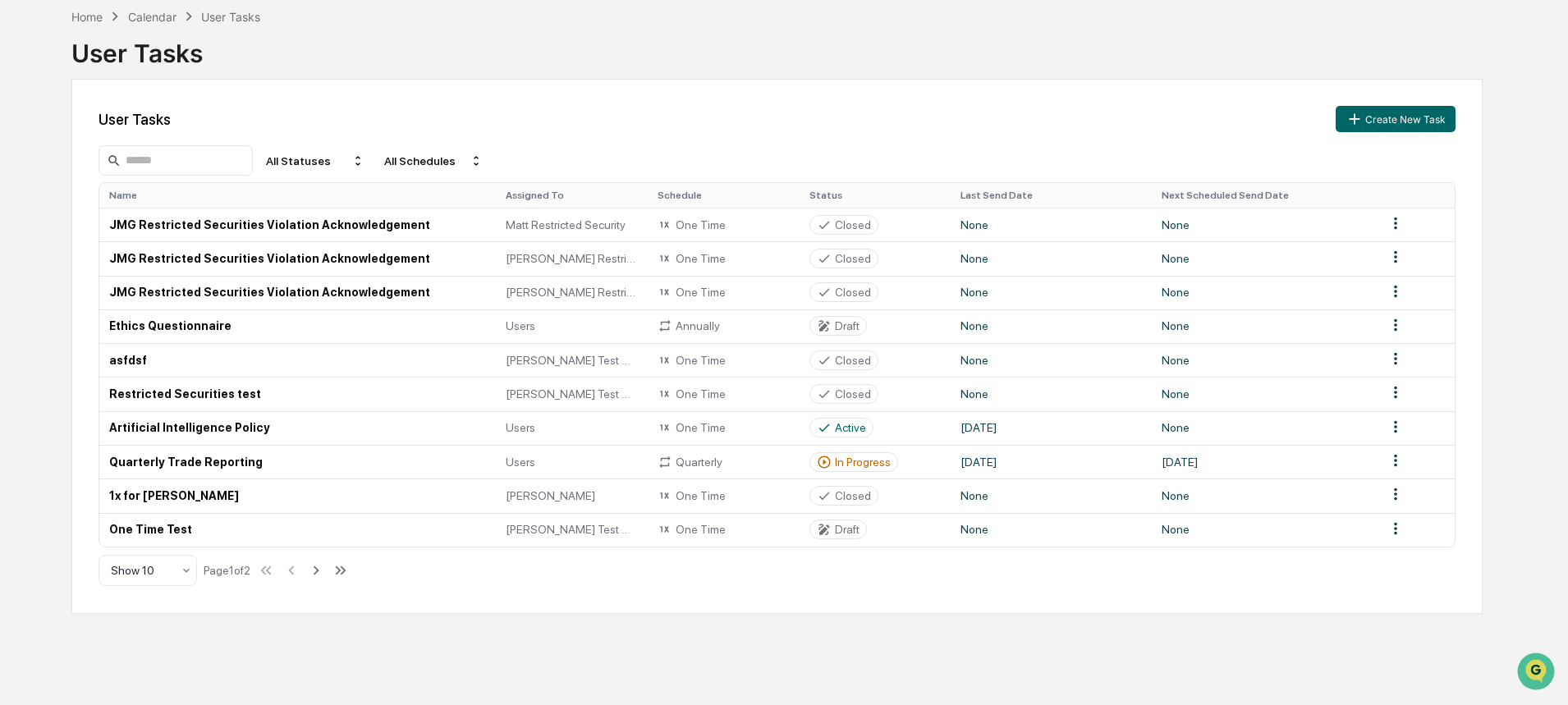 click 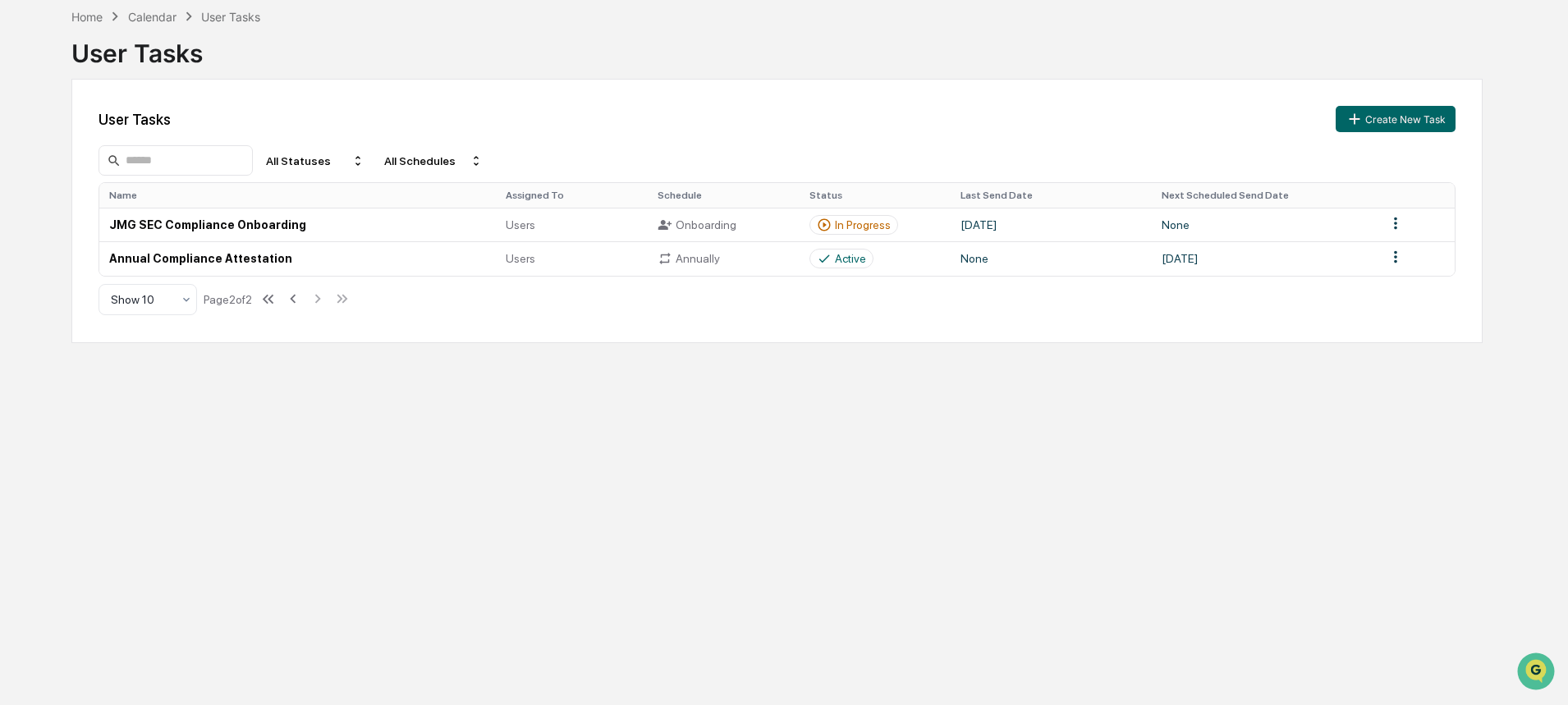 click on "JMG SEC Compliance Onboarding" at bounding box center (297, 224) 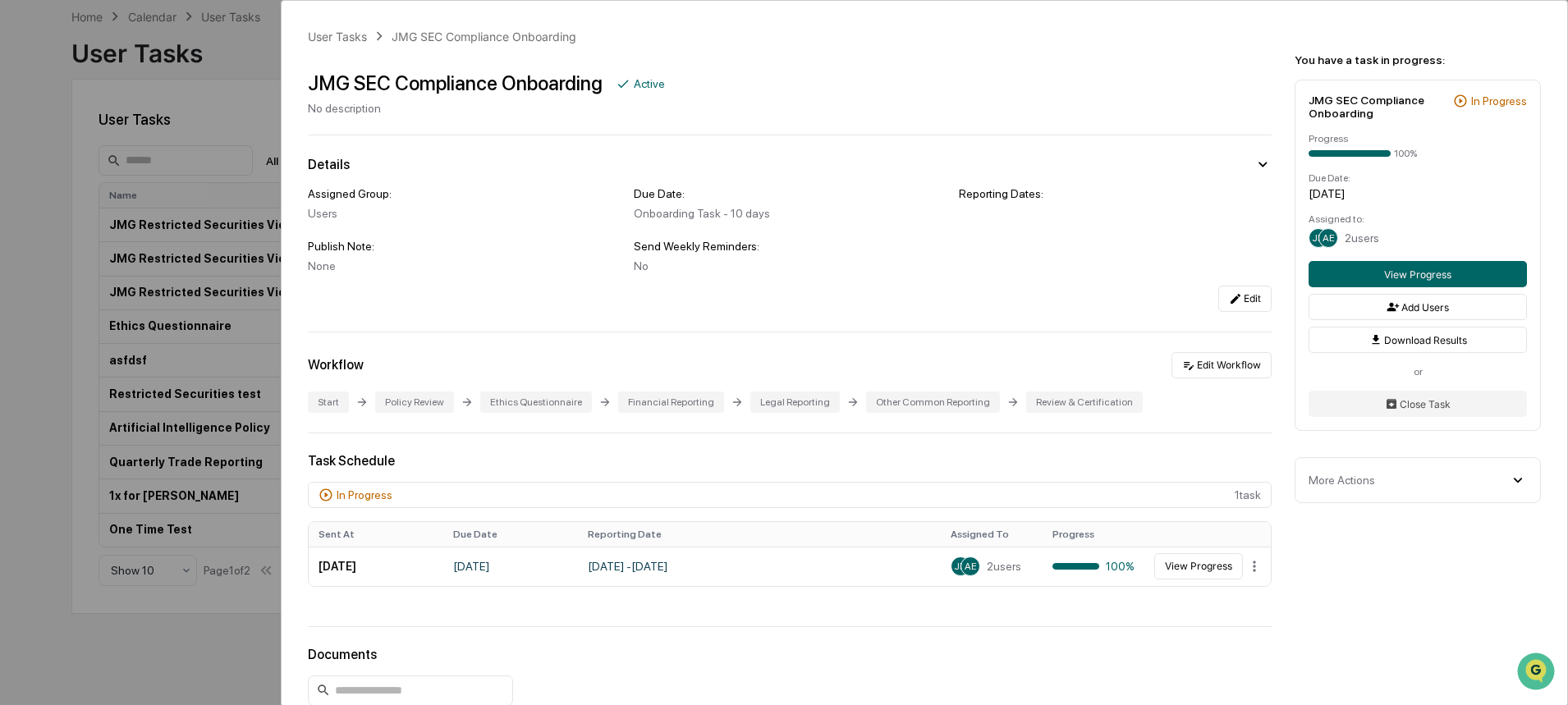 click on "Edit Workflow" at bounding box center [1222, 365] 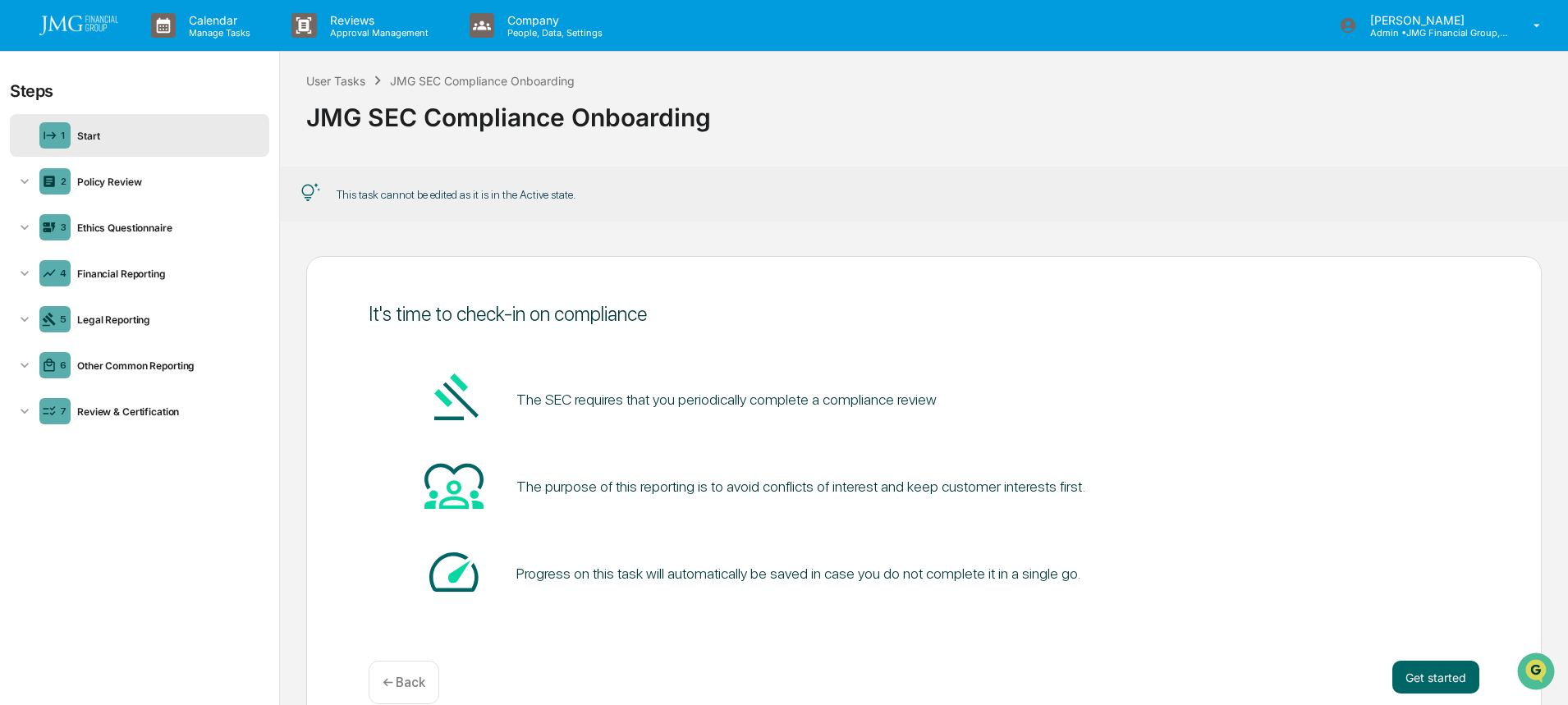 click on "3 Ethics Questionnaire" at bounding box center [140, 227] 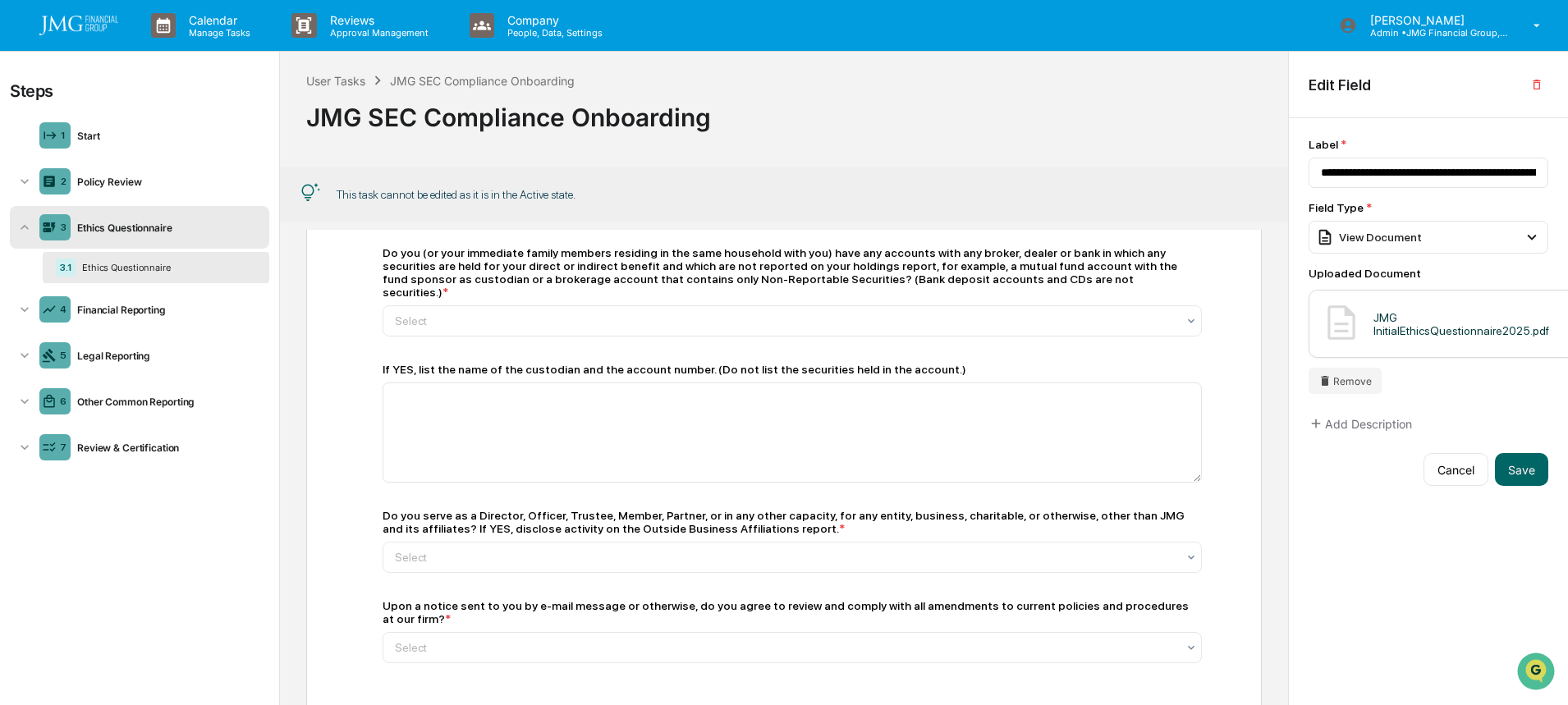scroll, scrollTop: 905, scrollLeft: 0, axis: vertical 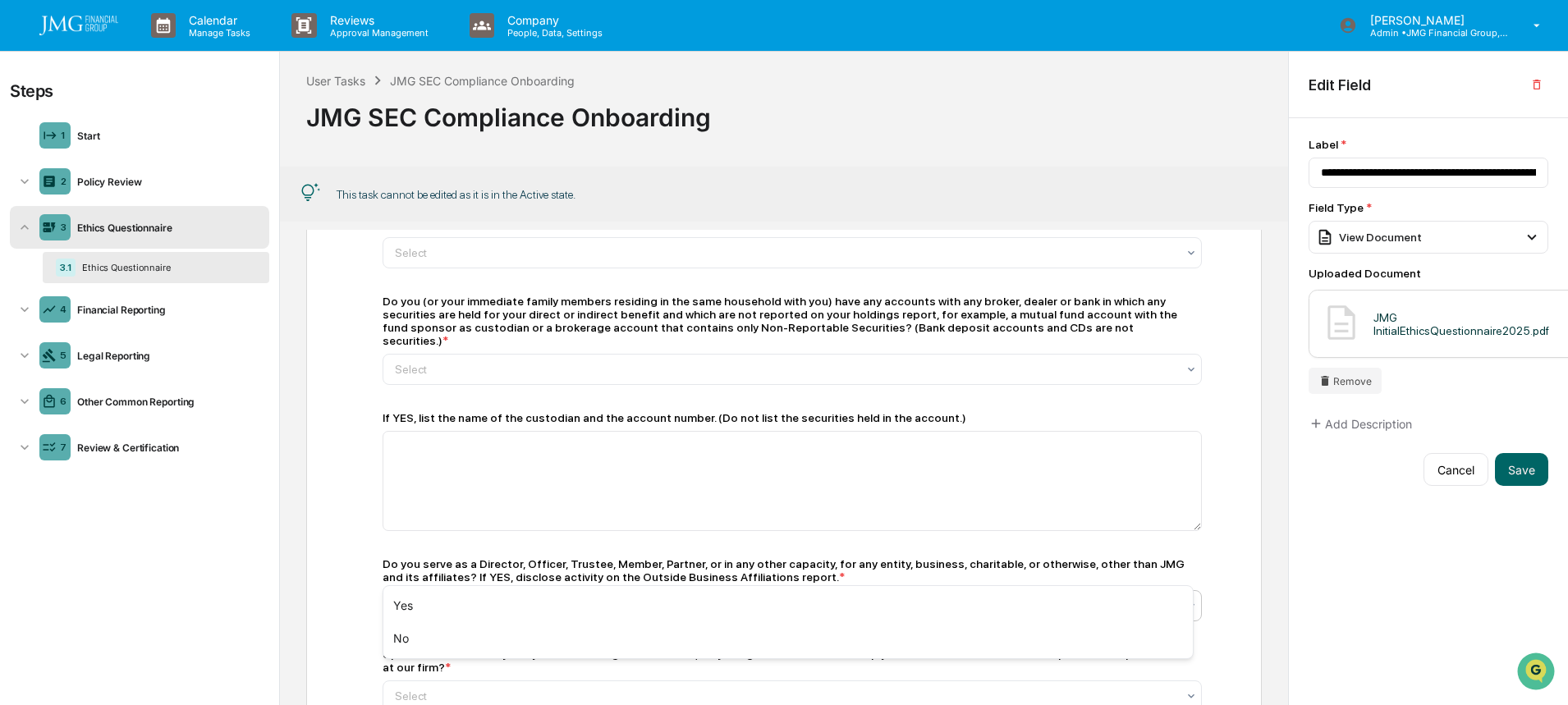 click at bounding box center (786, 606) 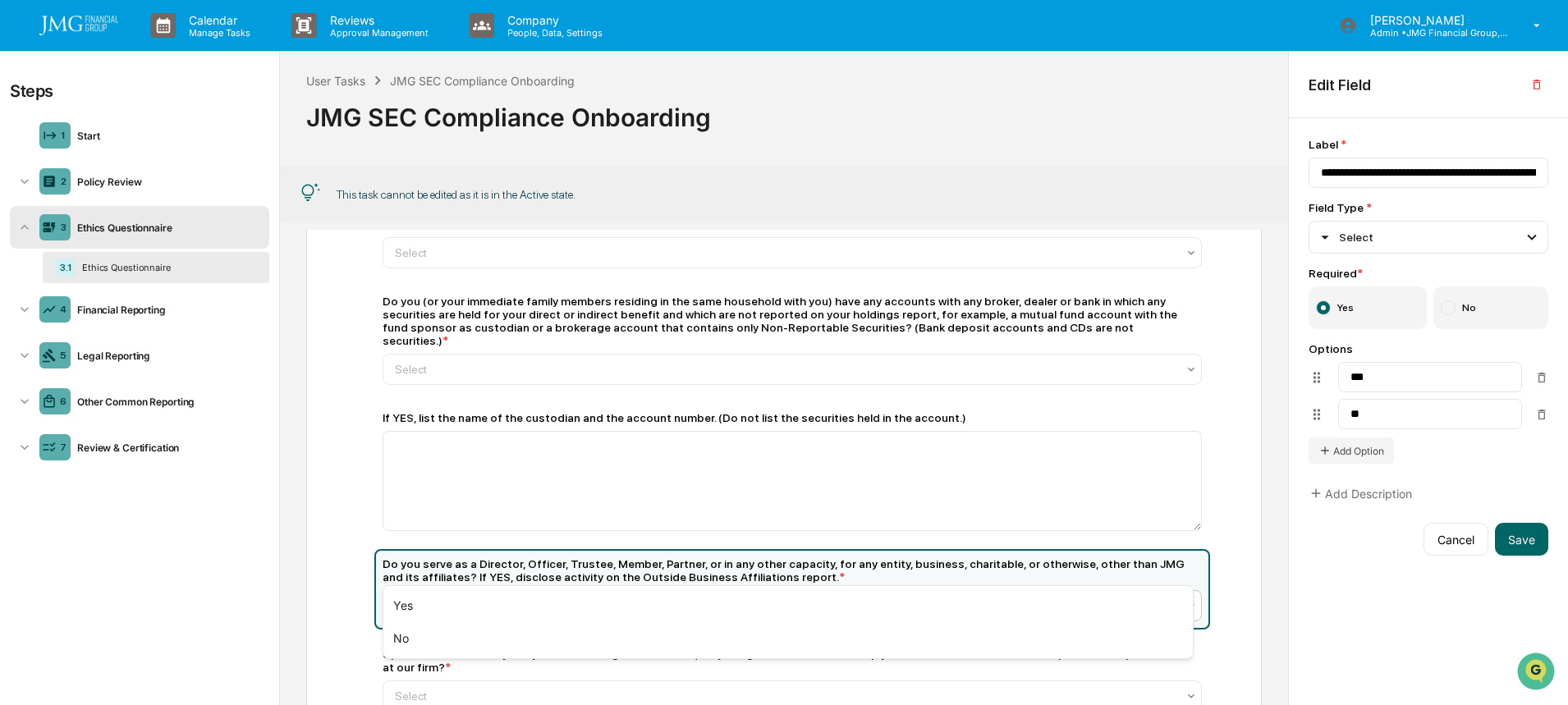 click on "Do you serve as a Director, Officer, Trustee, Member, Partner, or in any other capacity, for any entity, business, charitable, or otherwise, other than JMG and its affiliates? If YES, disclose activity on the Outside Business Affiliations report.  * 2 results available. Use Up and Down to choose options, press Enter to select the currently focused option, press Escape to exit the menu, press Tab to select the option and exit the menu. Select" at bounding box center [792, 589] 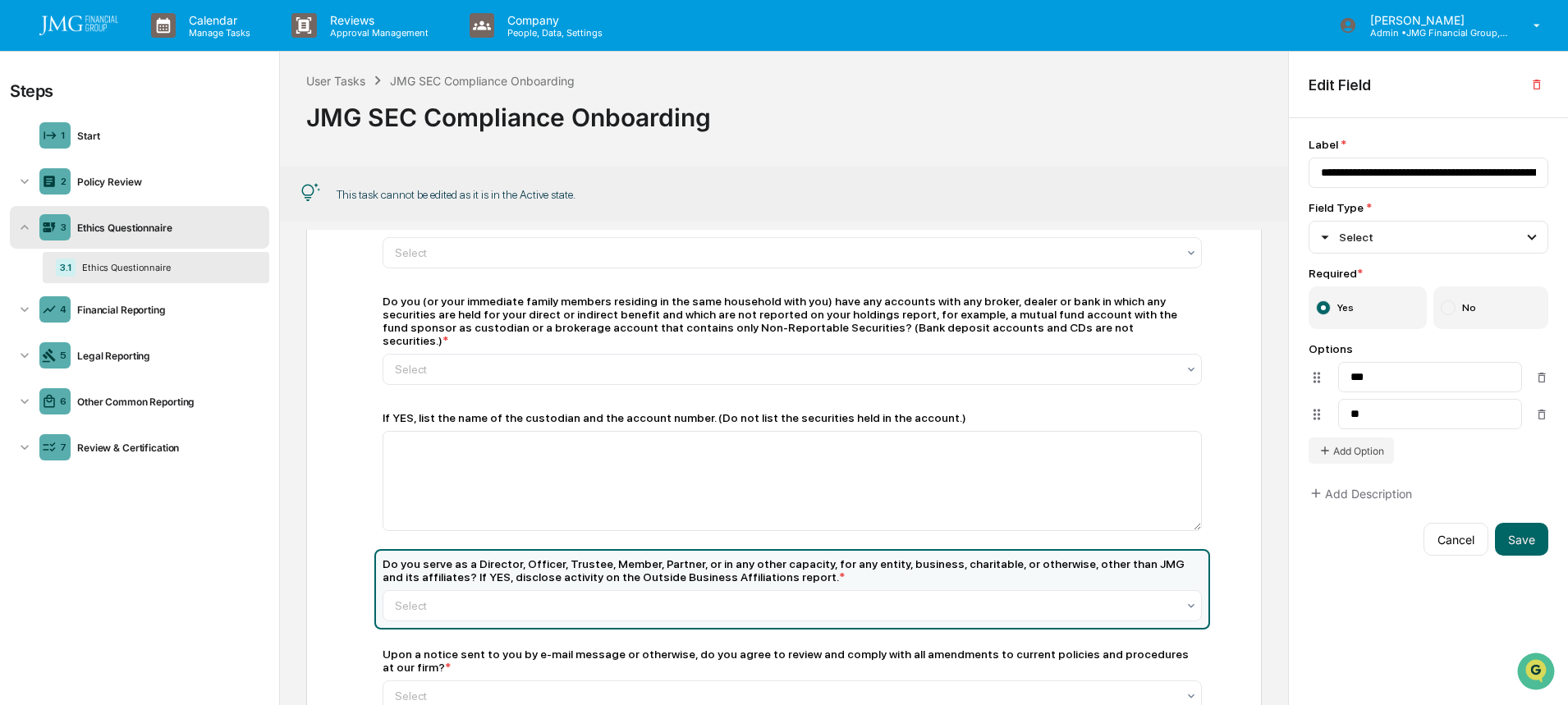 scroll, scrollTop: 987, scrollLeft: 0, axis: vertical 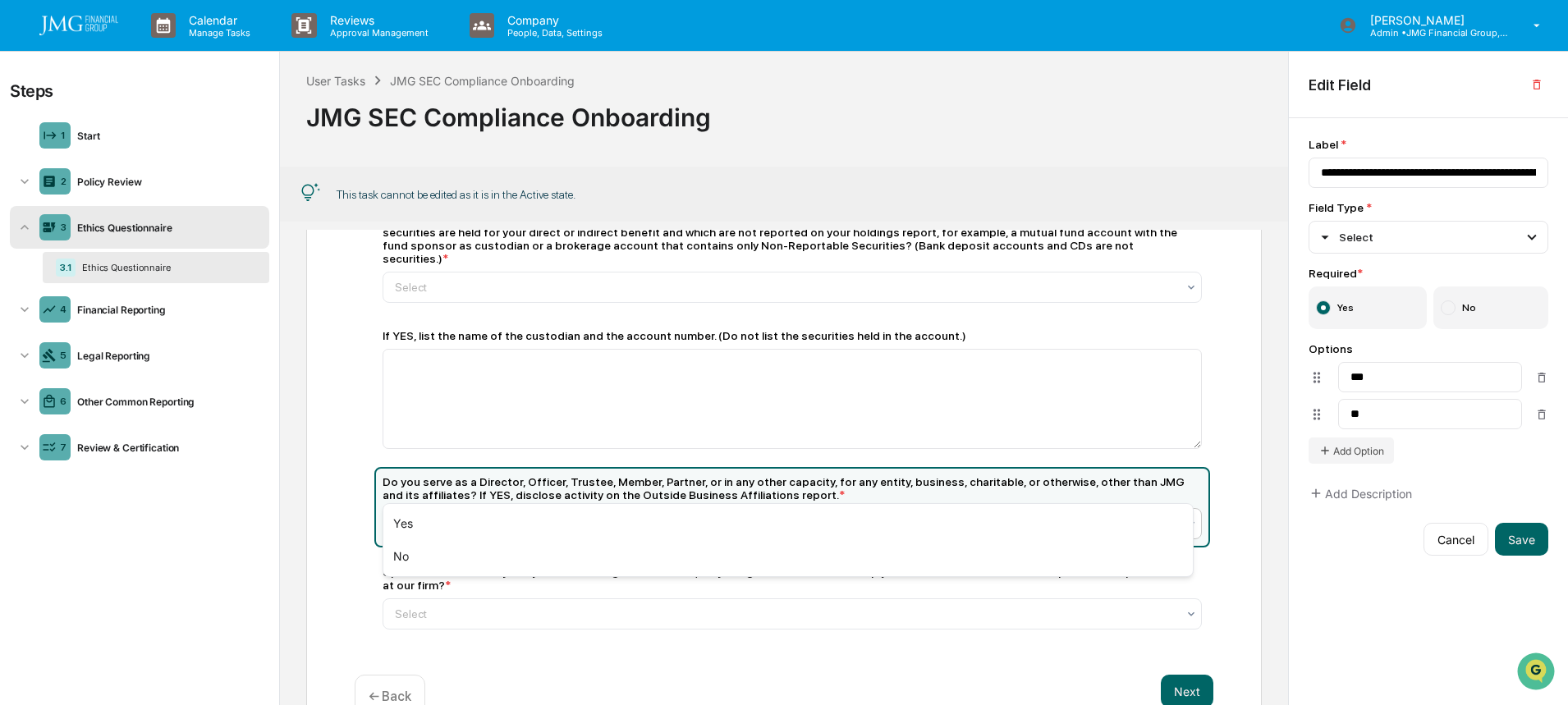 click on "Select" at bounding box center (792, 524) 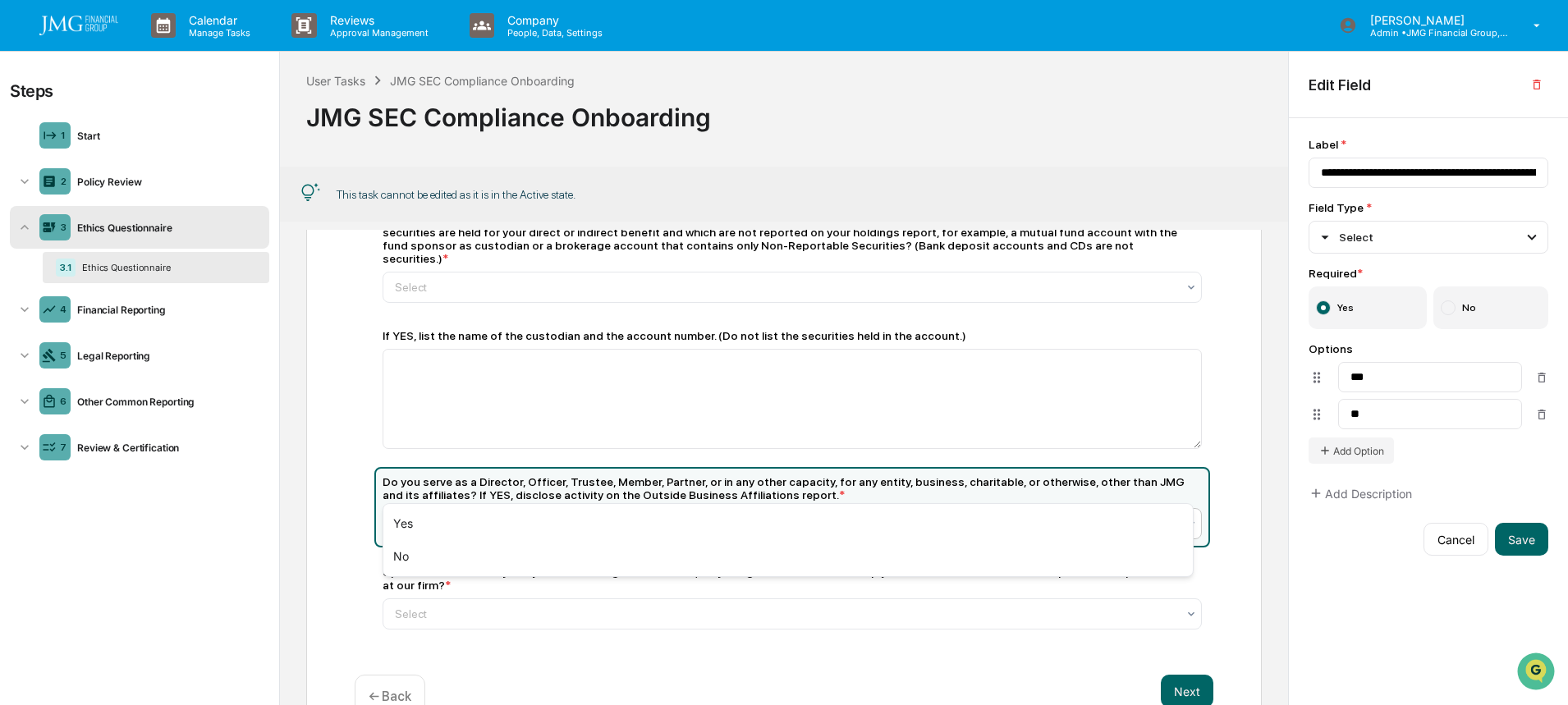click on "Next" at bounding box center (1187, 691) 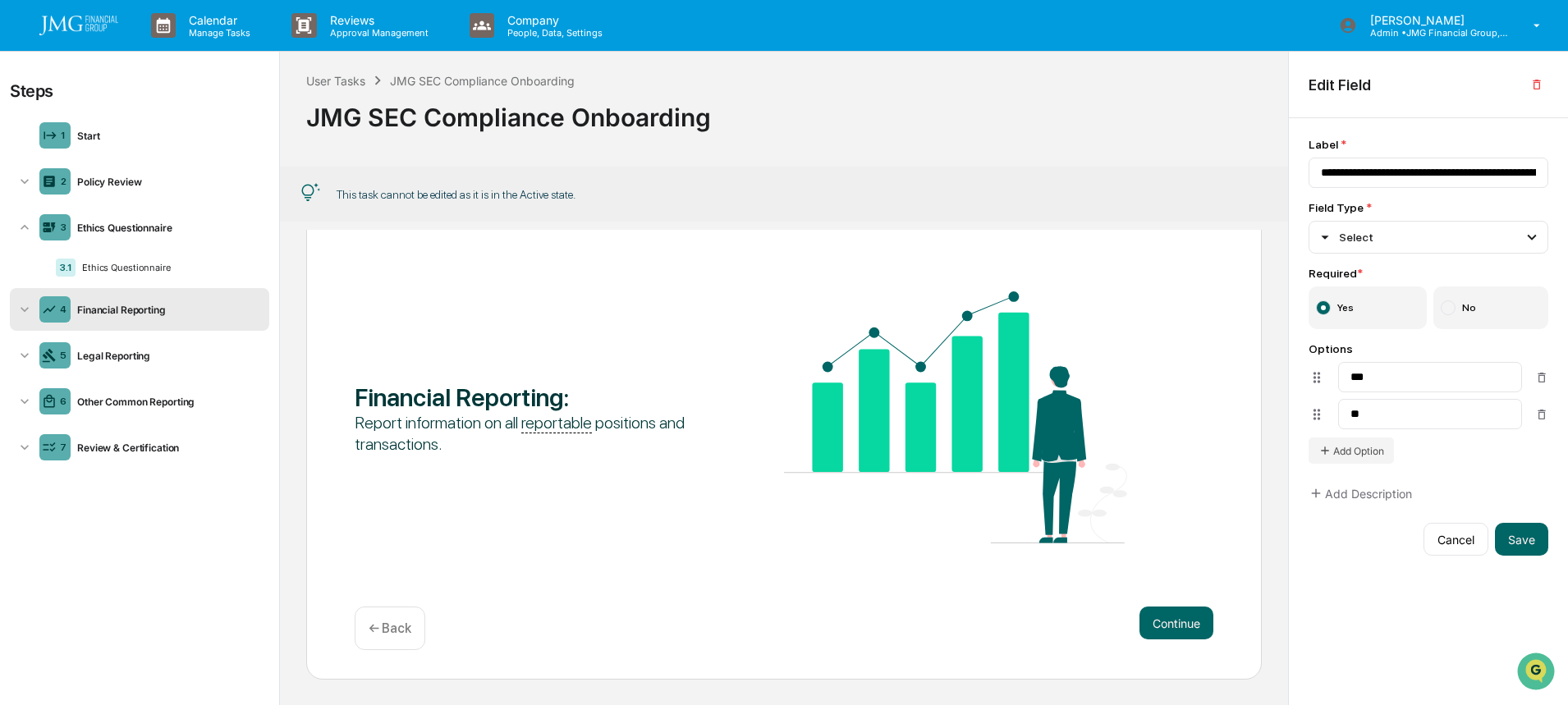 scroll, scrollTop: 53, scrollLeft: 0, axis: vertical 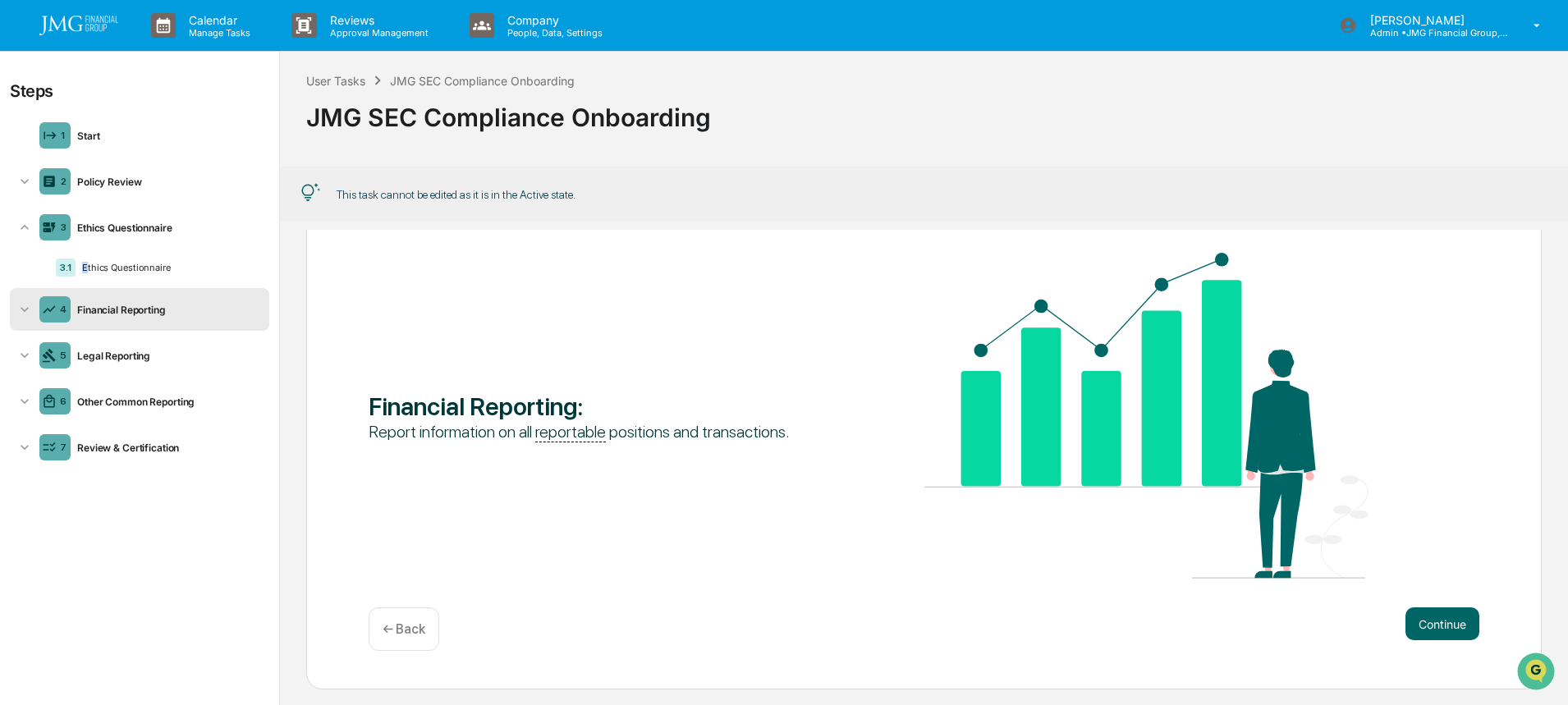 click on "3.1 Ethics Questionnaire" at bounding box center [156, 268] 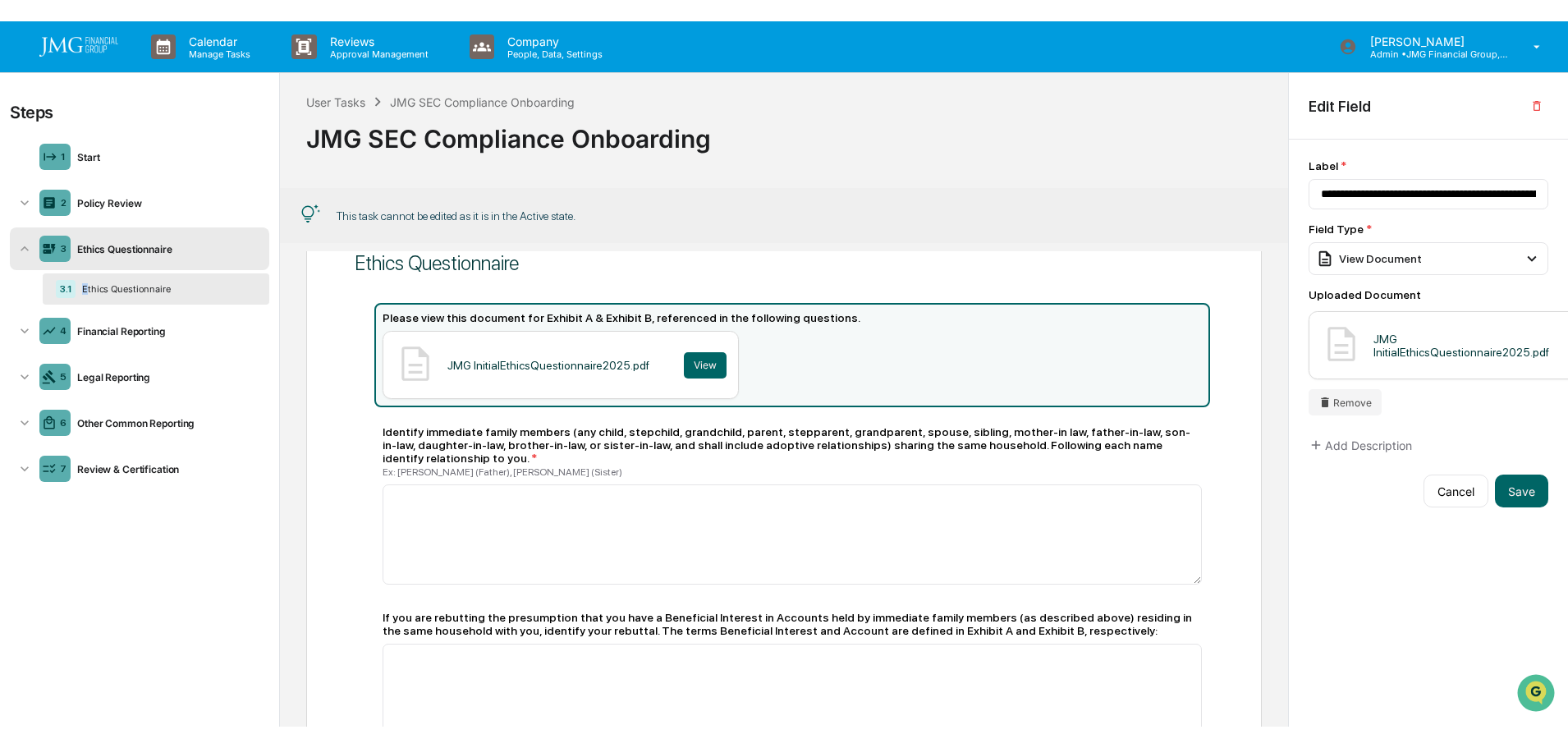 scroll, scrollTop: 45, scrollLeft: 0, axis: vertical 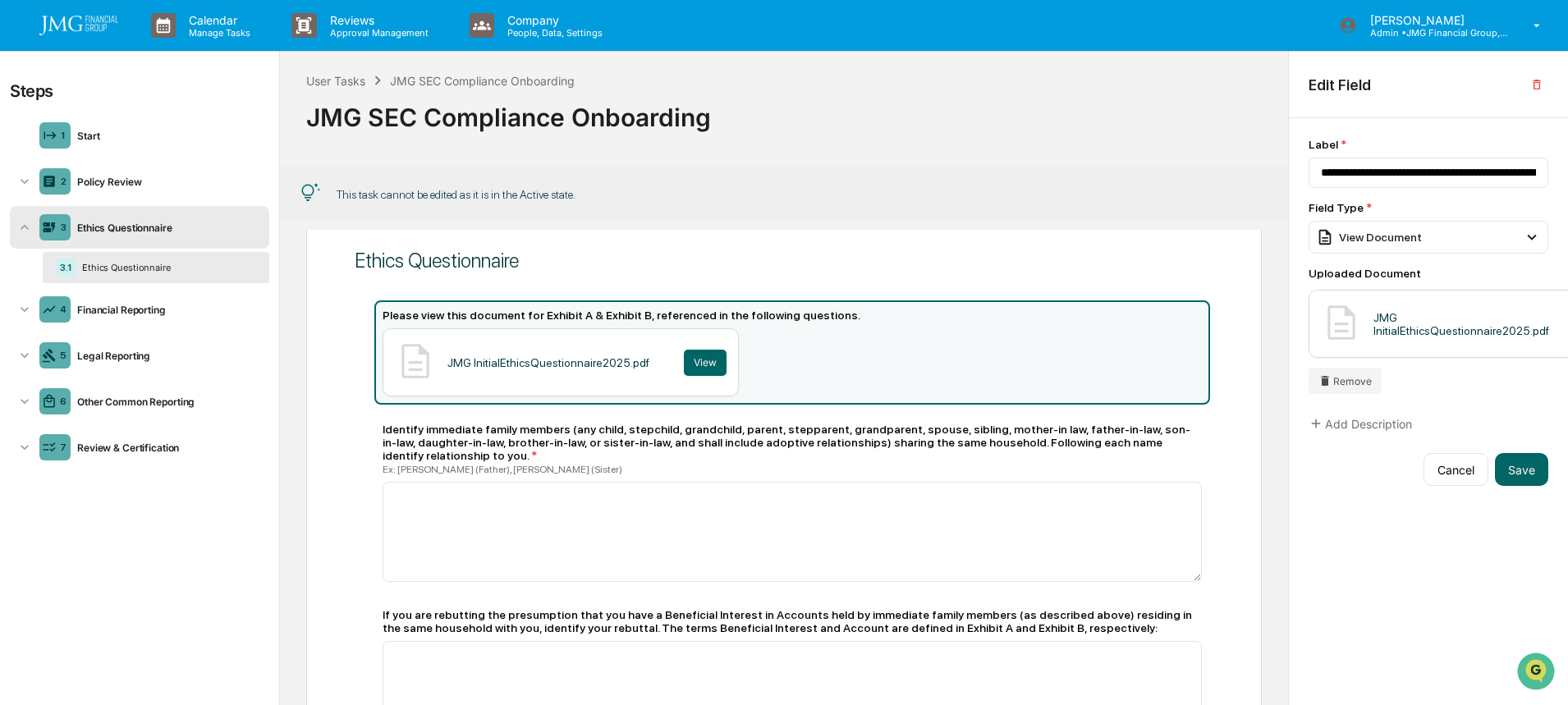 click on "View" at bounding box center [705, 363] 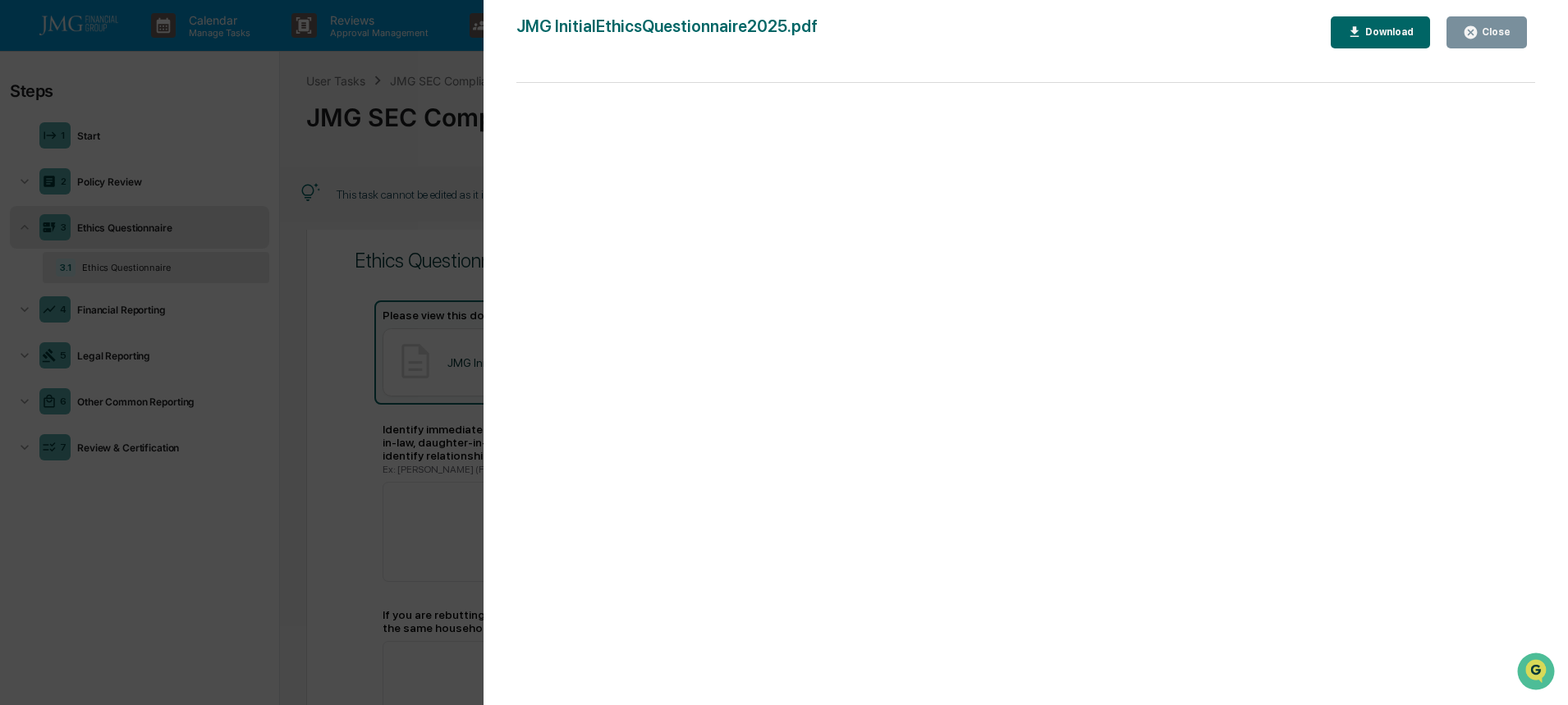 click at bounding box center [1026, 402] 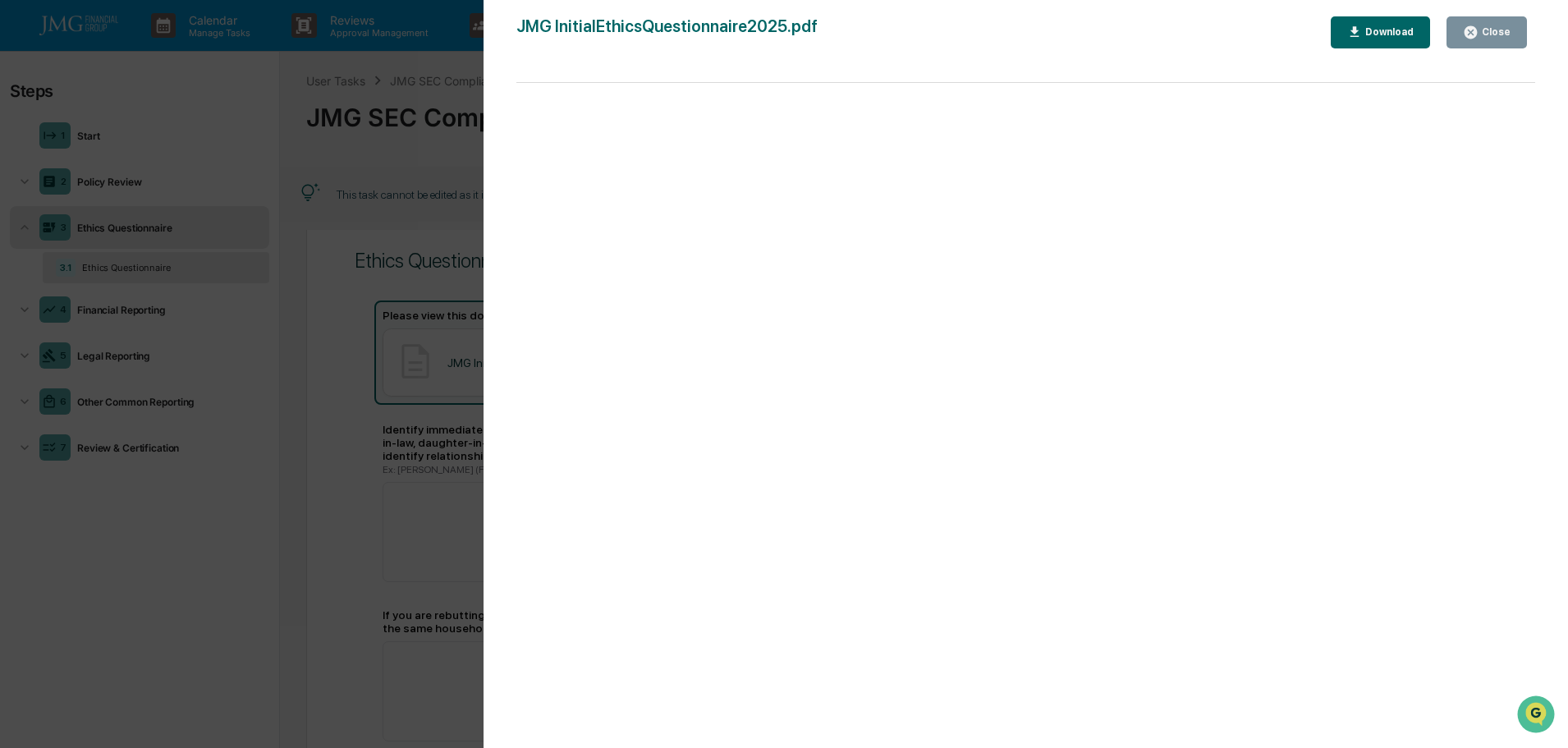 drag, startPoint x: 814, startPoint y: 147, endPoint x: 729, endPoint y: 147, distance: 85 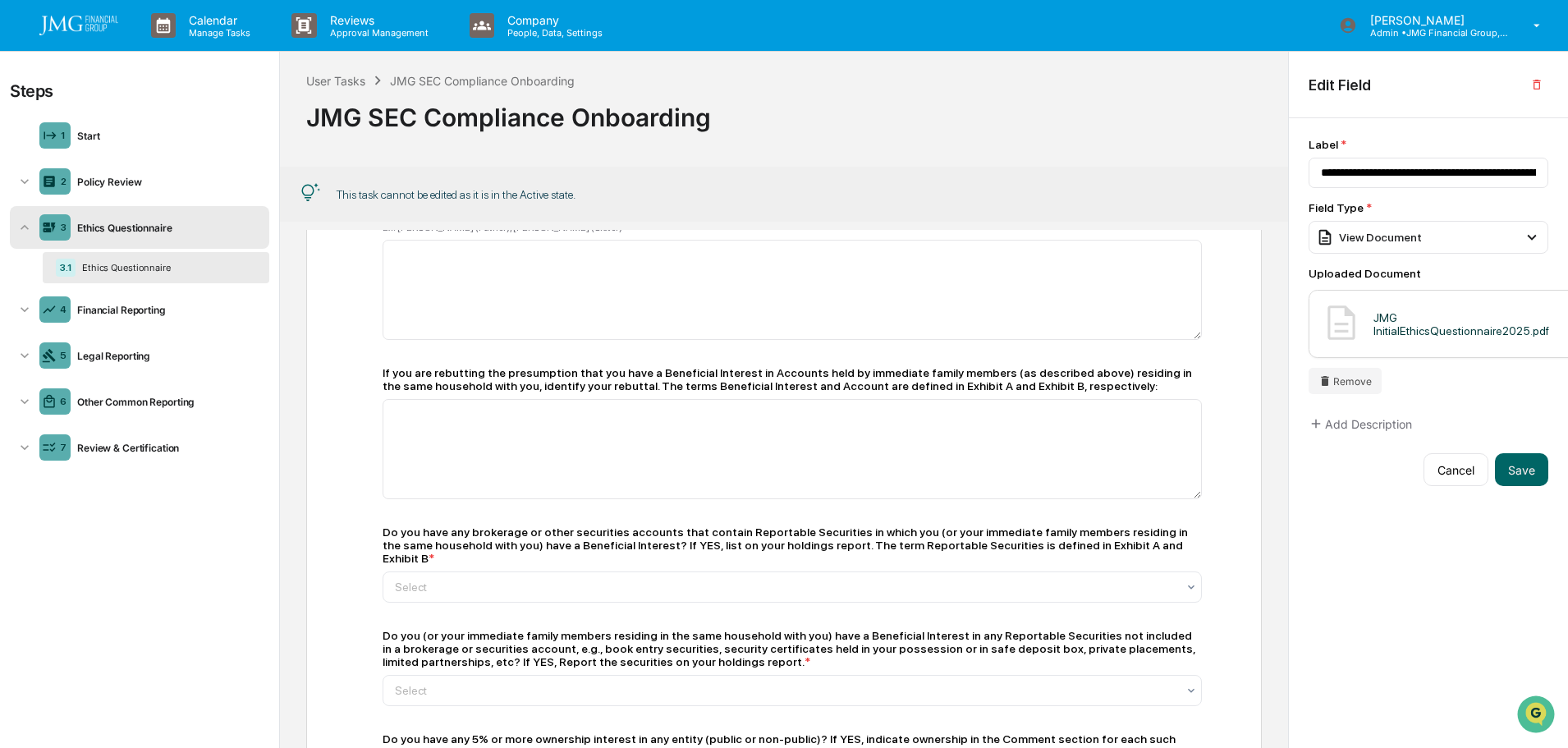 scroll, scrollTop: 291, scrollLeft: 0, axis: vertical 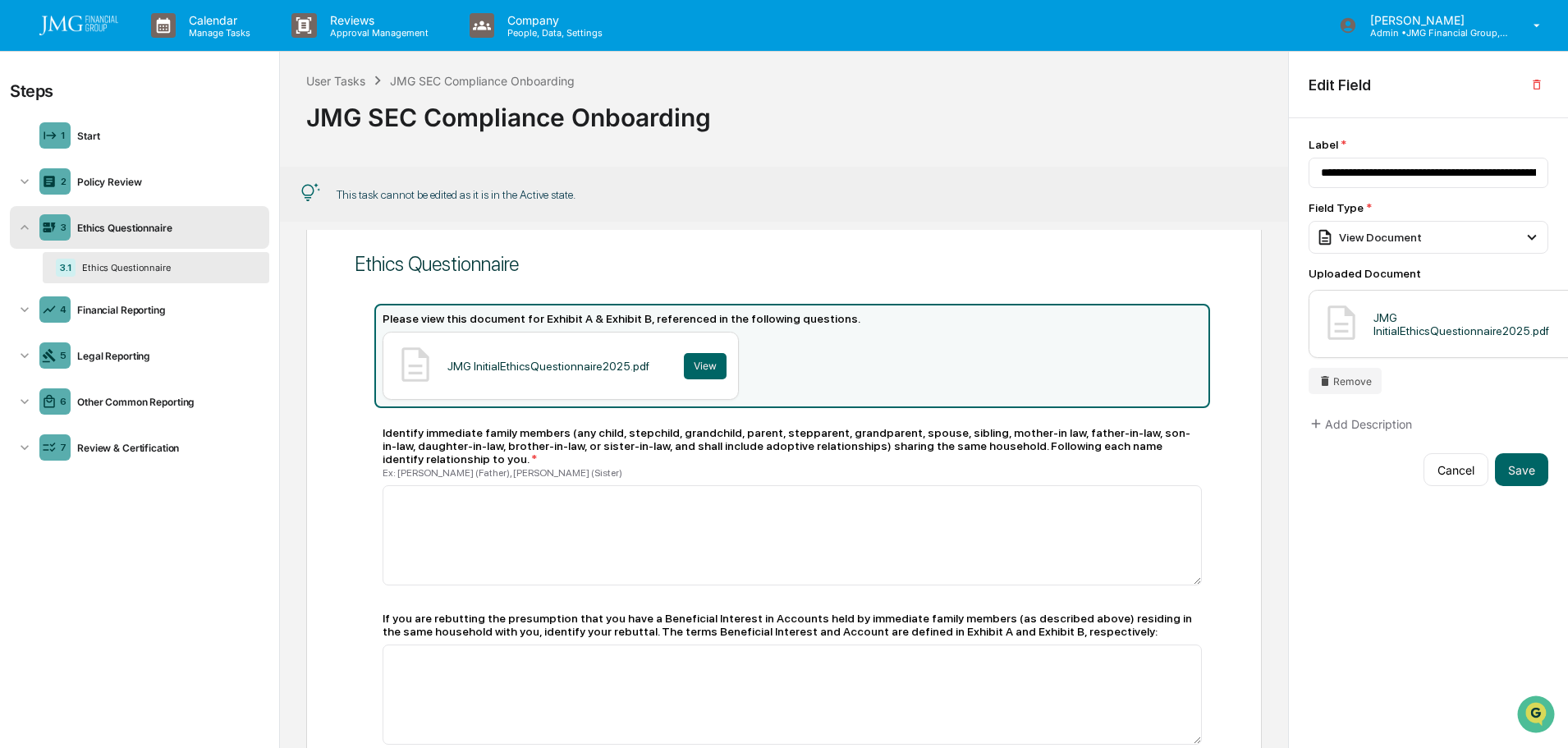 click on "View" at bounding box center [705, 366] 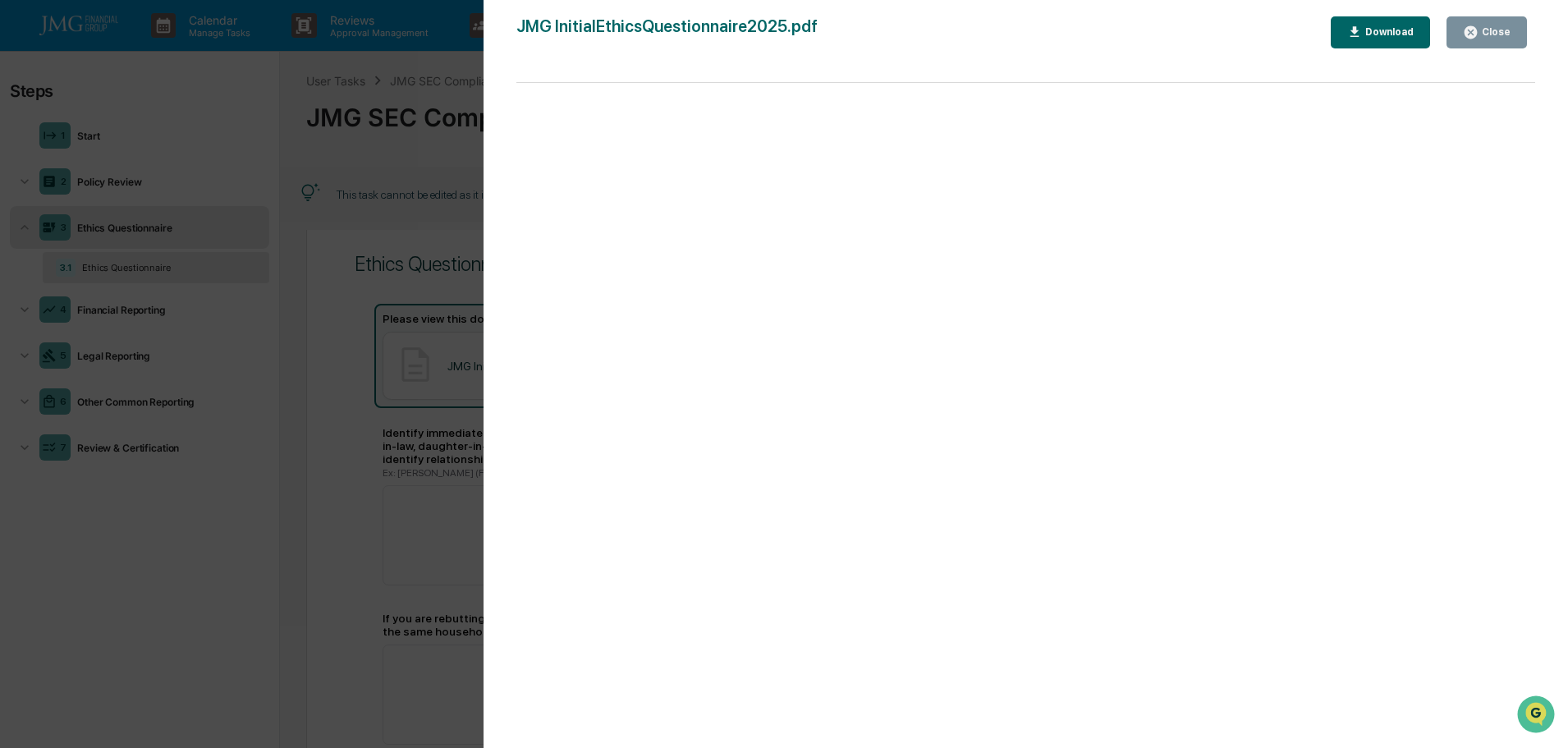 click at bounding box center [1026, 424] 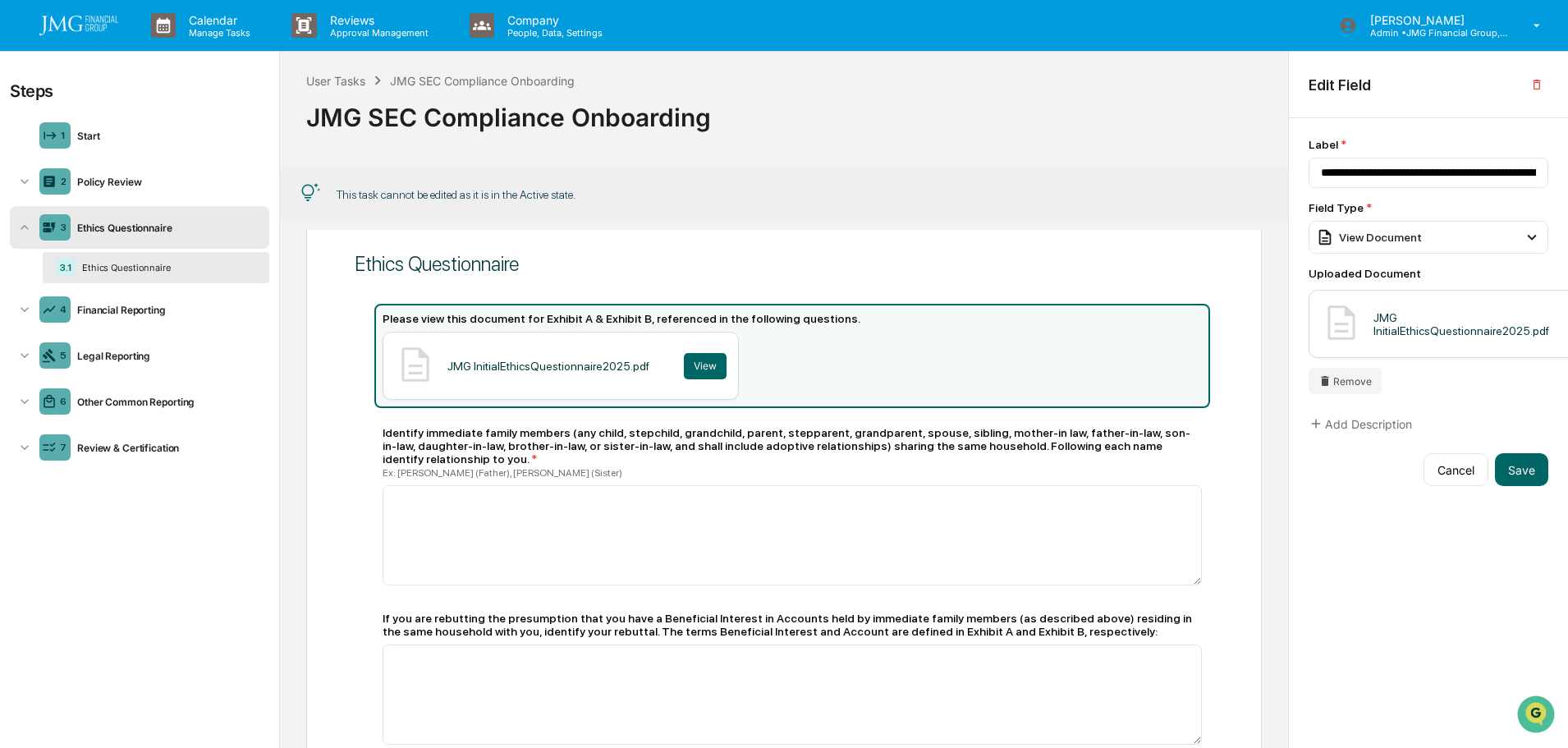 click on "JMG InitialEthicsQuestionnaire2025.pdf View" at bounding box center [1474, 324] 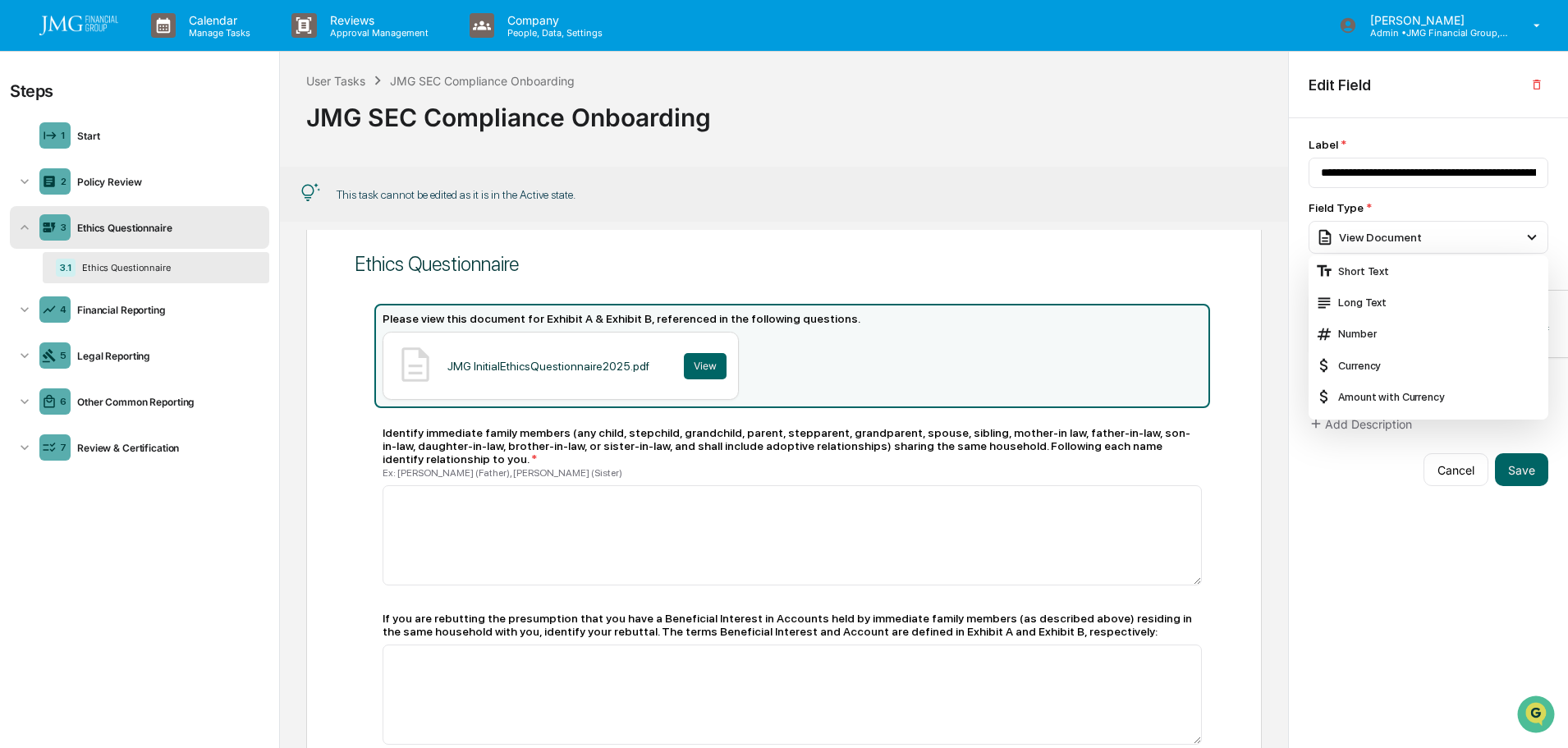 click on "View Document" at bounding box center (1369, 237) 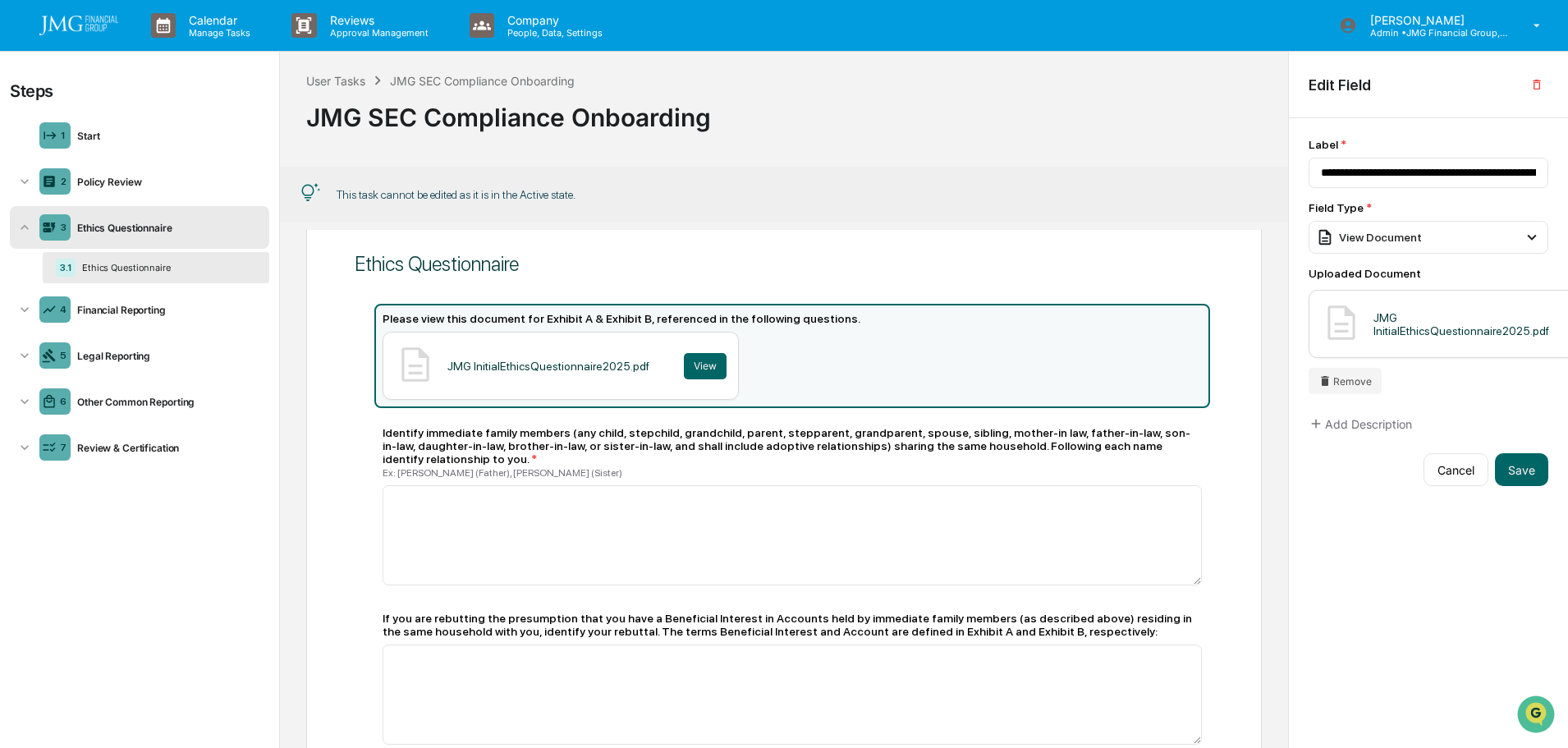 click on "JMG InitialEthicsQuestionnaire2025.pdf" at bounding box center (1461, 324) 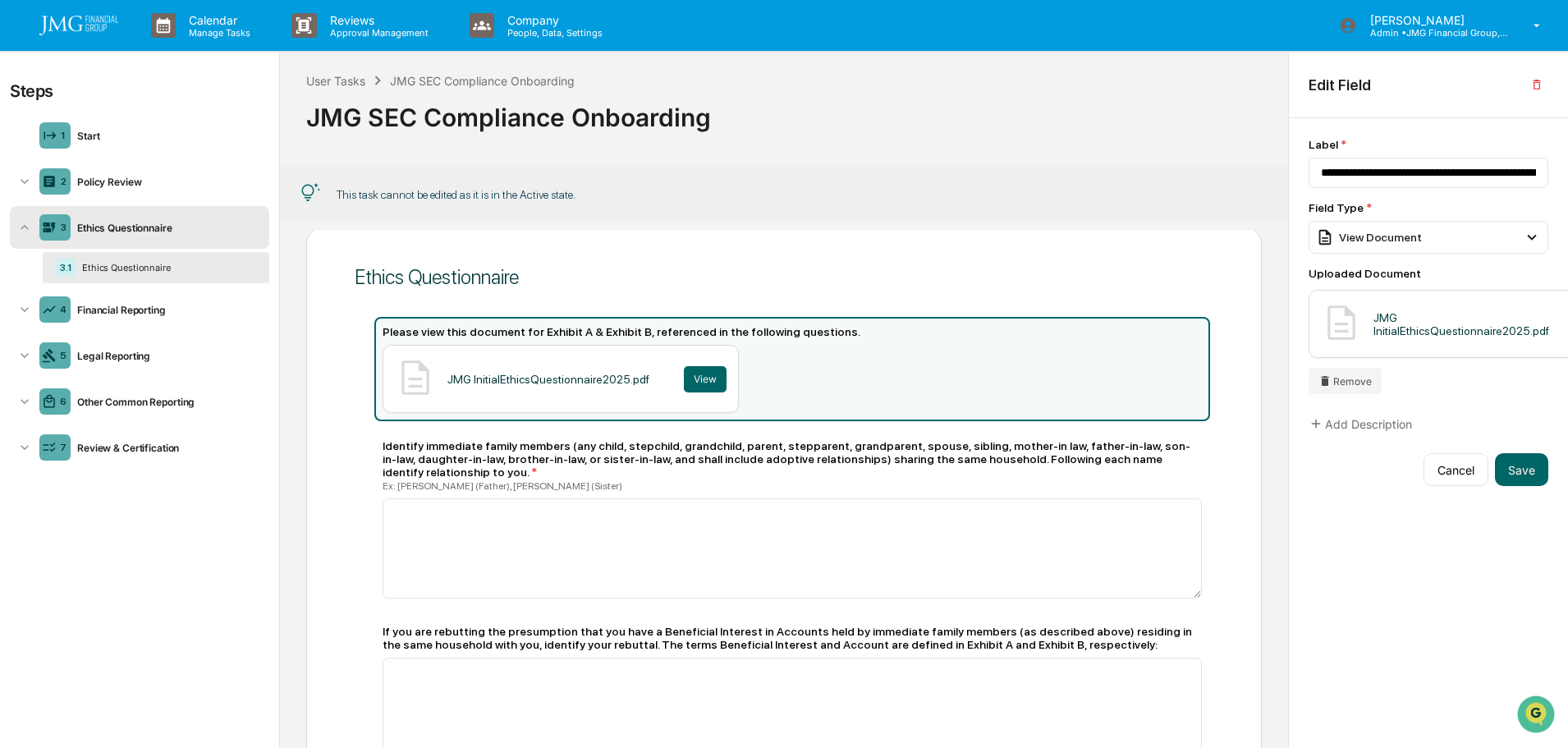 scroll, scrollTop: 0, scrollLeft: 0, axis: both 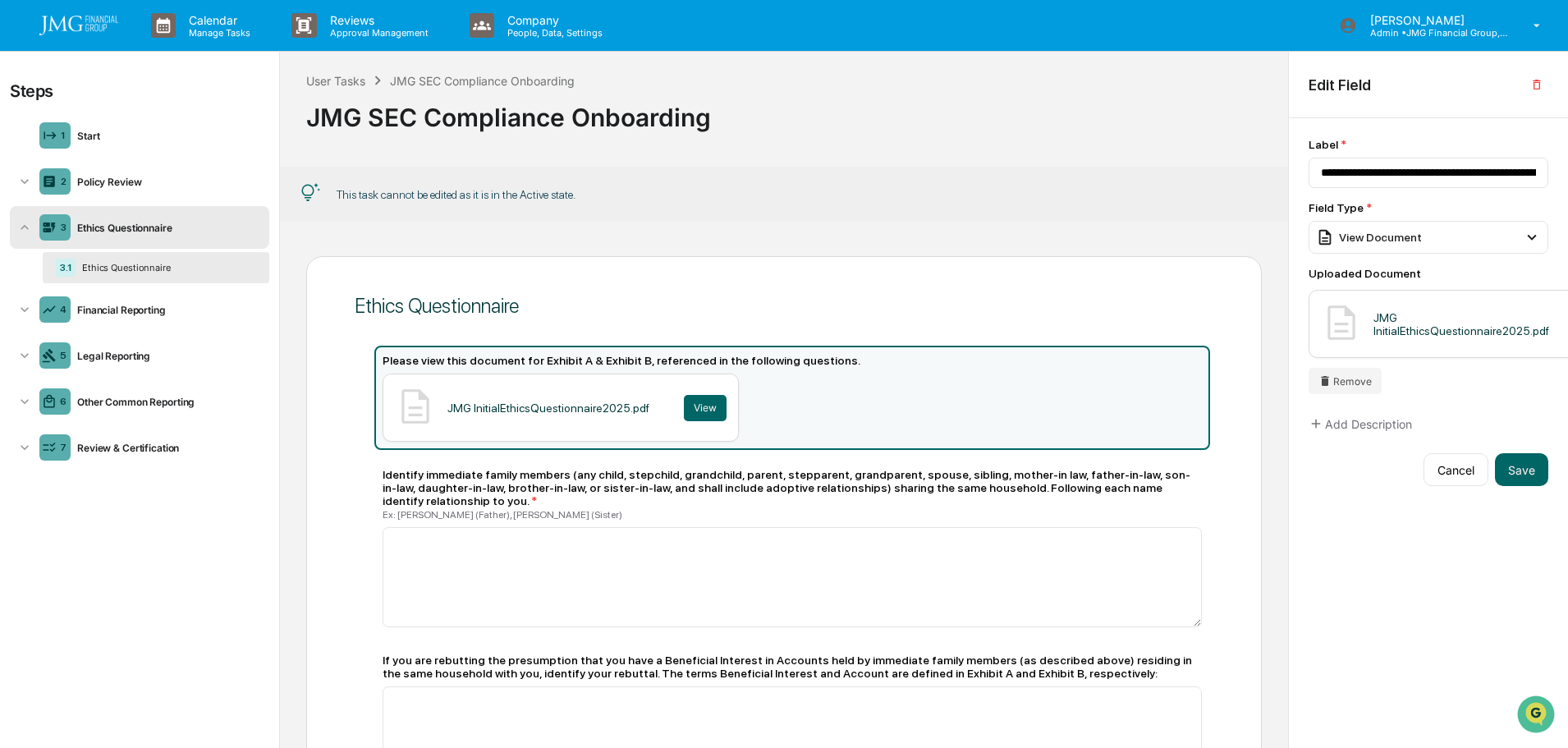 click on "Save" at bounding box center [1521, 470] 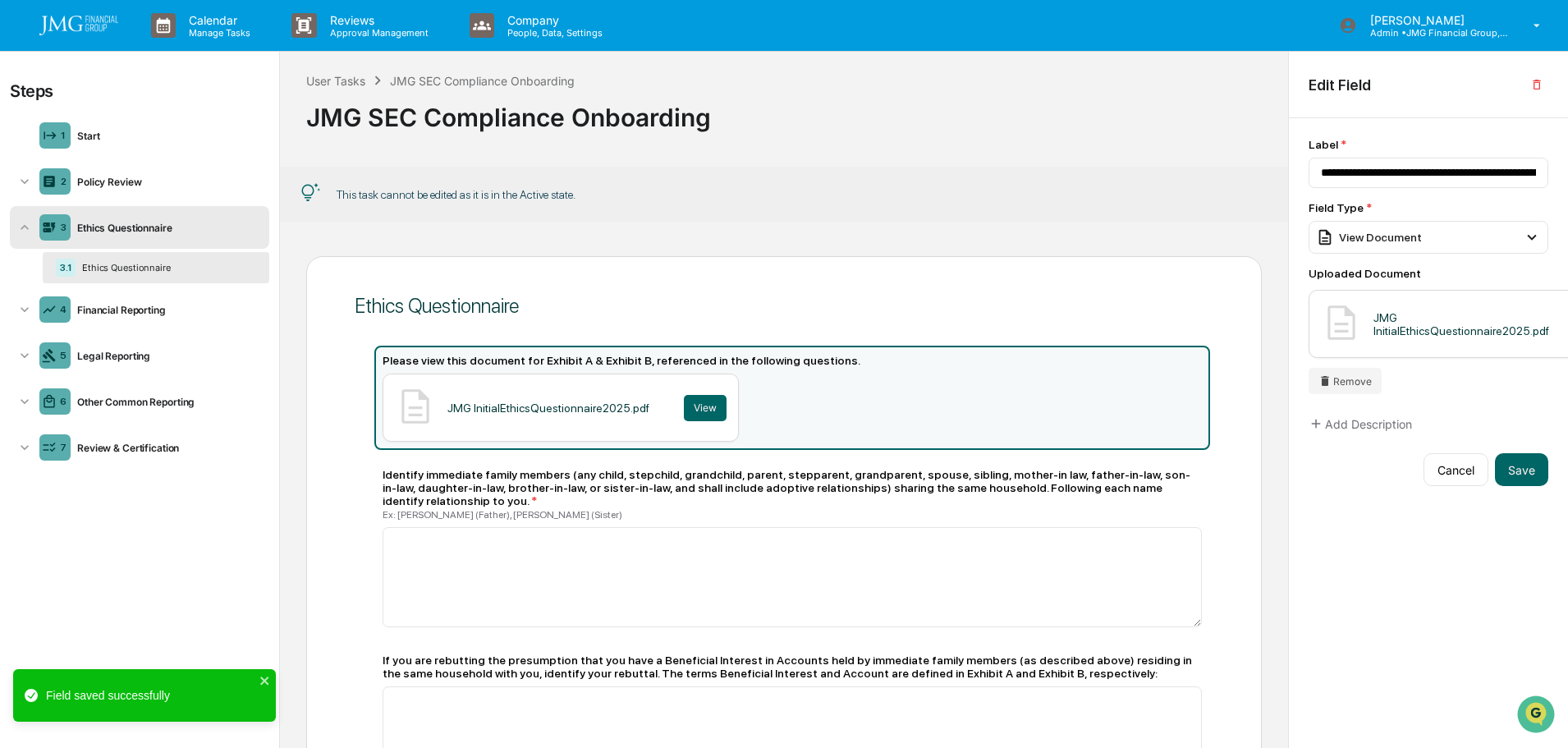 click on "Cancel" at bounding box center [1456, 470] 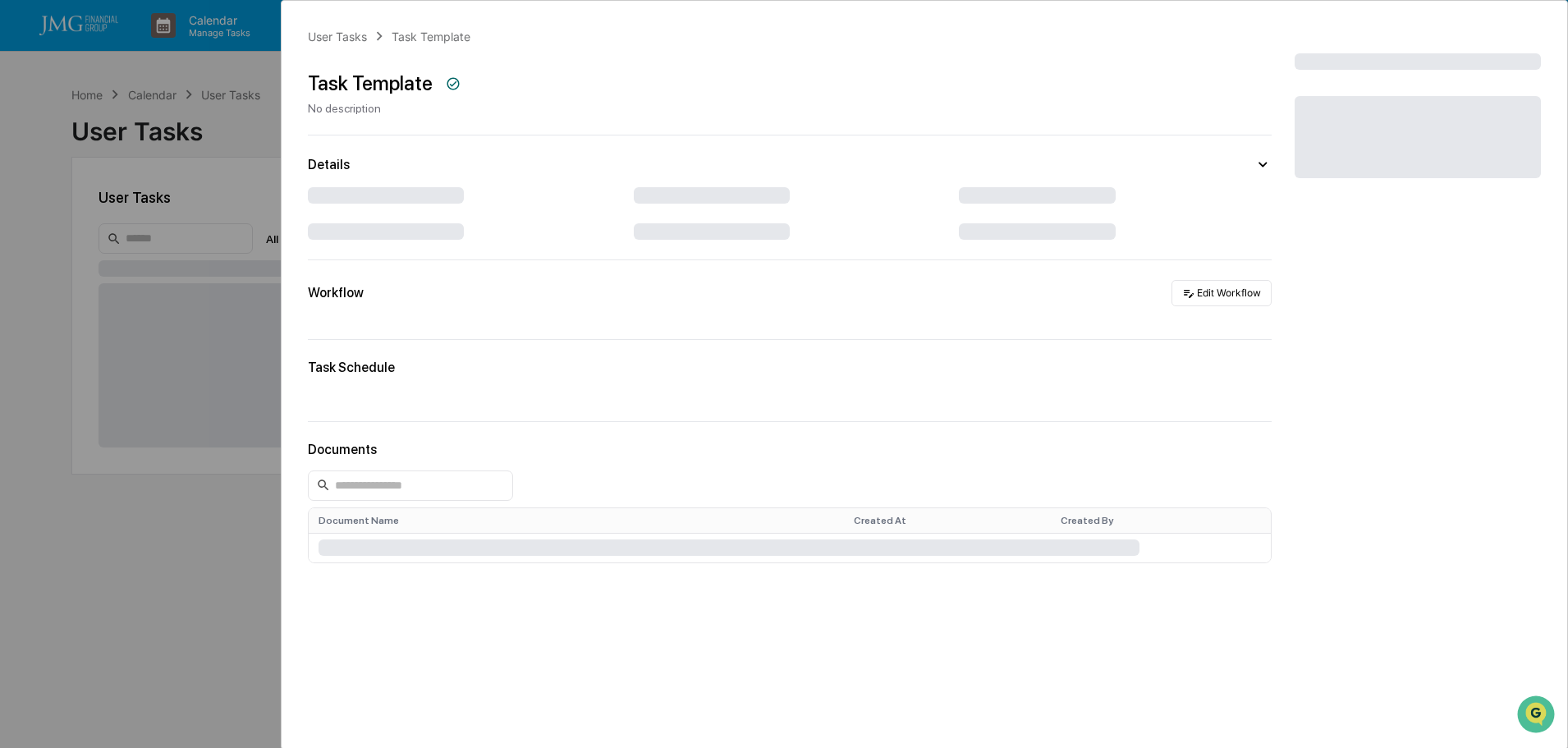 scroll, scrollTop: 78, scrollLeft: 0, axis: vertical 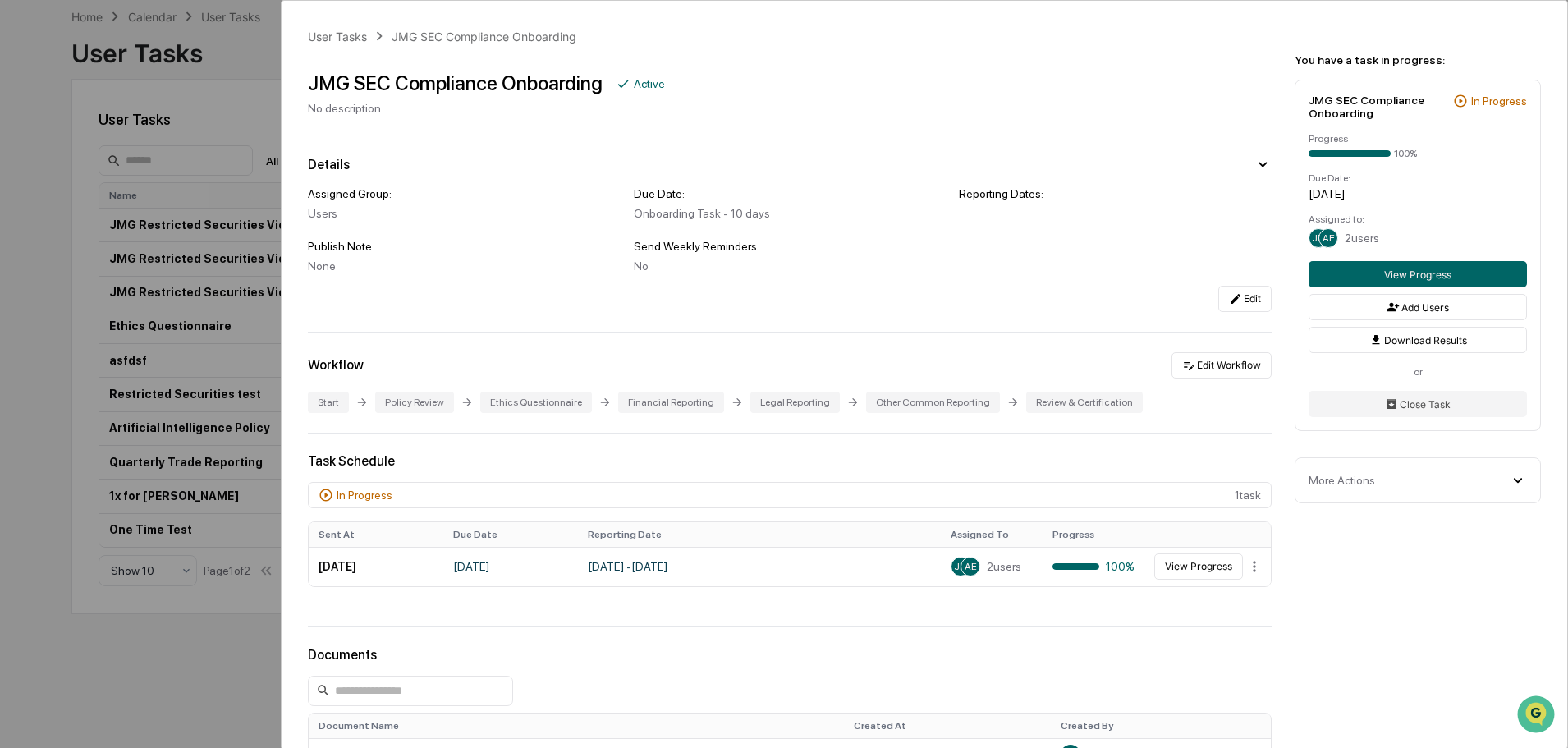 click on "User Tasks JMG SEC Compliance Onboarding JMG SEC Compliance Onboarding Active No description Details Assigned Group:  Users Due Date:  Onboarding Task - 10 days Reporting Dates:  Publish Note:  None Send Weekly Reminders:  No Edit Workflow Edit Workflow Start Policy Review Ethics Questionnaire Financial Reporting Legal Reporting Other Common Reporting Review & Certification Task Schedule In Progress   1  task Sent At Due Date Reporting Date Assigned To Progress July 17, 2025 July 27, 2025 July 1, 2024   -  July 17, 2025 JM AE 2  users 100% View Progress Documents Document Name Created At Created By JMG SEC Compliance Onboarding - Avery Elsner - Signed July 18, 2025 AE Avery Elsner JMG SEC Compliance Onboarding - Avery Elsner July 18, 2025 AE Avery Elsner Artificial Intelligence Policy - Avery Elsner - Signed July 18, 2025 AE Avery Elsner JMG Restricted List 06.30.25 - Avery Elsner - Signed July 18, 2025 AE Avery Elsner JMG Employee Confidentiality Agreement - Avery Elsner - Signed July 18, 2025 AE AE Show 10" at bounding box center (784, 374) 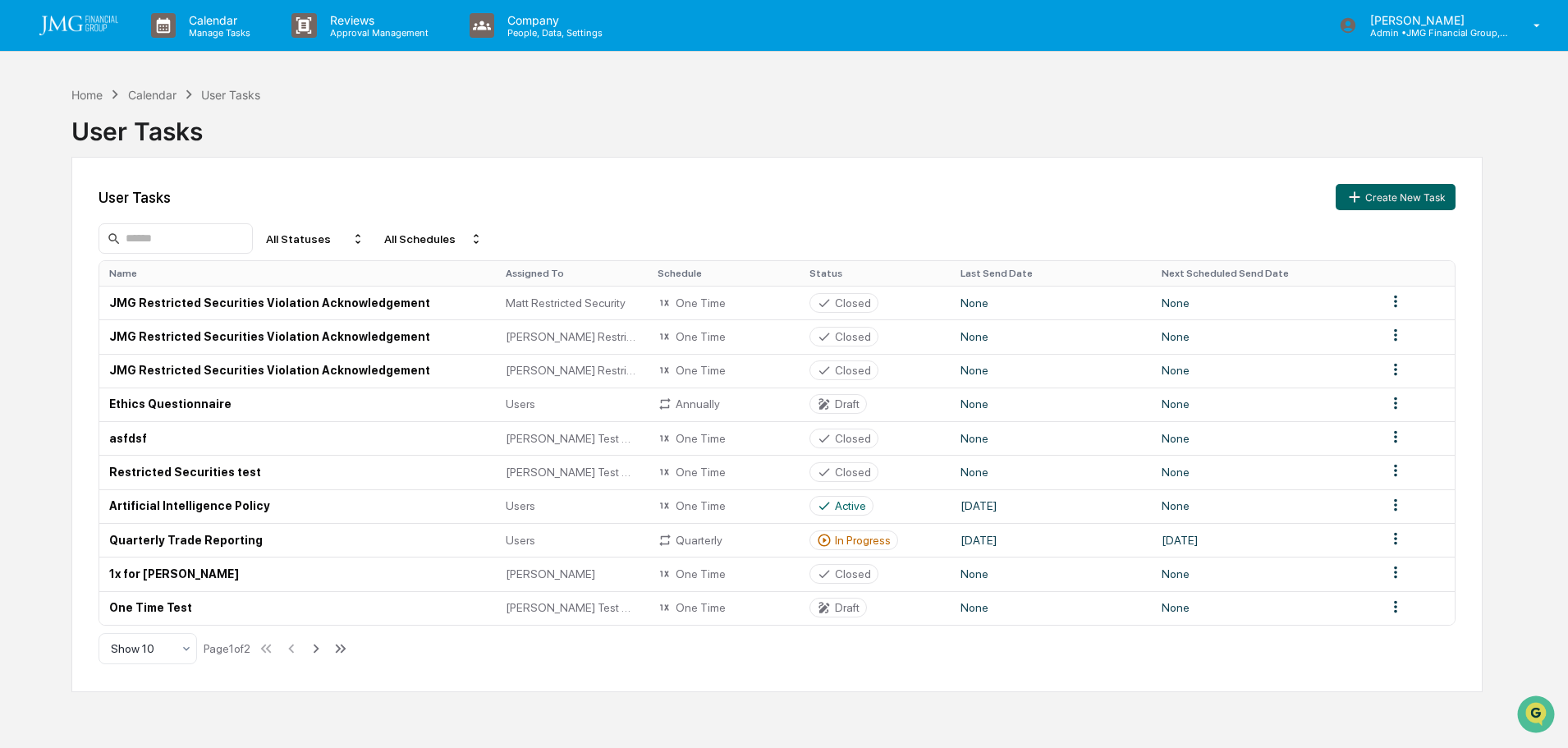 click 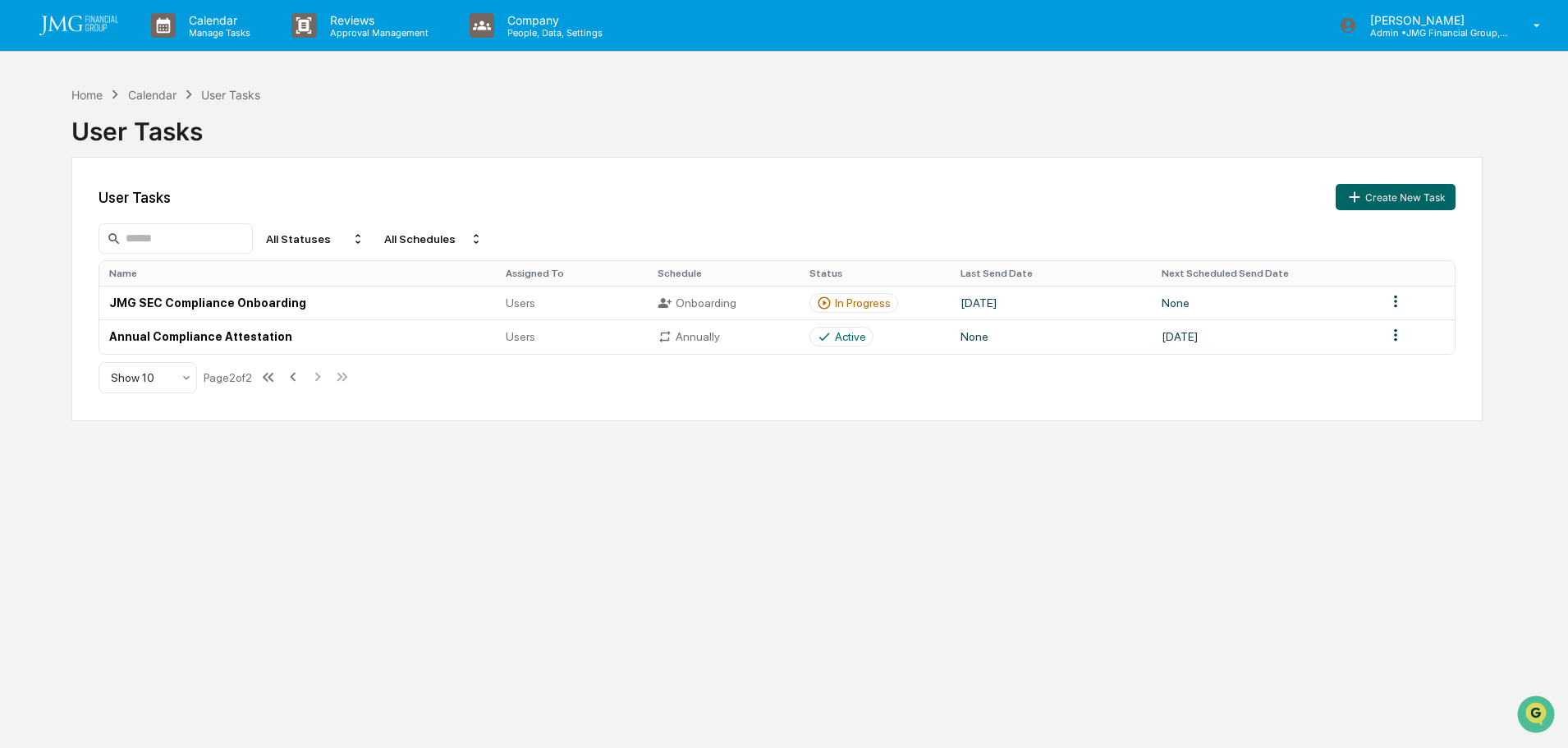 click on "Annual Compliance Attestation" at bounding box center (297, 336) 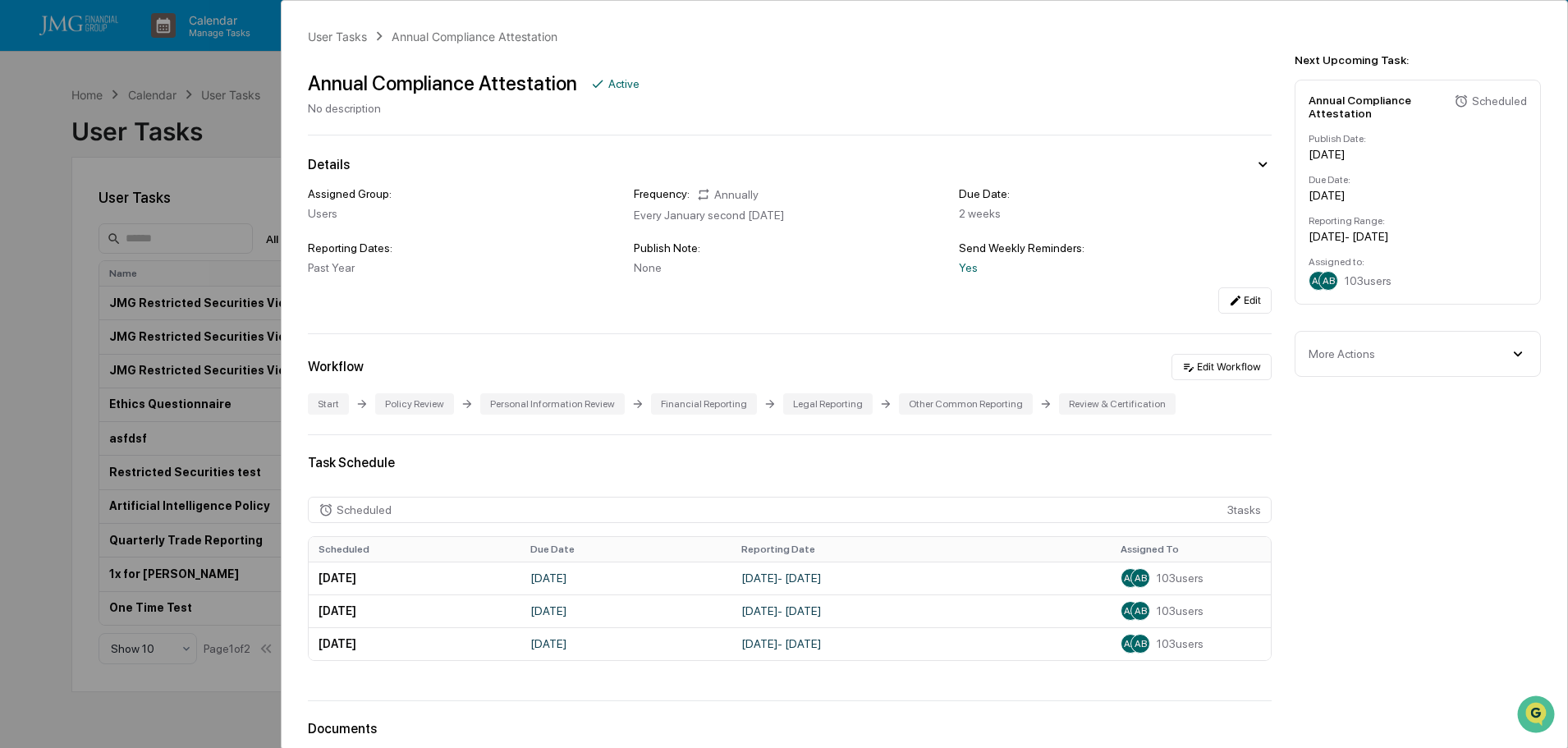 click on "Edit Workflow" at bounding box center (1222, 367) 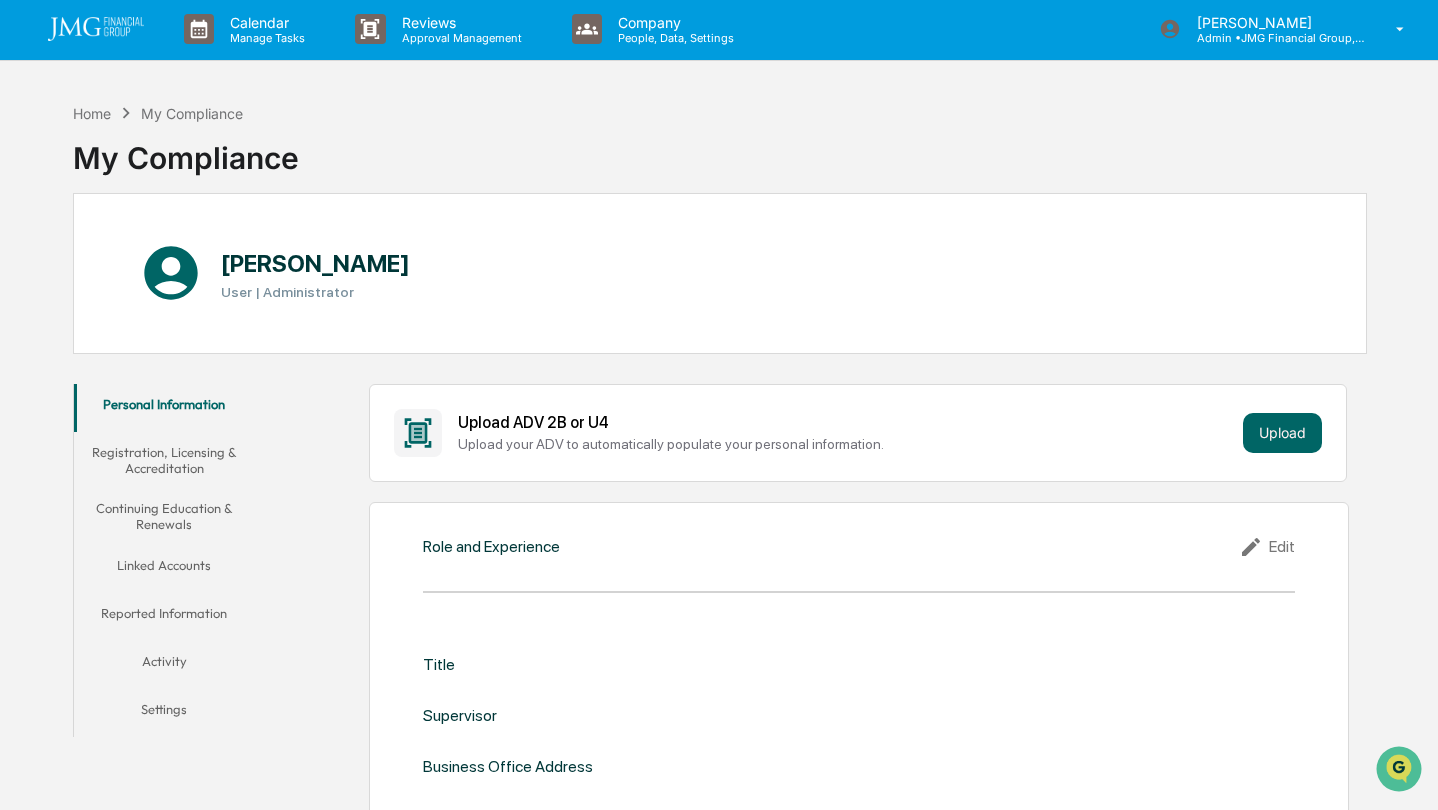 scroll, scrollTop: 0, scrollLeft: 0, axis: both 